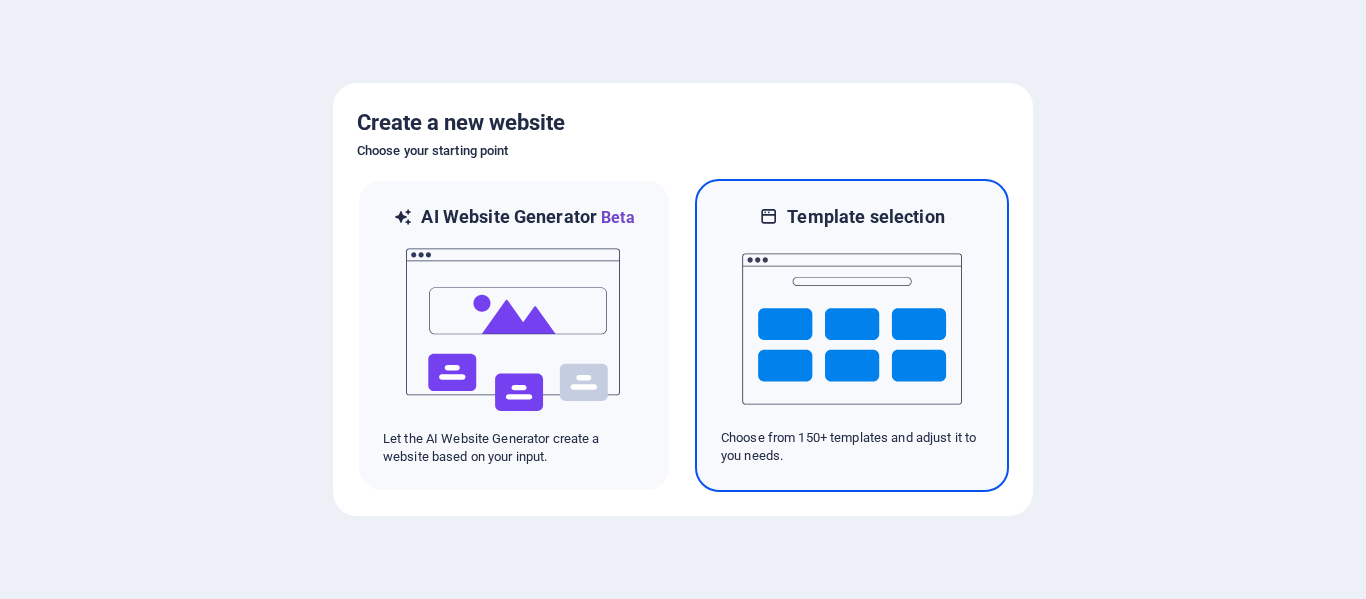 scroll, scrollTop: 0, scrollLeft: 0, axis: both 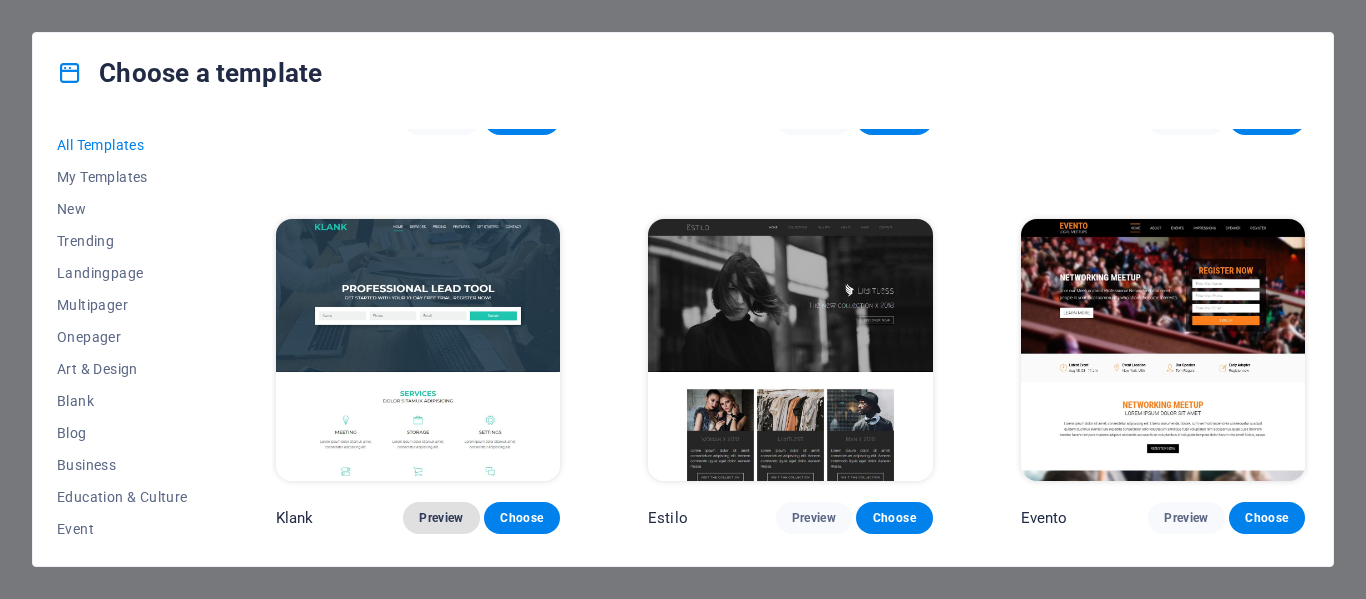 click on "Preview" at bounding box center [441, 518] 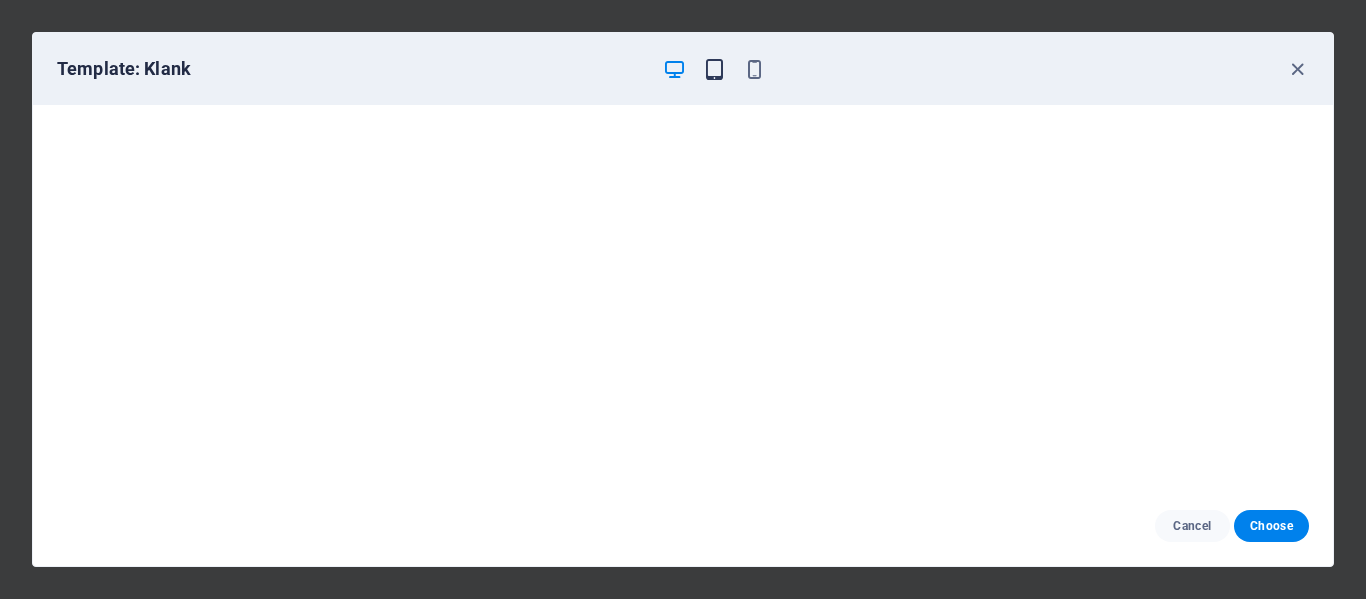click at bounding box center (714, 69) 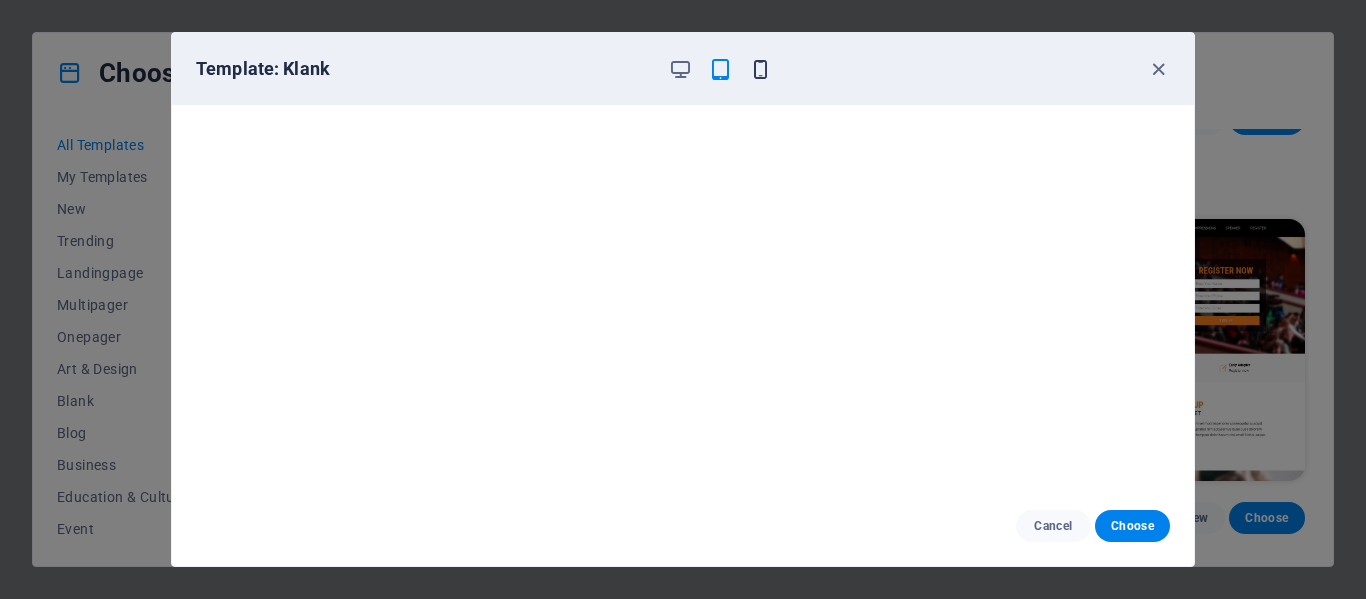 click at bounding box center [760, 69] 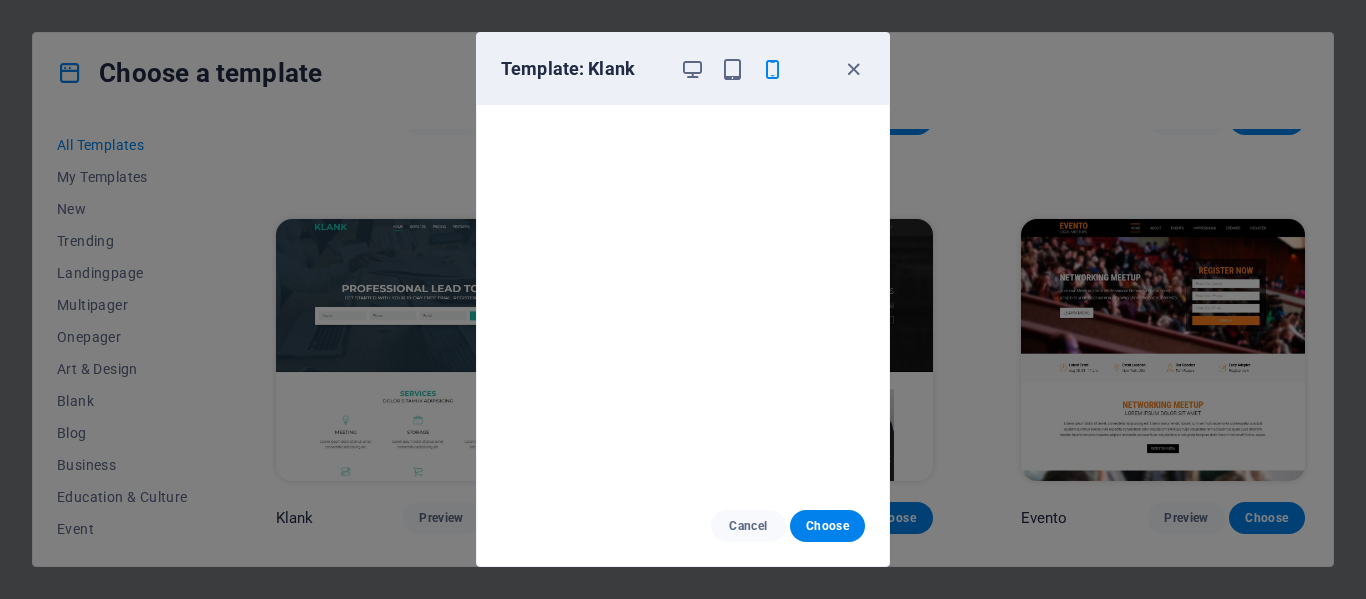 type 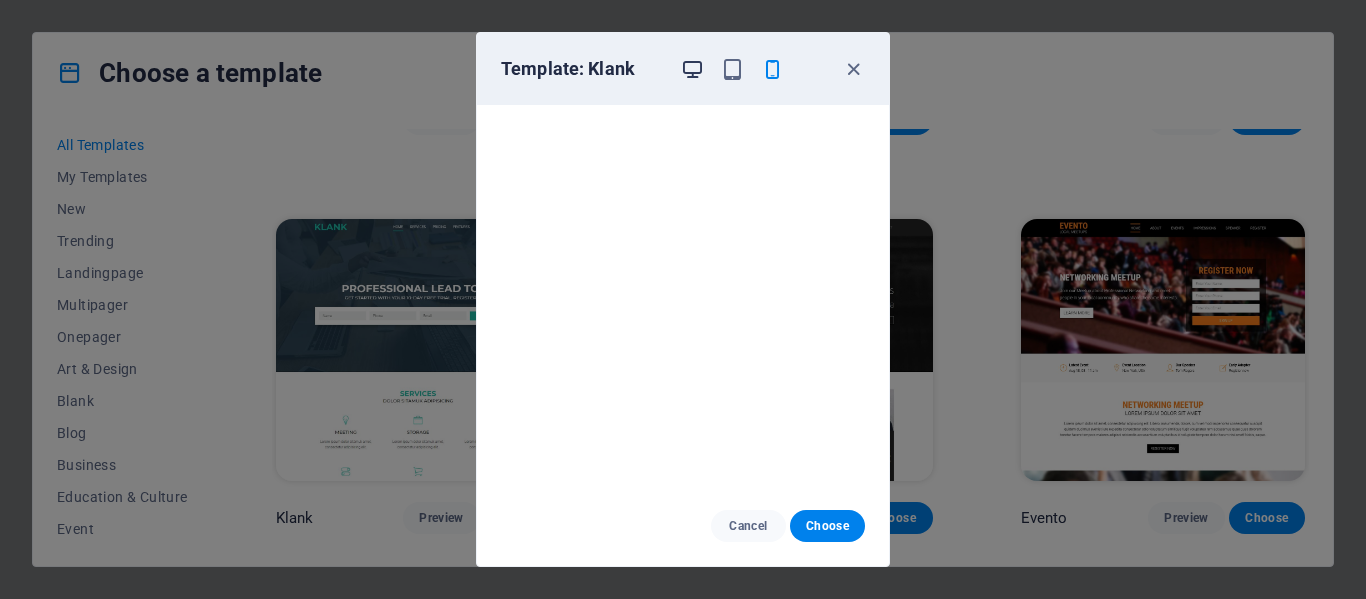 click at bounding box center (692, 69) 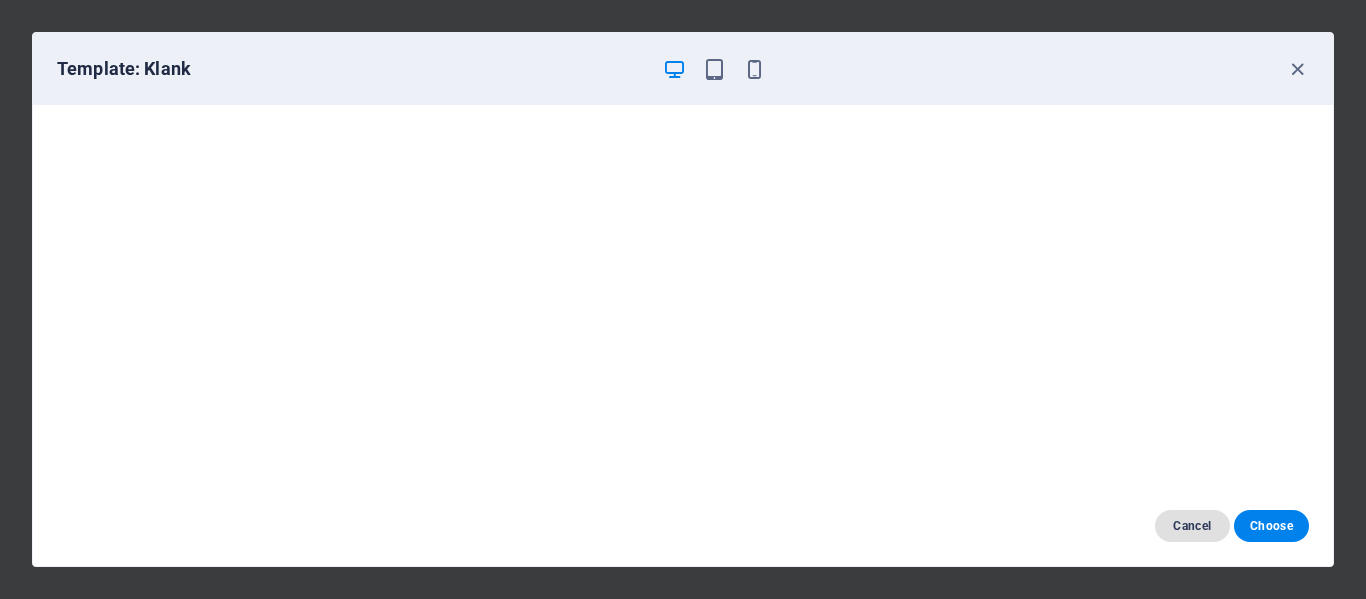 click on "Cancel" at bounding box center [1192, 526] 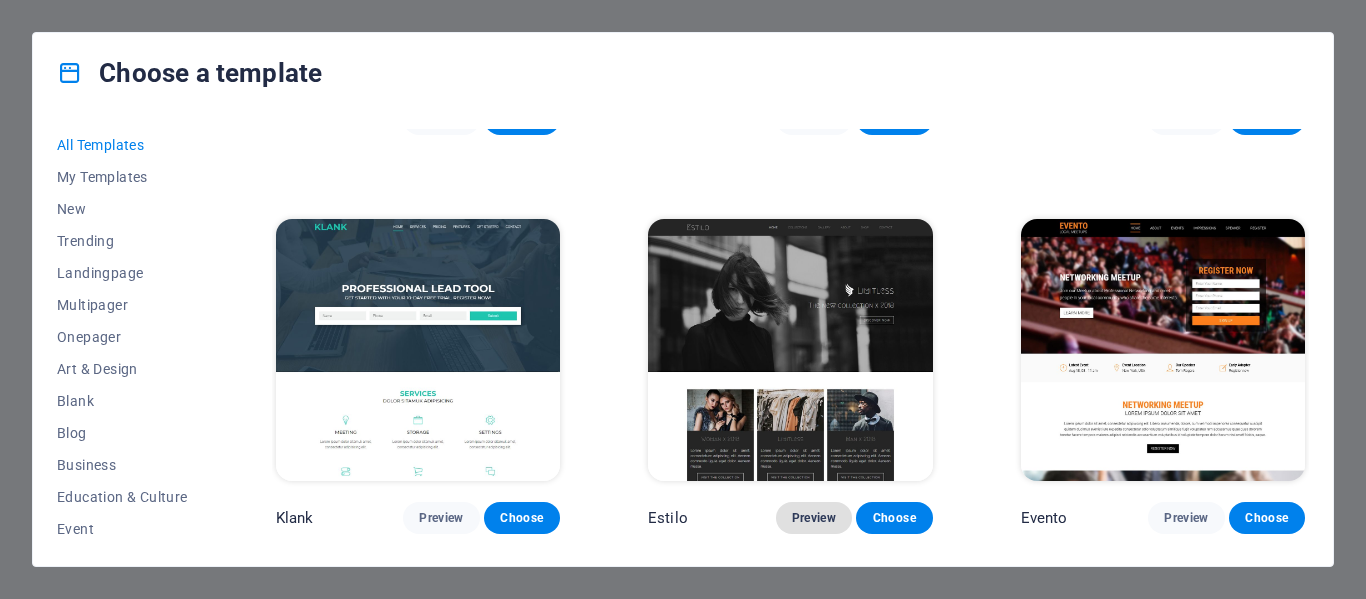 click on "Preview" at bounding box center (814, 518) 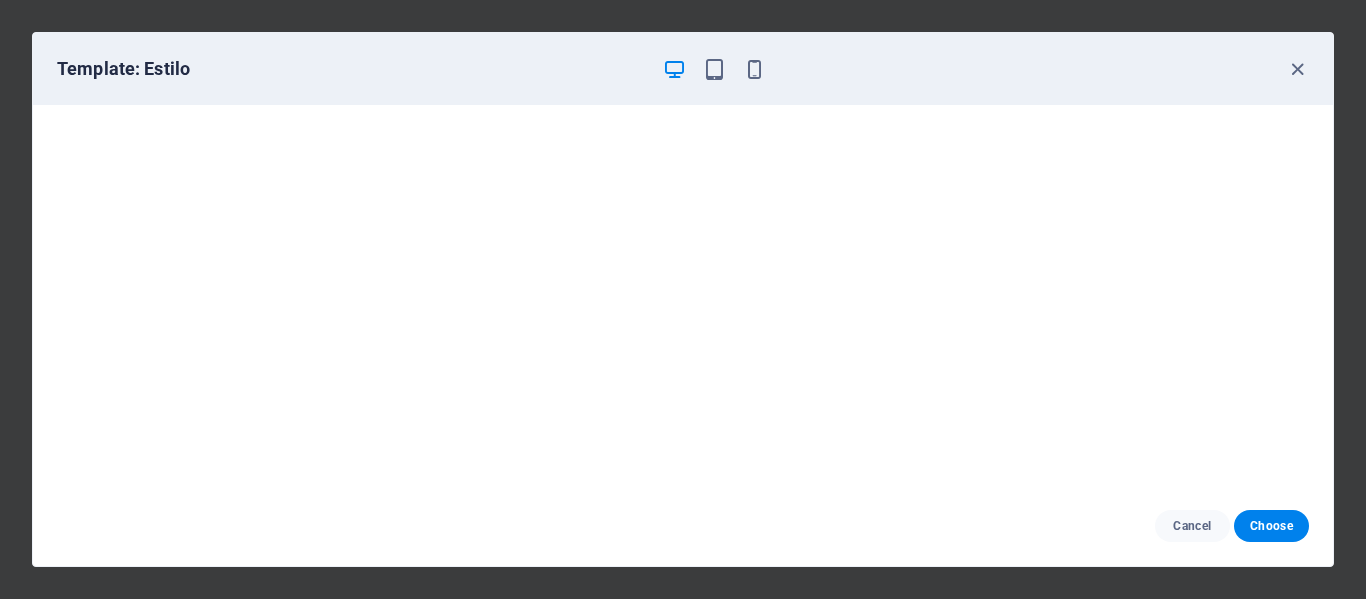scroll, scrollTop: 5, scrollLeft: 0, axis: vertical 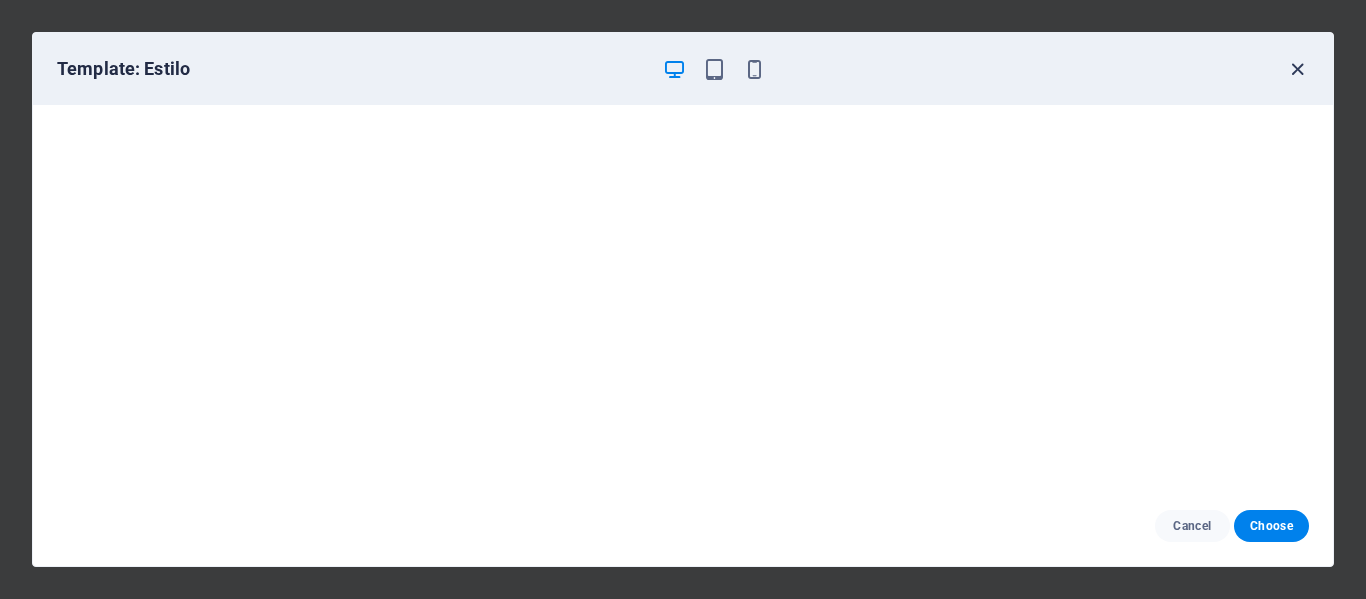 click at bounding box center [1297, 69] 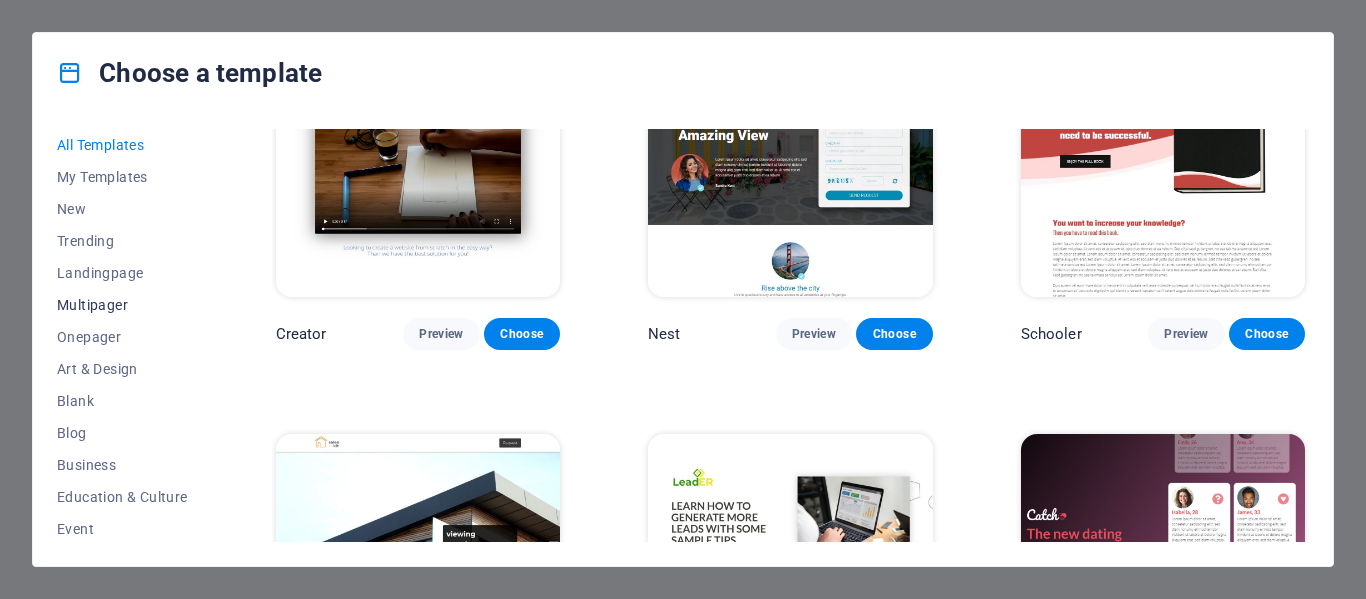 scroll, scrollTop: 21700, scrollLeft: 0, axis: vertical 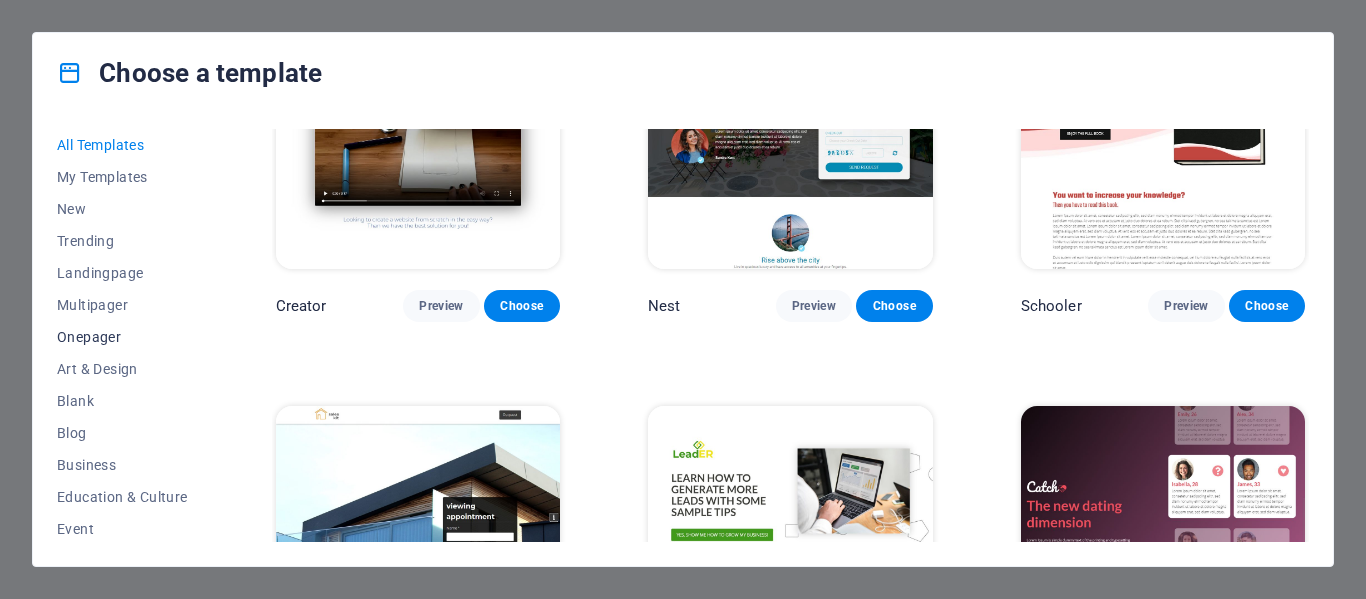 click on "Onepager" at bounding box center (122, 337) 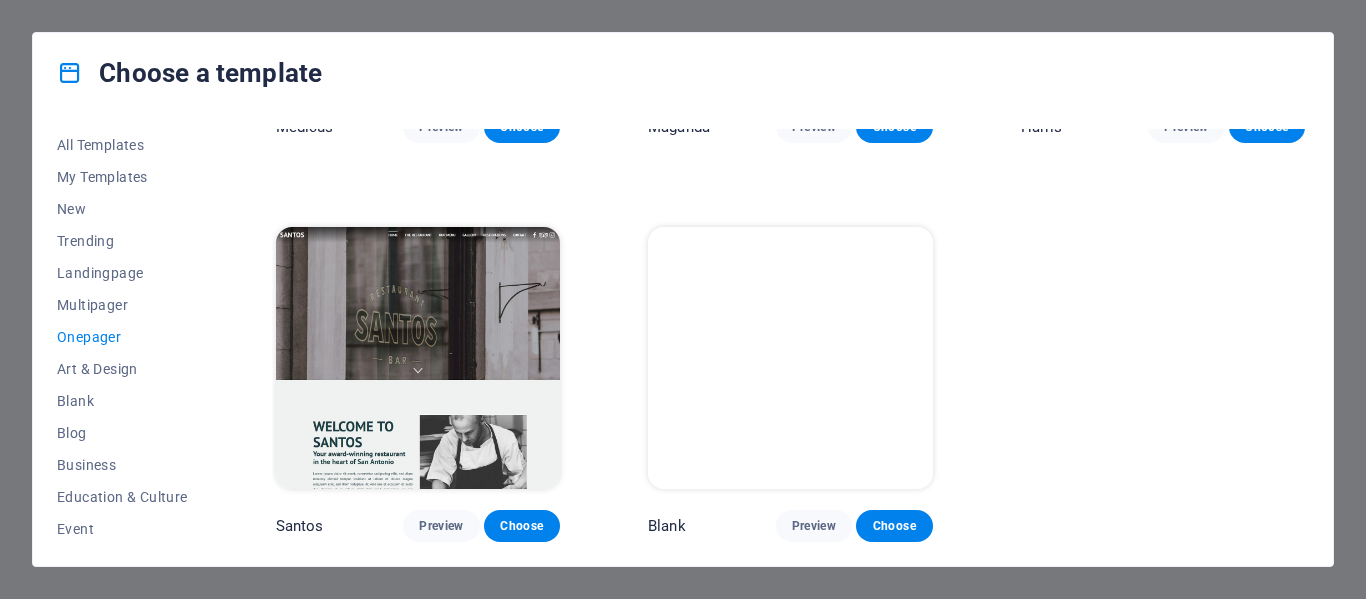 scroll, scrollTop: 9833, scrollLeft: 0, axis: vertical 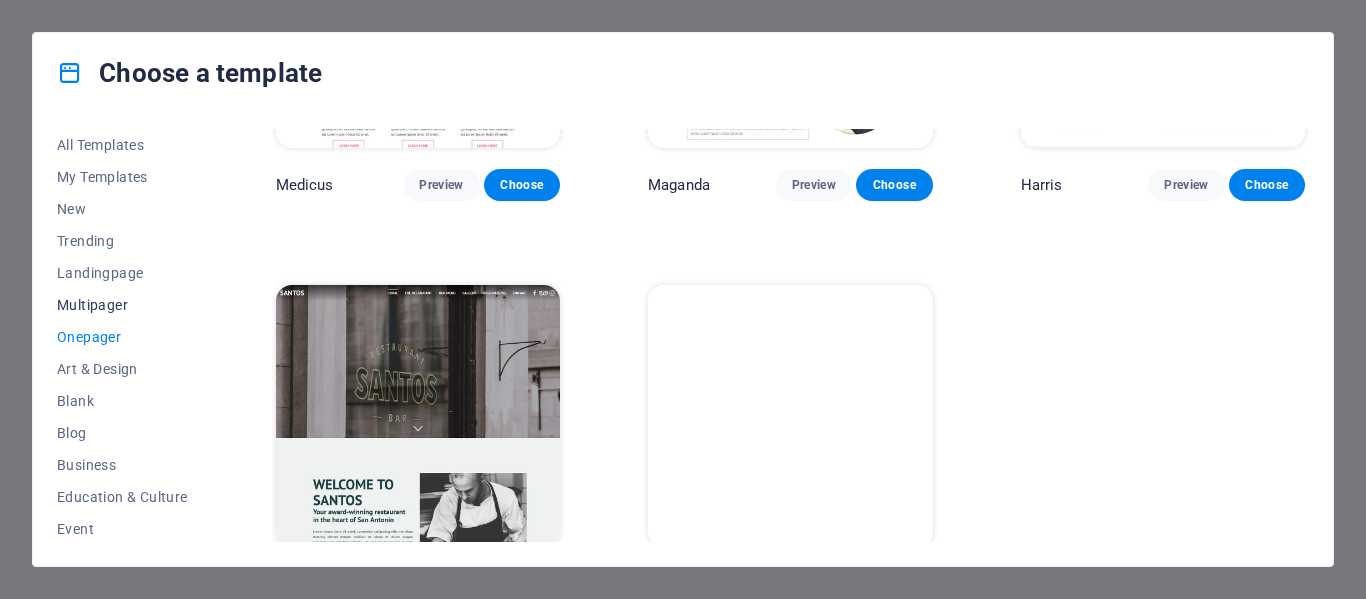 click on "Multipager" at bounding box center (122, 305) 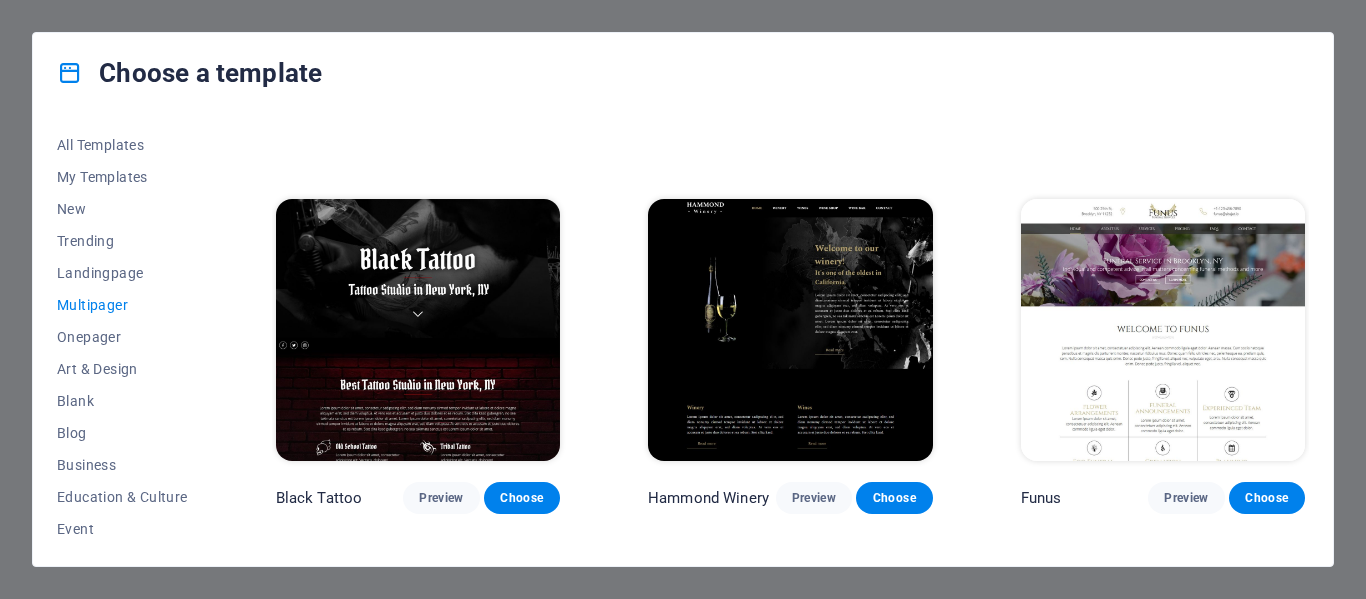 scroll, scrollTop: 7063, scrollLeft: 0, axis: vertical 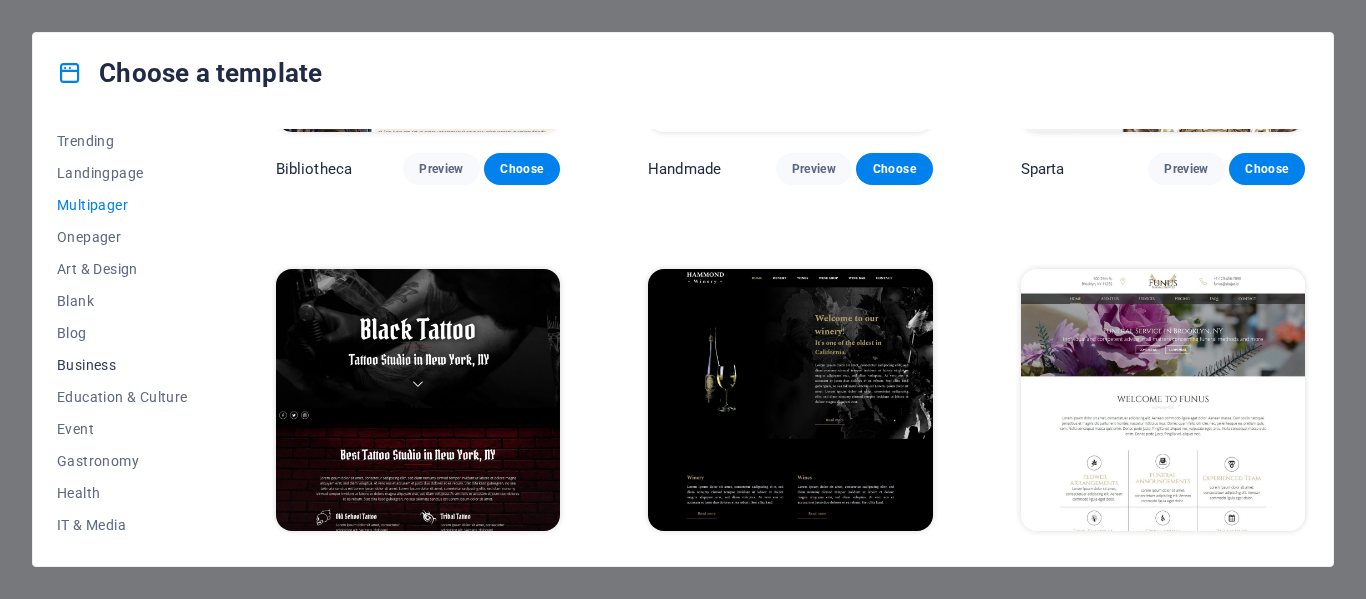 click on "Business" at bounding box center [122, 365] 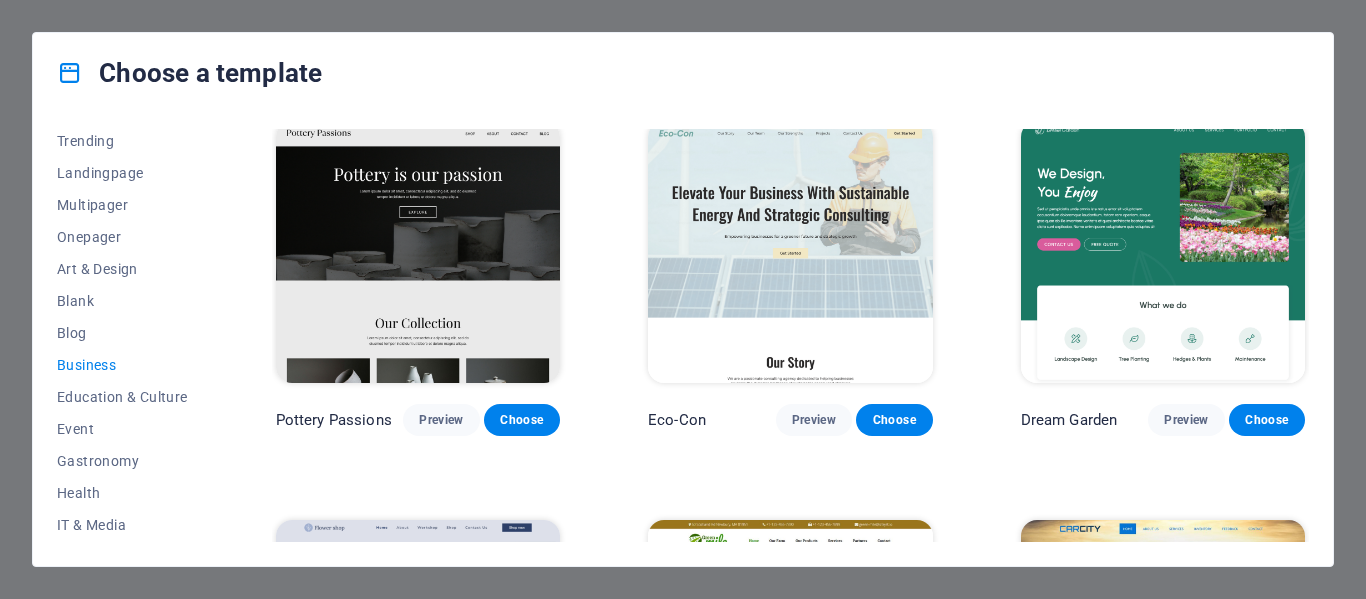 scroll, scrollTop: 0, scrollLeft: 0, axis: both 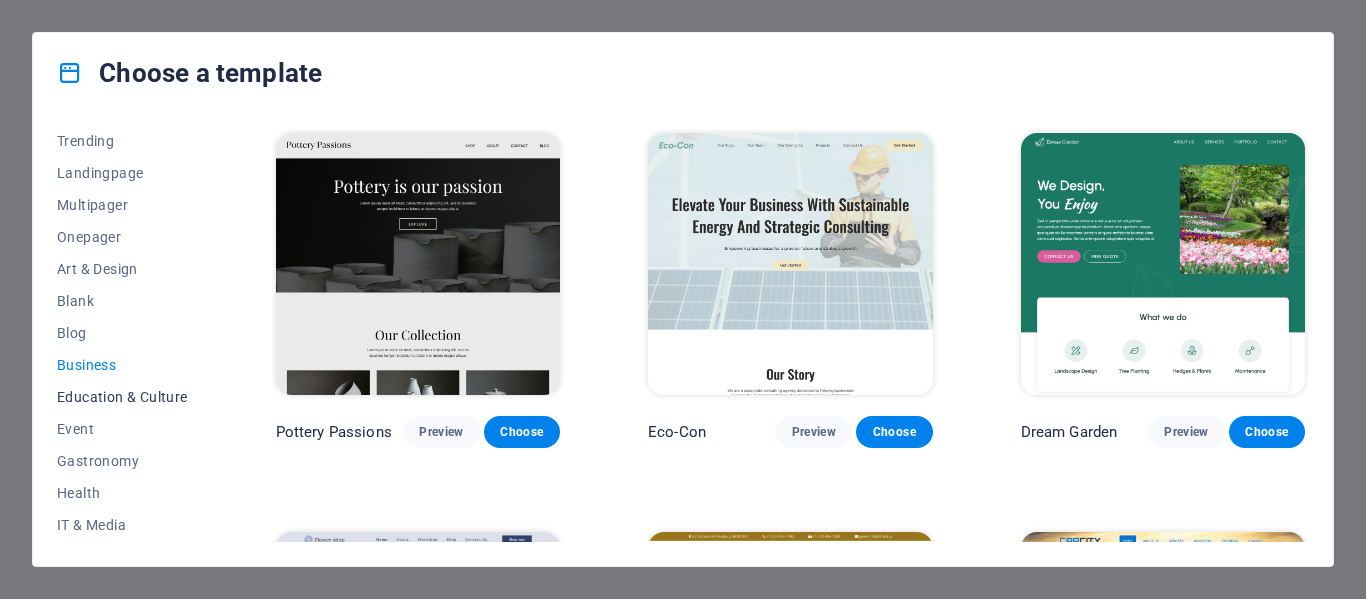 click on "Education & Culture" at bounding box center (122, 397) 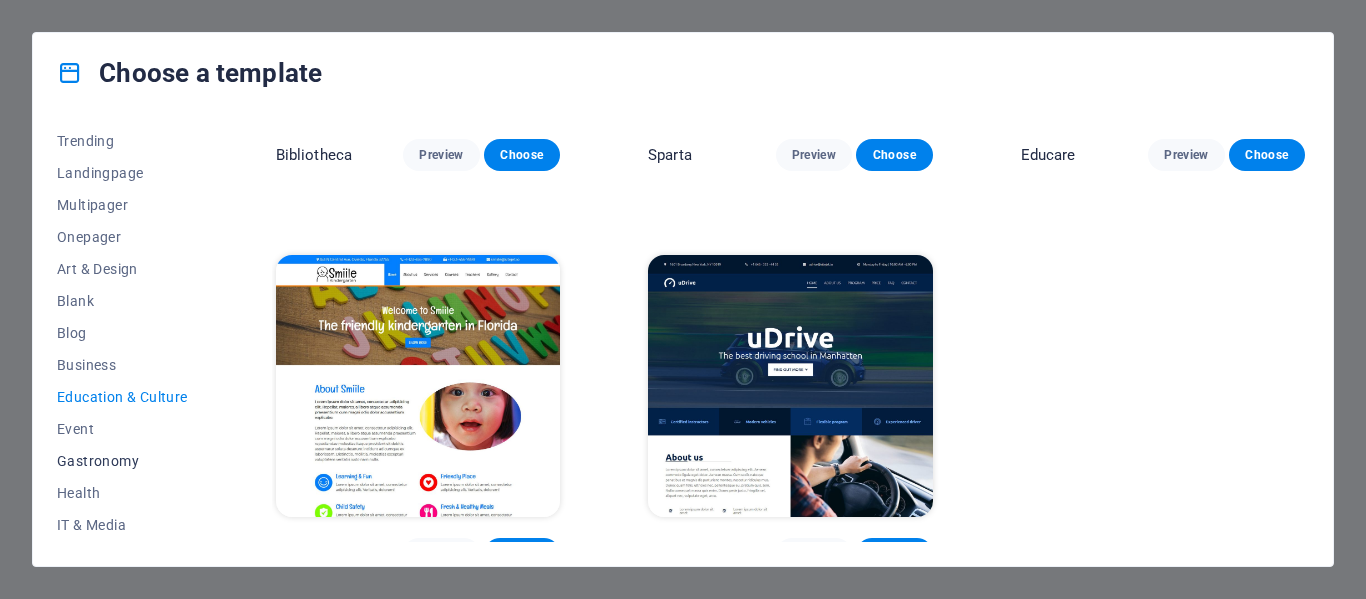 scroll, scrollTop: 697, scrollLeft: 0, axis: vertical 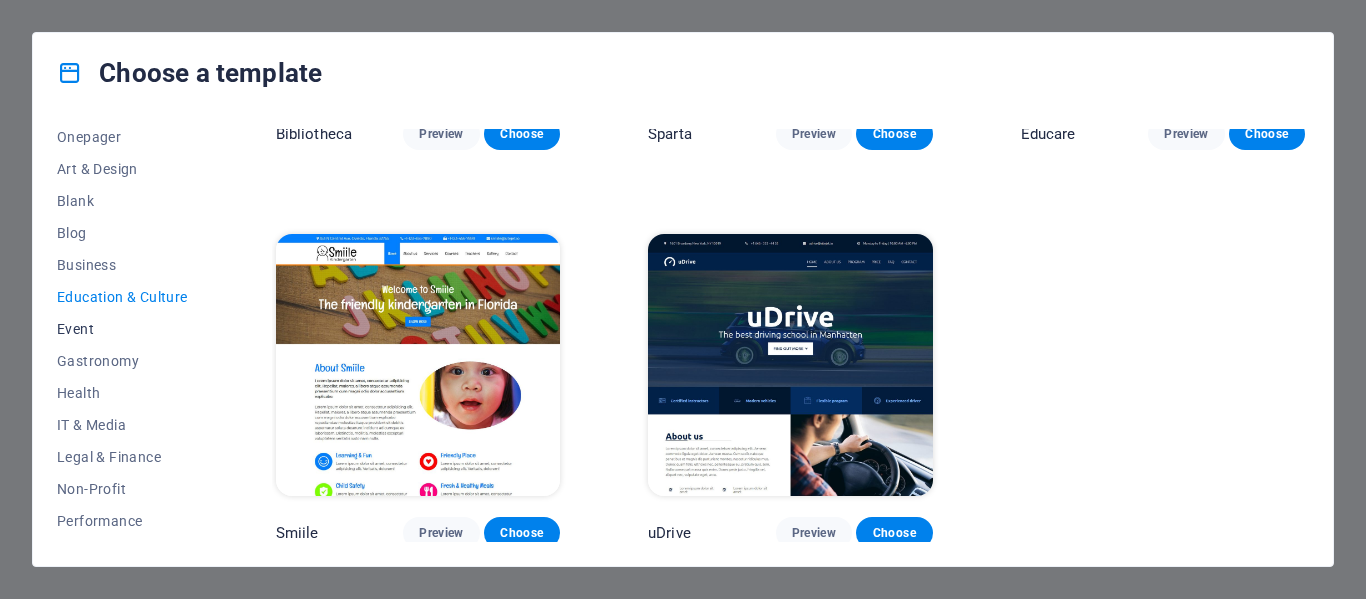 click on "Event" at bounding box center [122, 329] 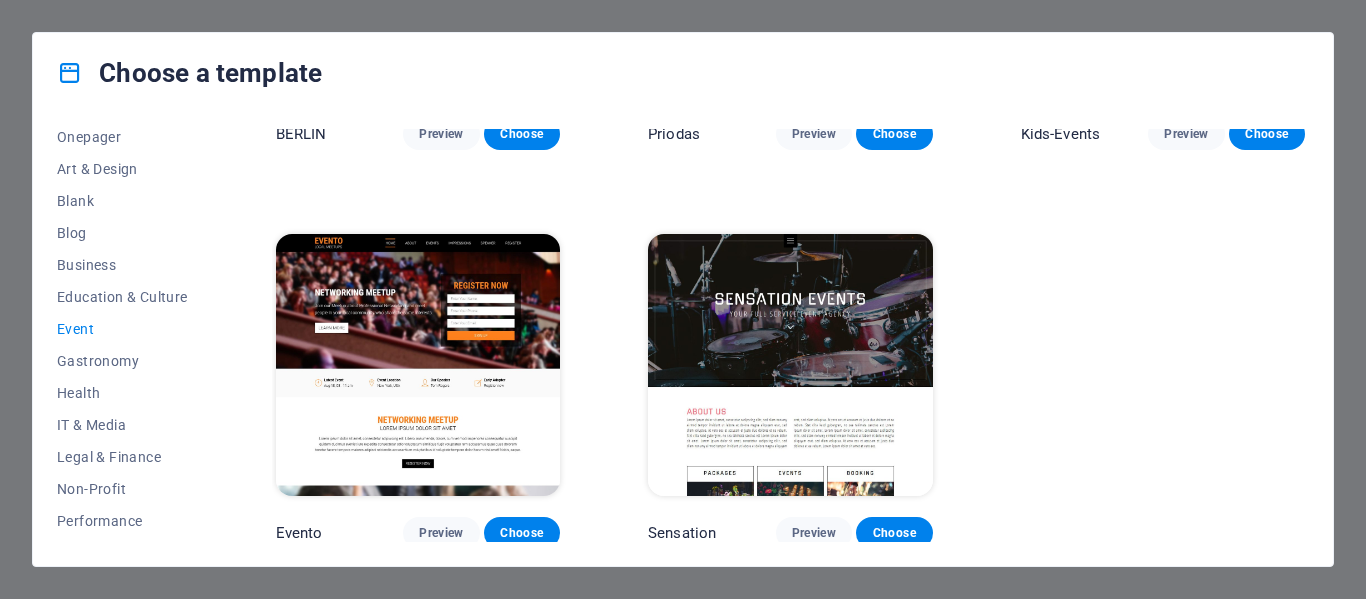 scroll, scrollTop: 0, scrollLeft: 0, axis: both 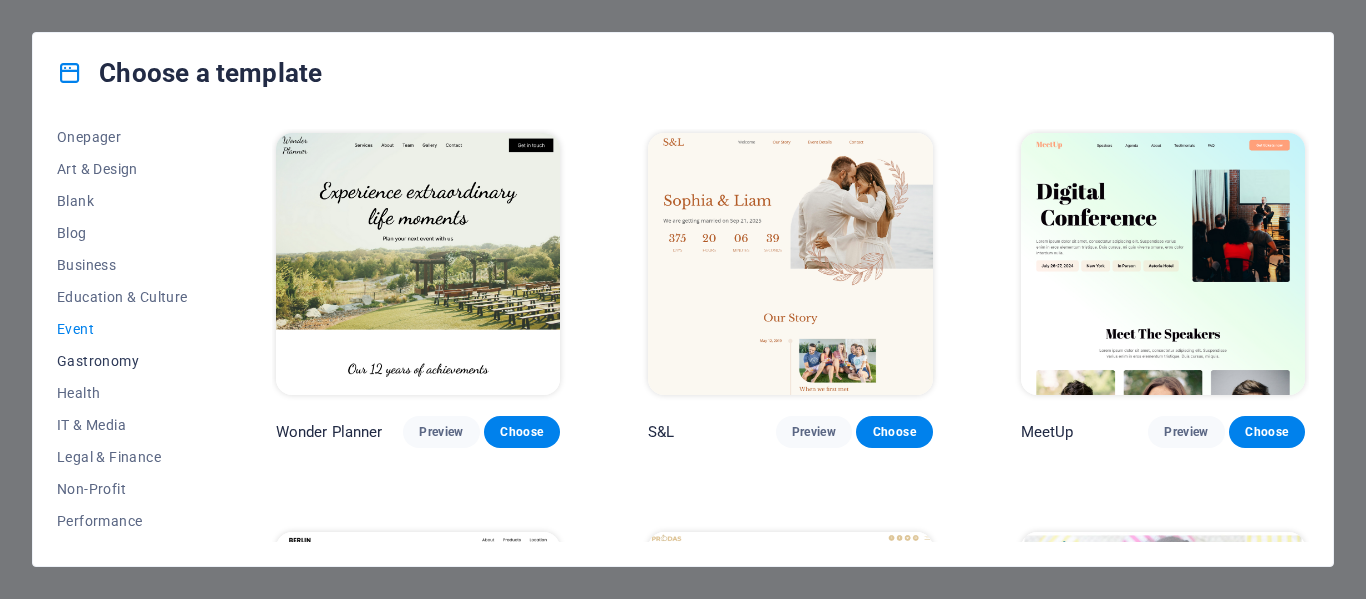 click on "Gastronomy" at bounding box center [122, 361] 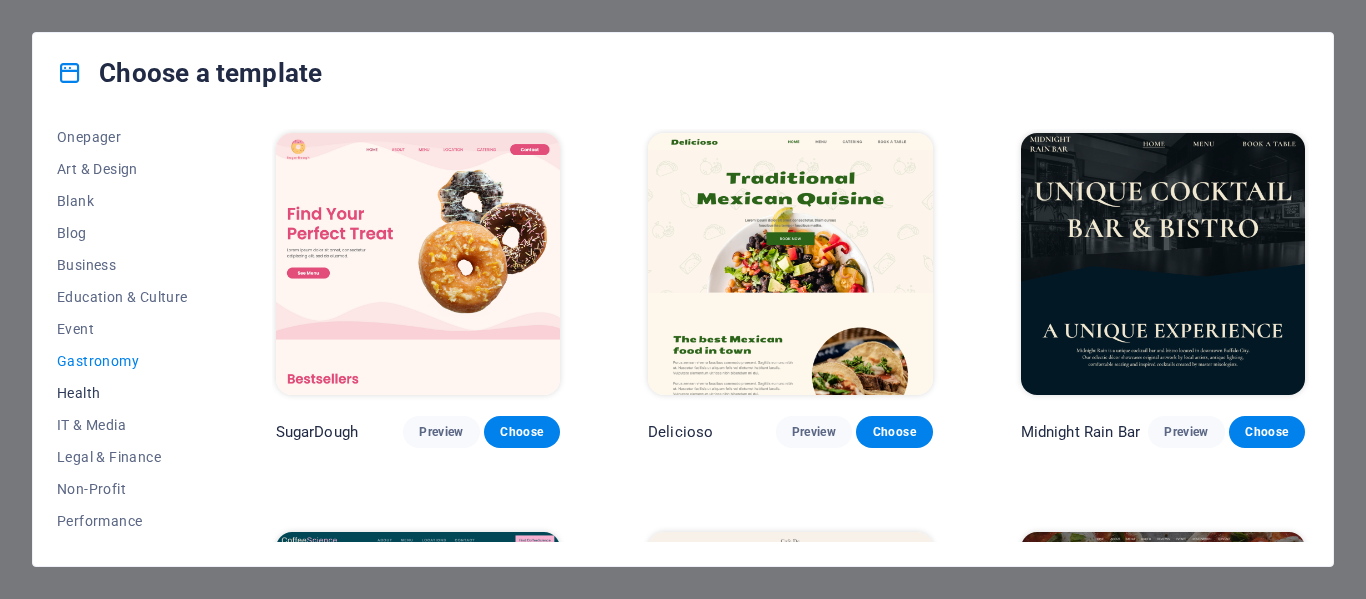 click on "Health" at bounding box center (122, 393) 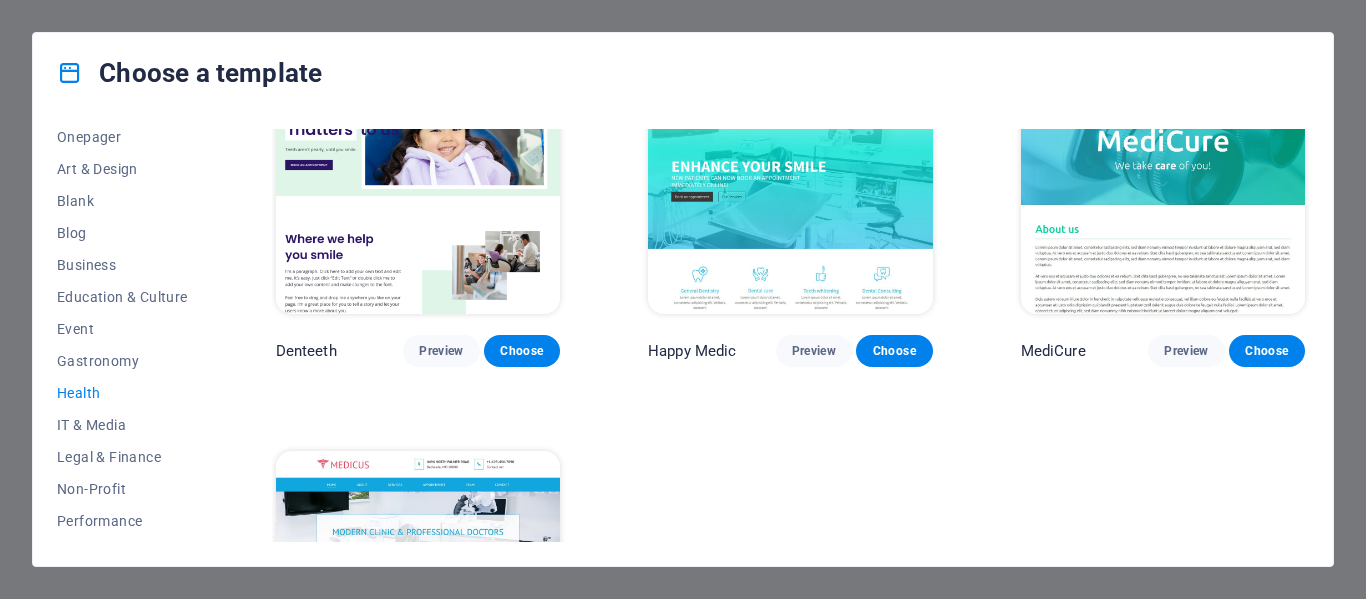 scroll, scrollTop: 597, scrollLeft: 0, axis: vertical 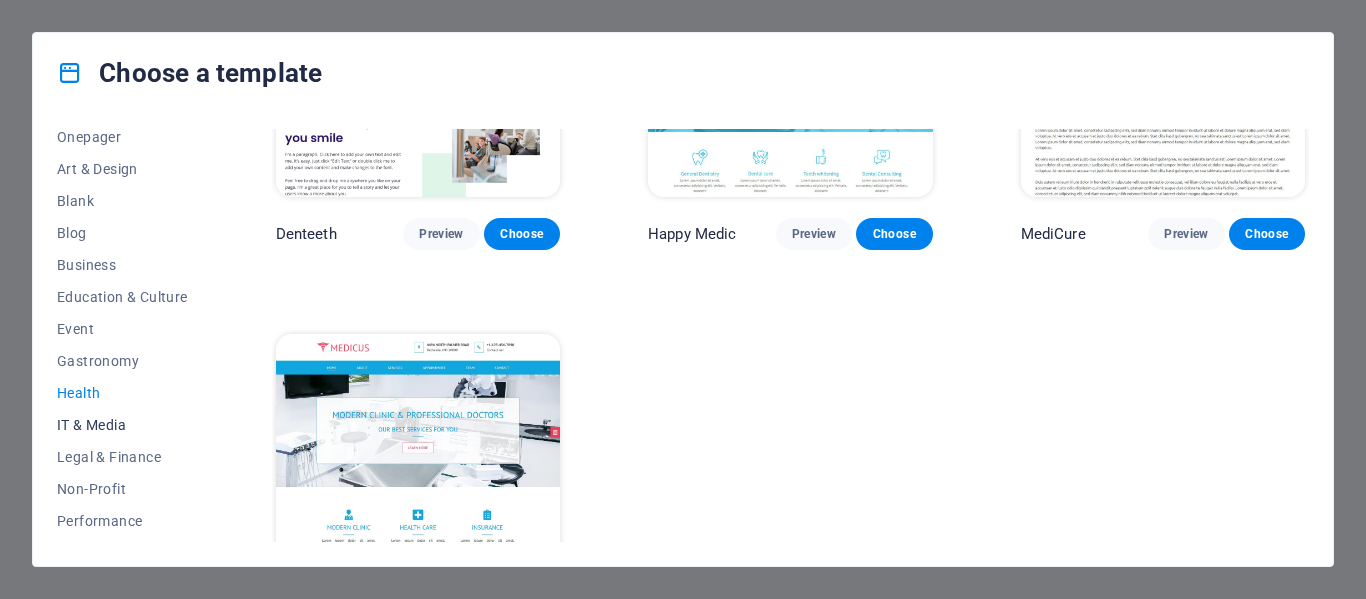 click on "IT & Media" at bounding box center (122, 425) 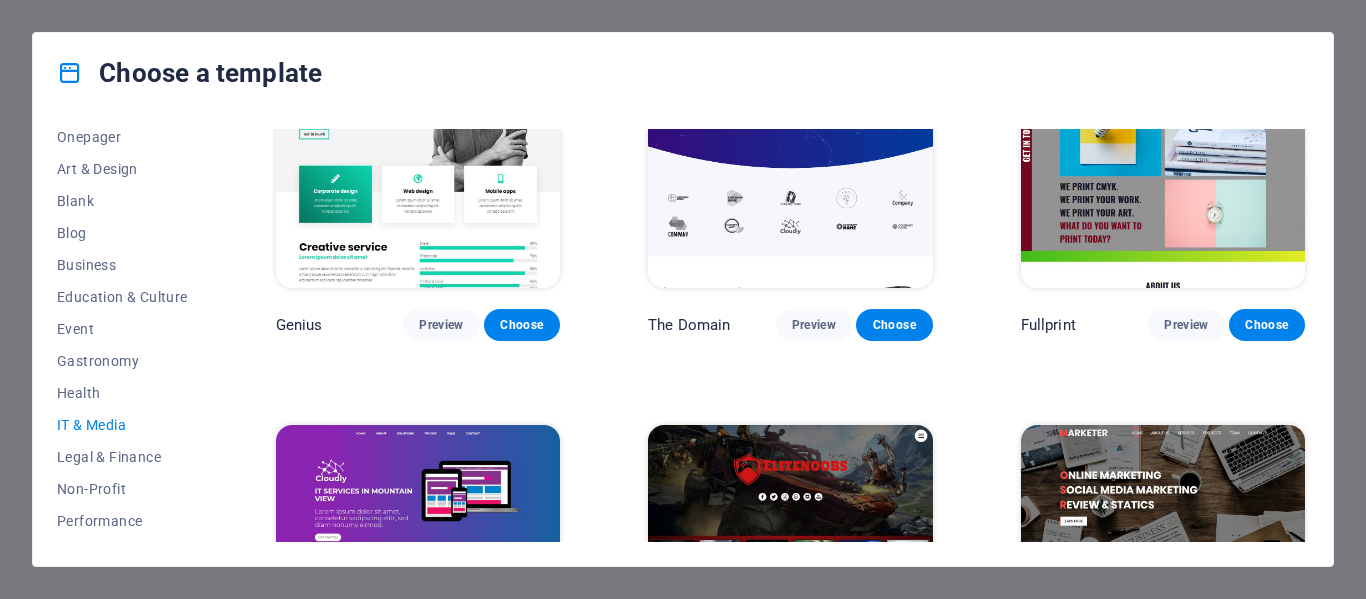 scroll, scrollTop: 894, scrollLeft: 0, axis: vertical 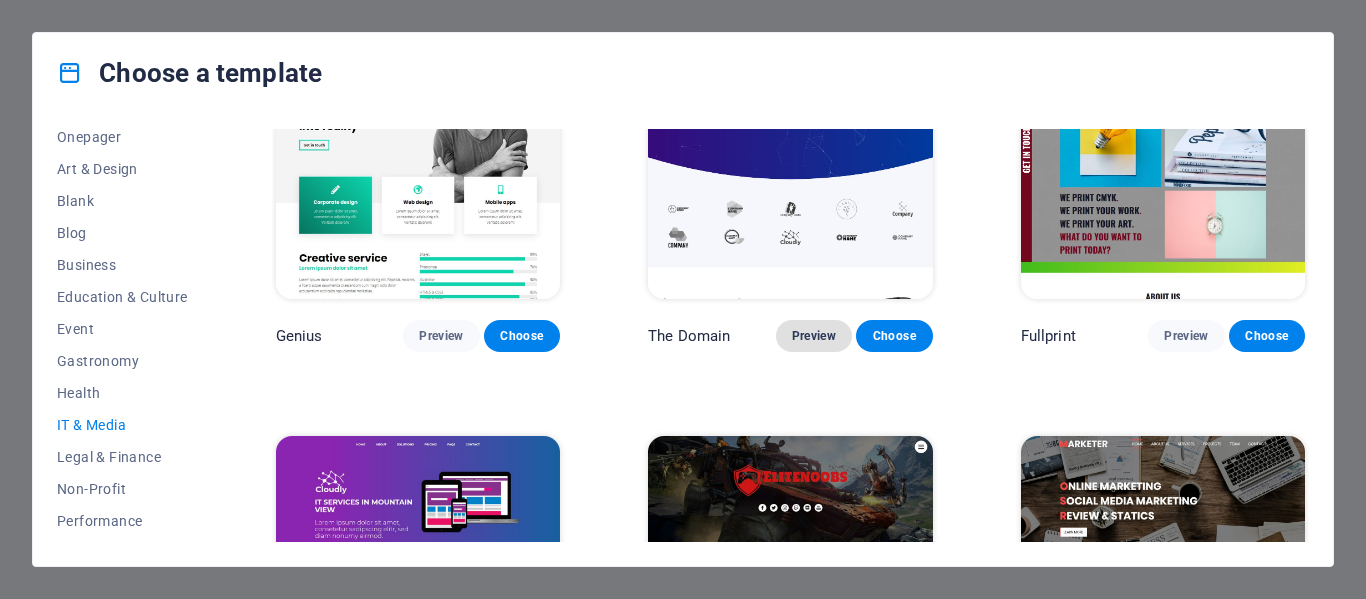 click on "Preview" at bounding box center (814, 336) 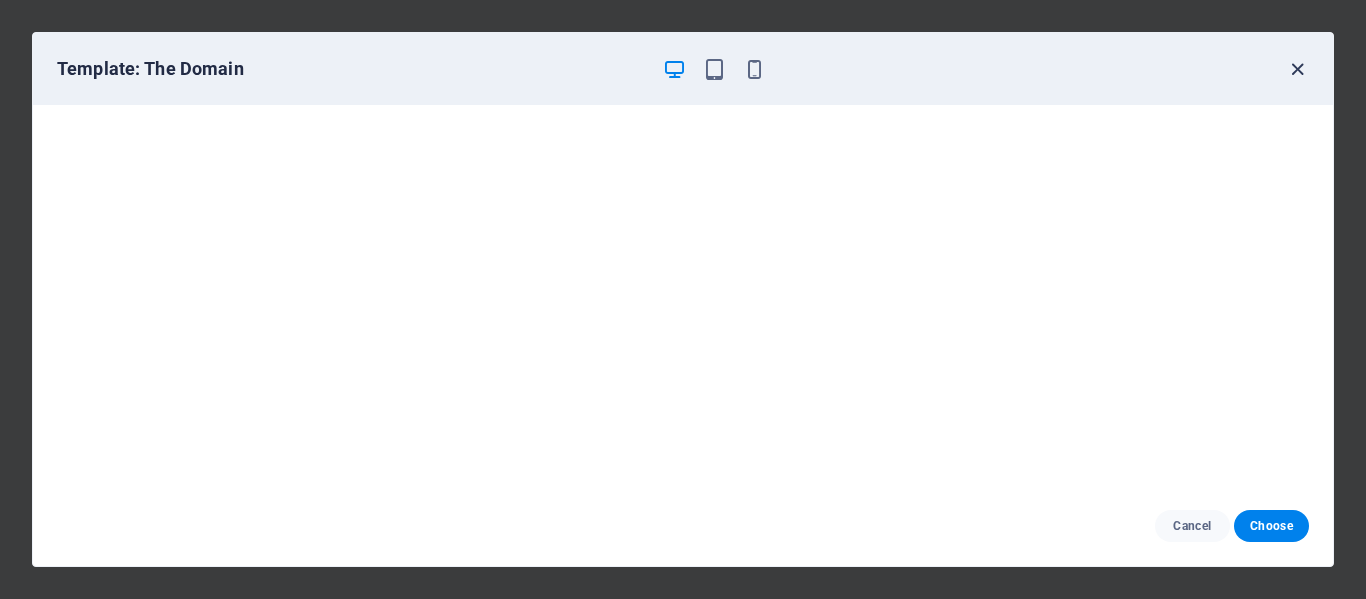 click at bounding box center (1297, 69) 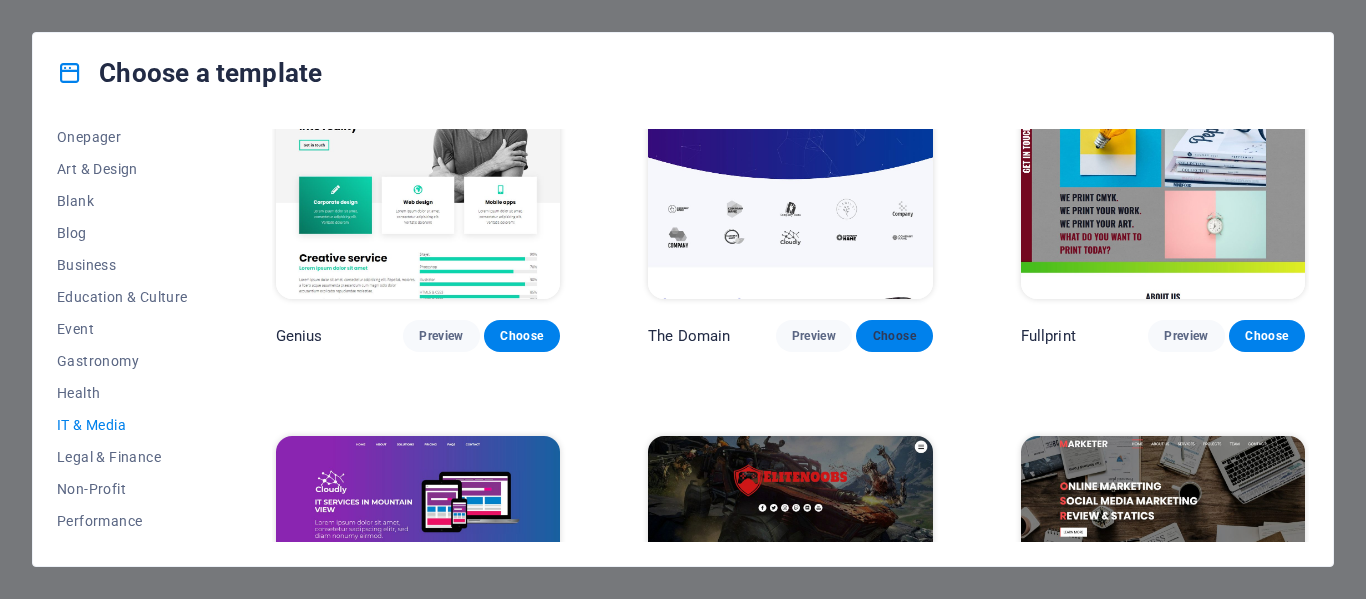 click on "Choose" at bounding box center (894, 336) 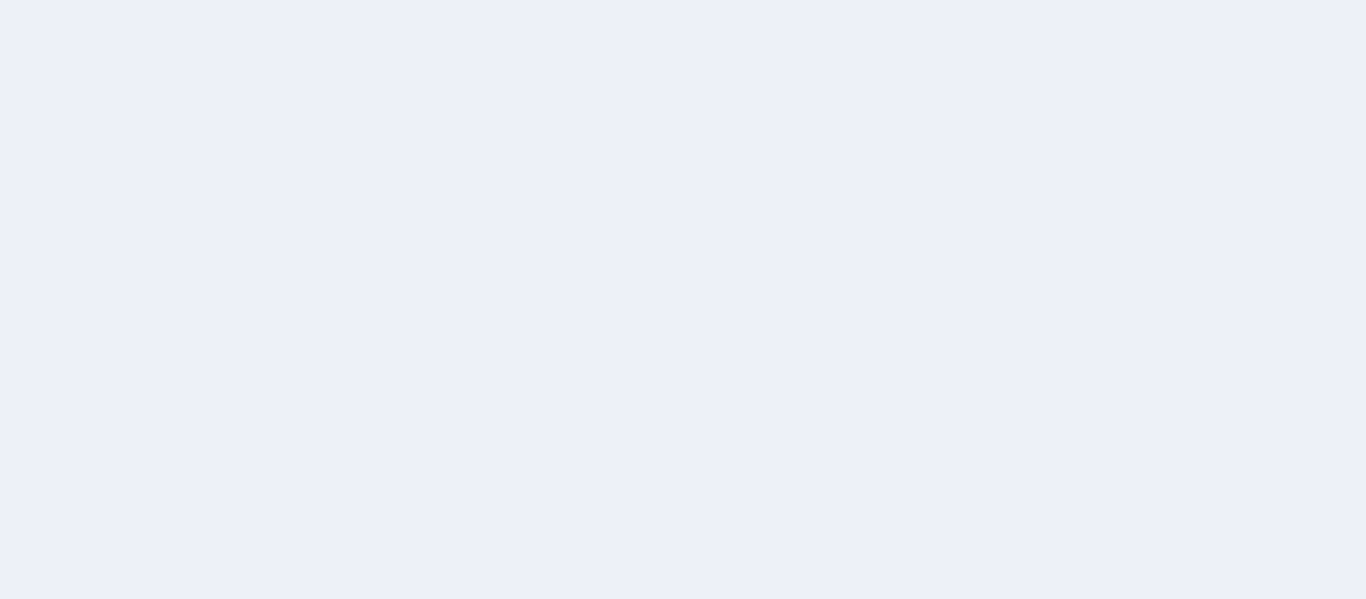 scroll, scrollTop: 0, scrollLeft: 0, axis: both 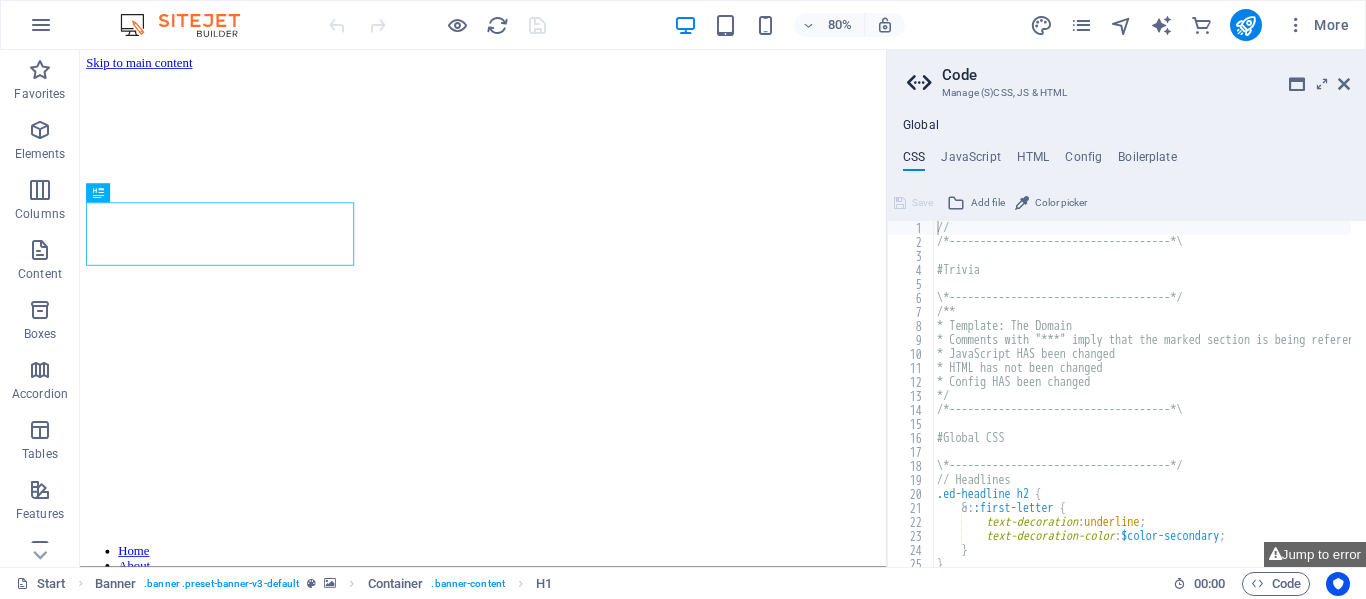 drag, startPoint x: 1077, startPoint y: 91, endPoint x: 966, endPoint y: 86, distance: 111.11256 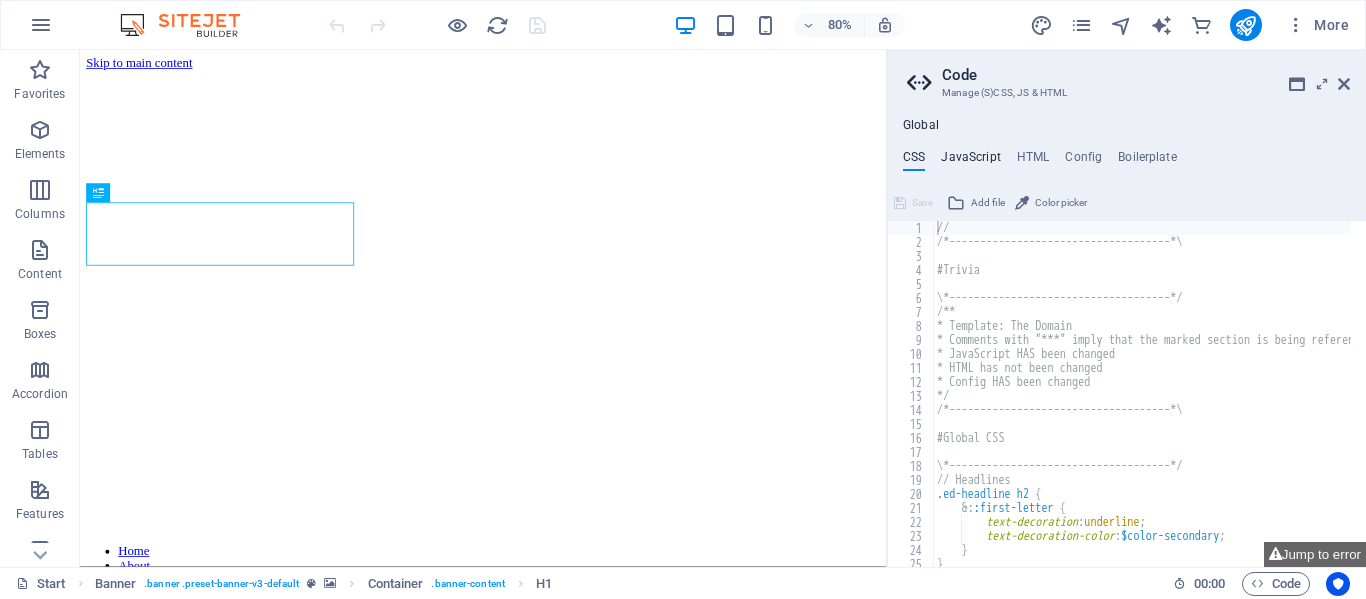 click on "JavaScript" at bounding box center [970, 161] 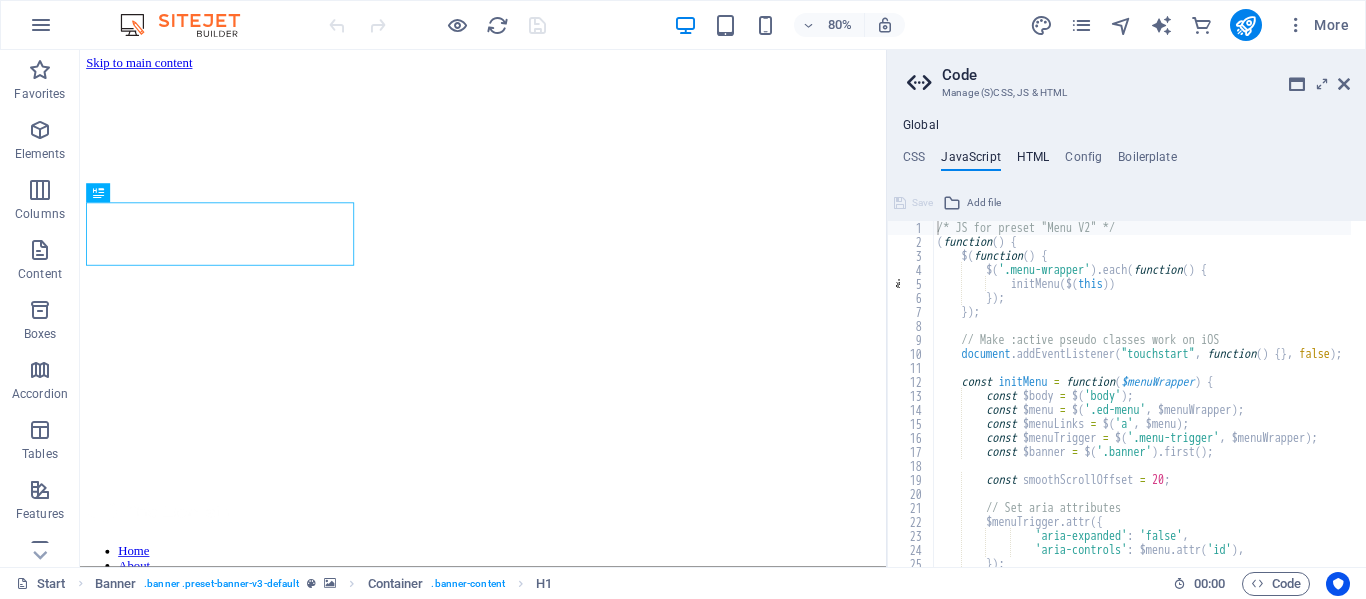 click on "HTML" at bounding box center [1033, 161] 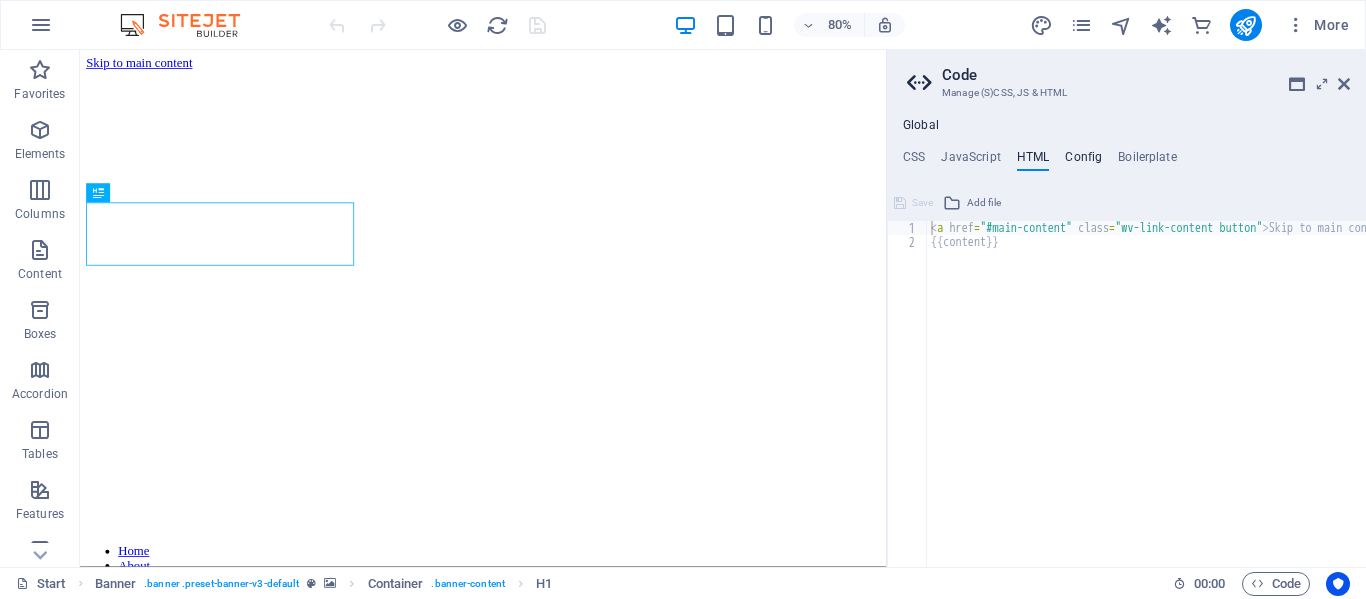 click on "Config" at bounding box center [1083, 161] 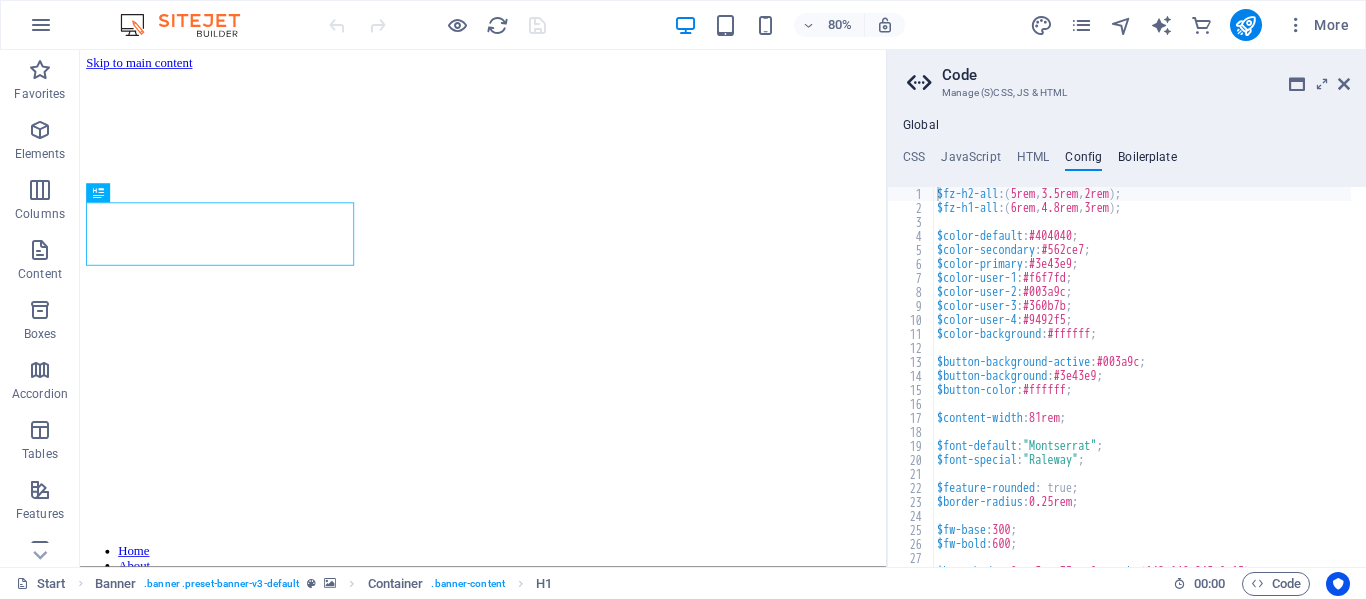 click on "Boilerplate" at bounding box center (1147, 161) 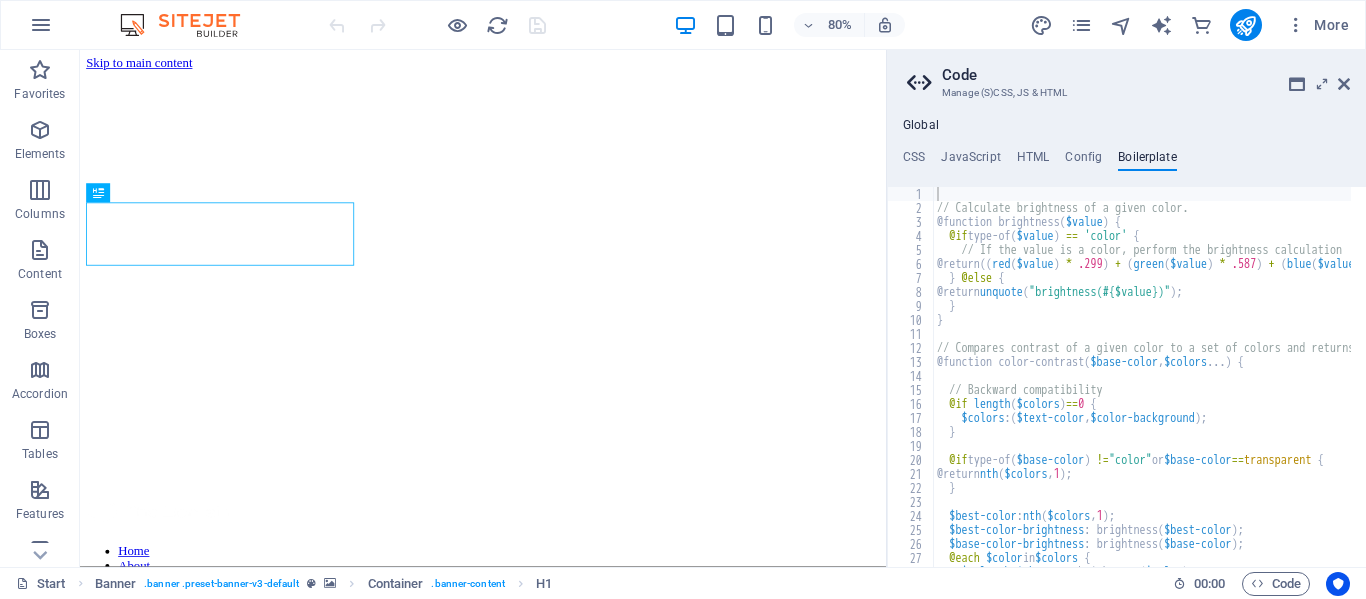 drag, startPoint x: 1228, startPoint y: 154, endPoint x: 1058, endPoint y: 149, distance: 170.07352 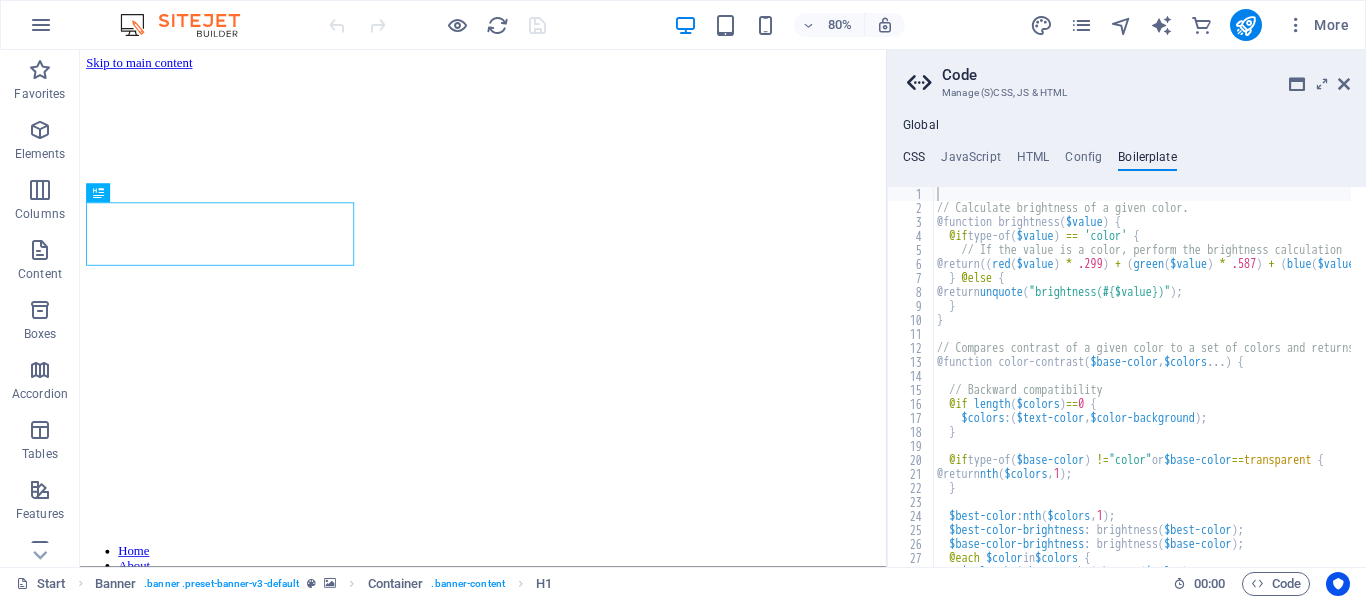 click on "CSS" at bounding box center [914, 161] 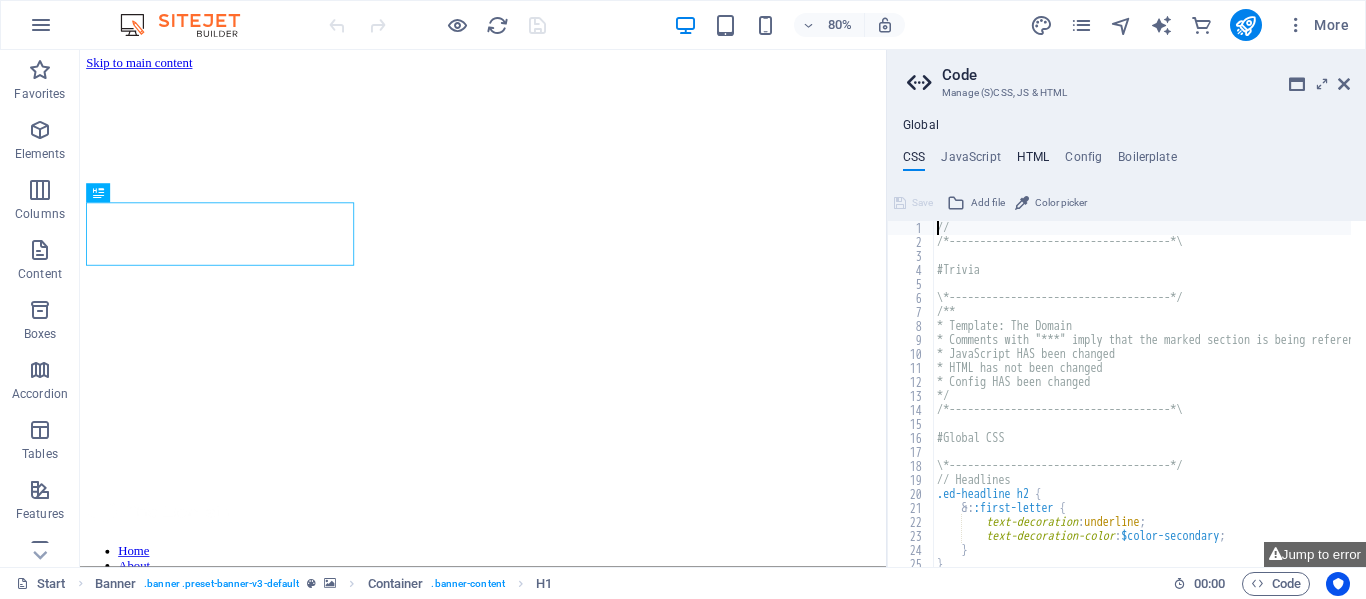 click on "HTML" at bounding box center (1033, 161) 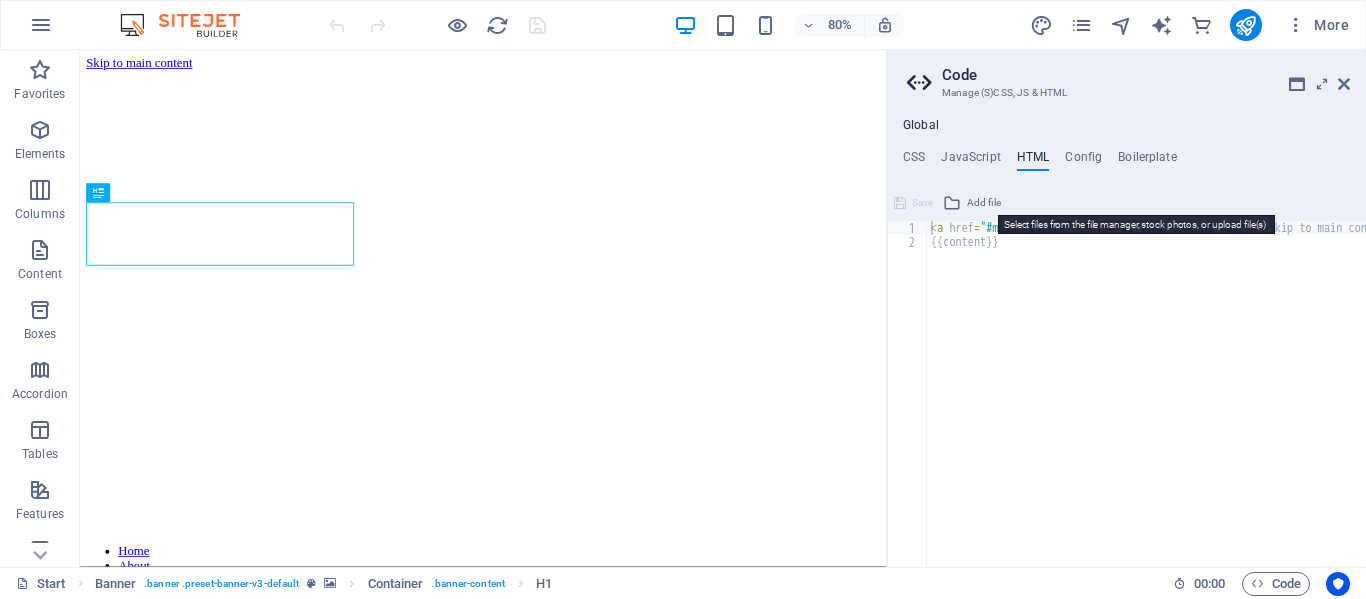 click on "Add file" at bounding box center [984, 203] 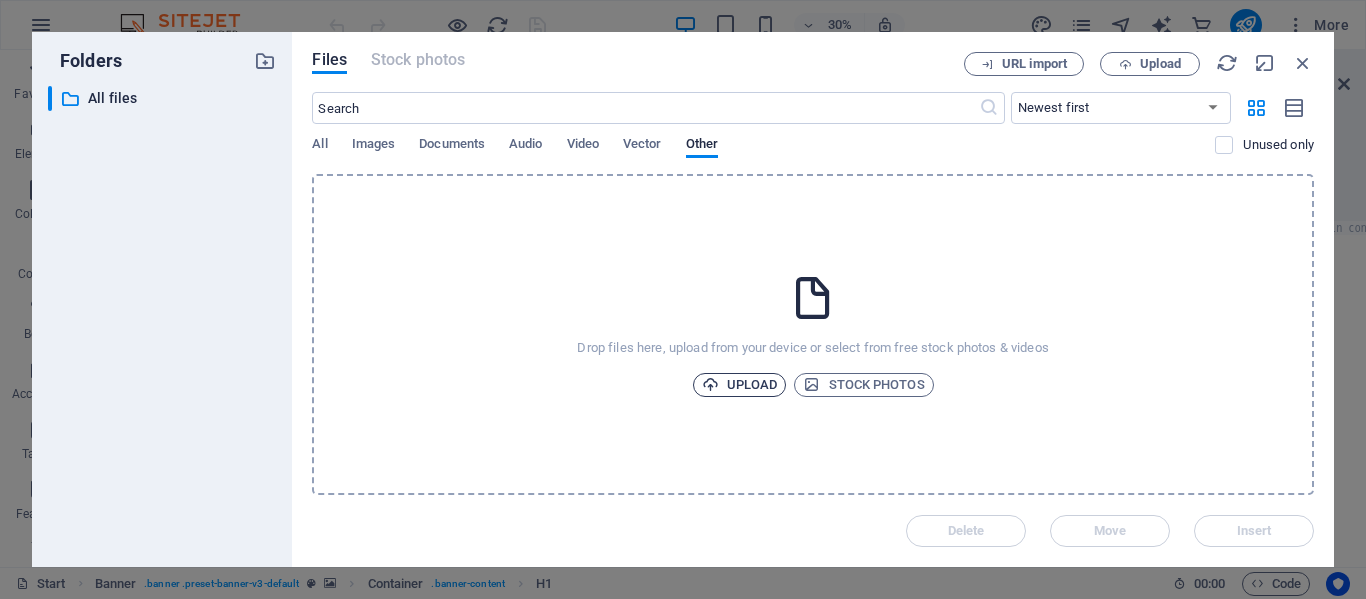 click on "Upload" at bounding box center [740, 385] 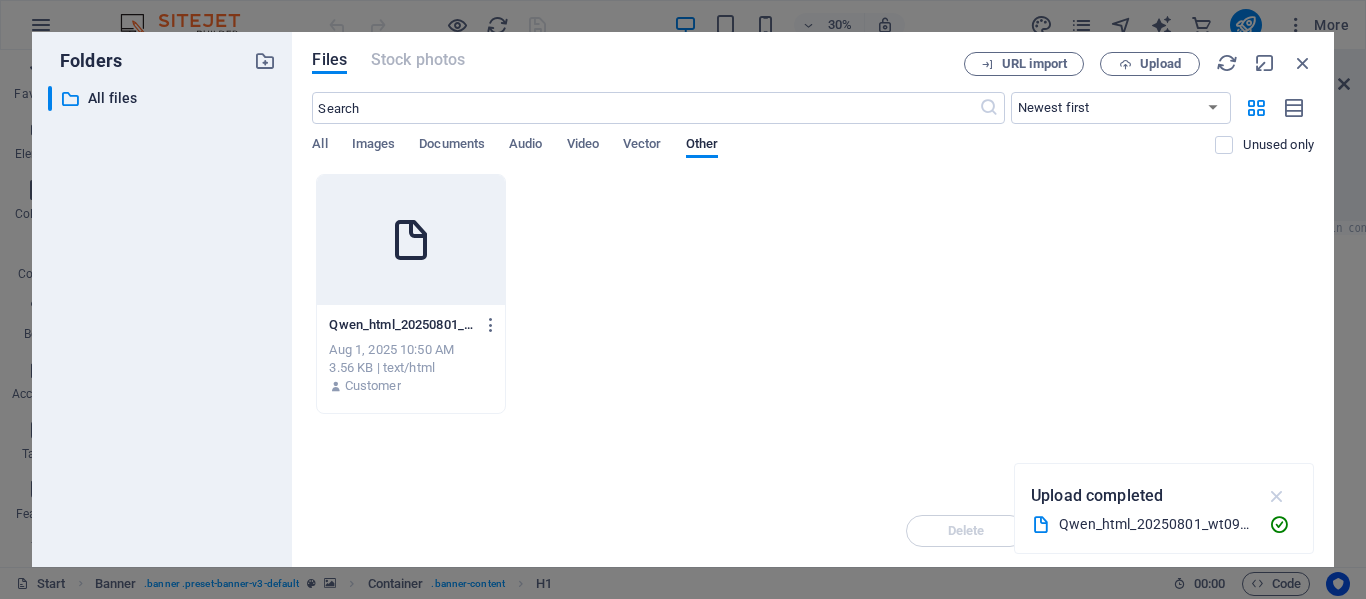 click at bounding box center [1277, 496] 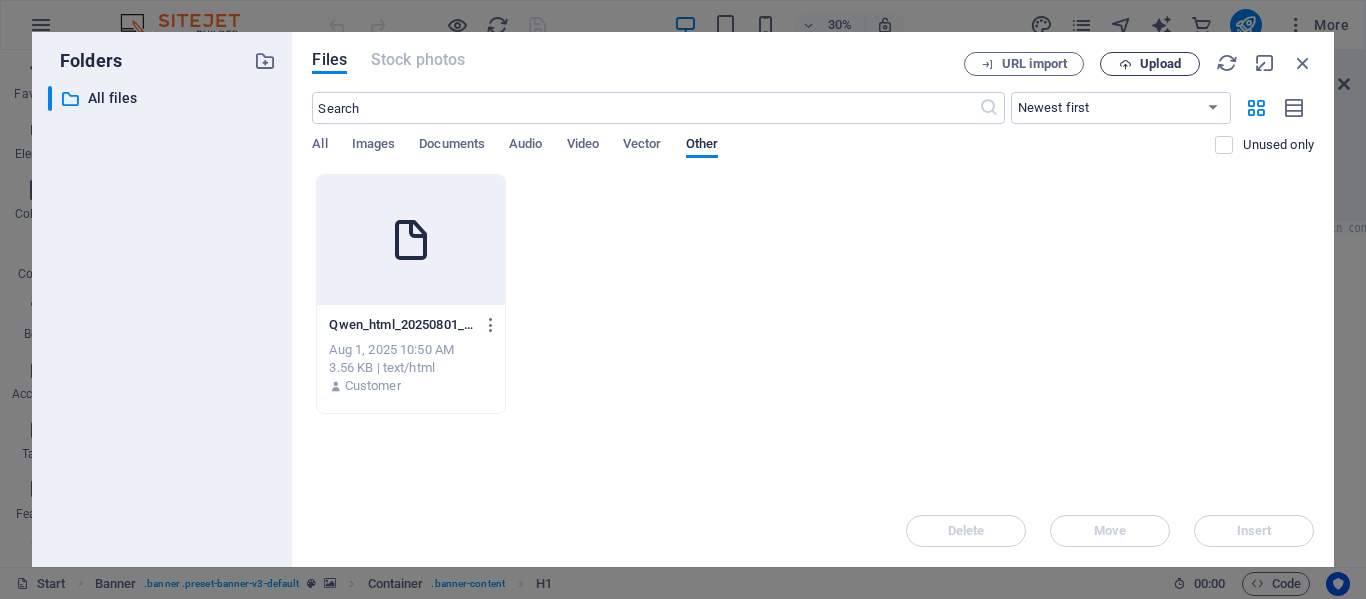 click on "Upload" at bounding box center (1150, 64) 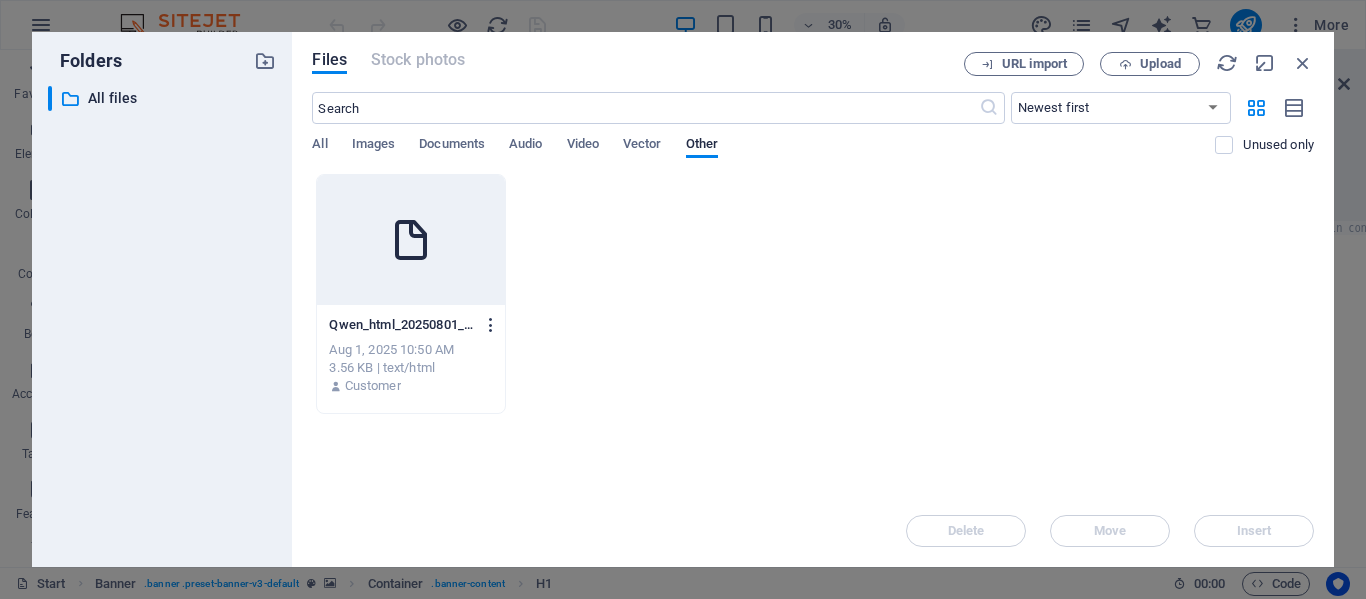 click at bounding box center (491, 325) 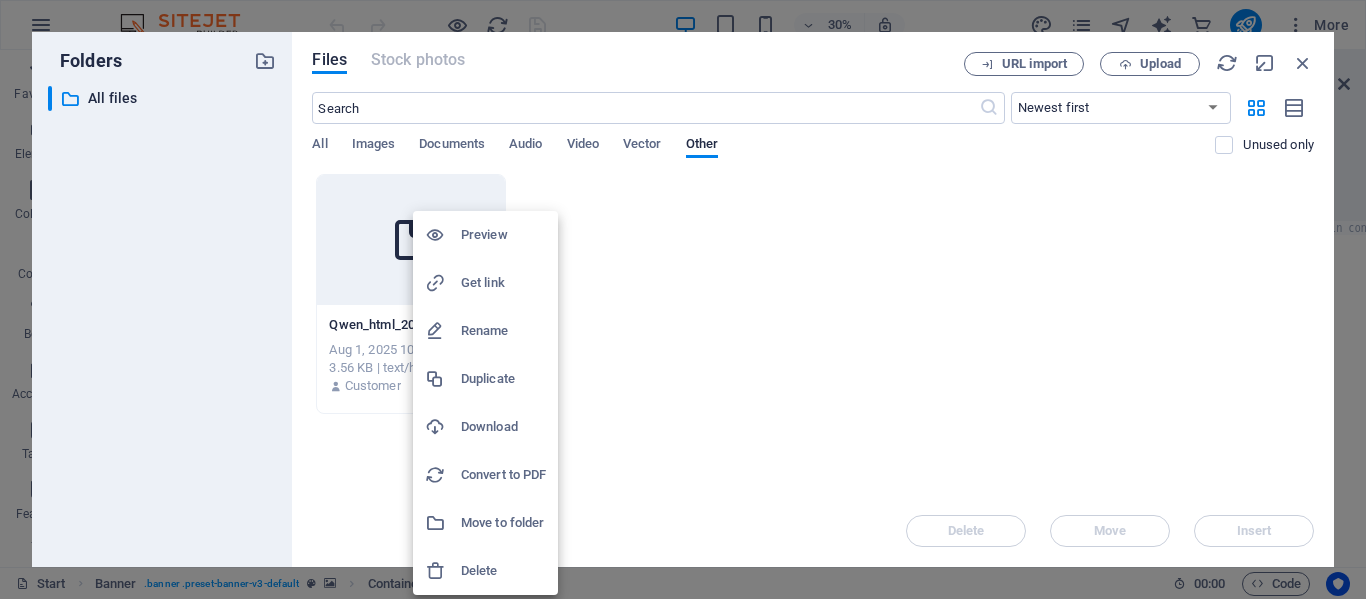 click on "Preview" at bounding box center [503, 235] 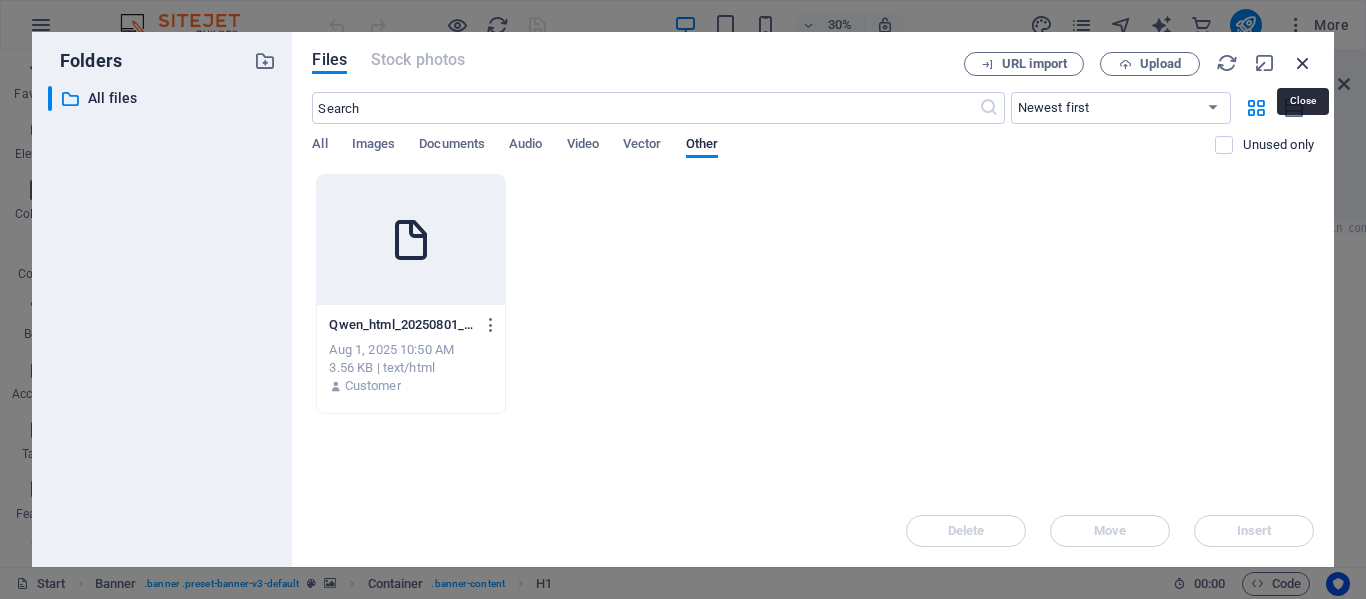 click at bounding box center (1303, 63) 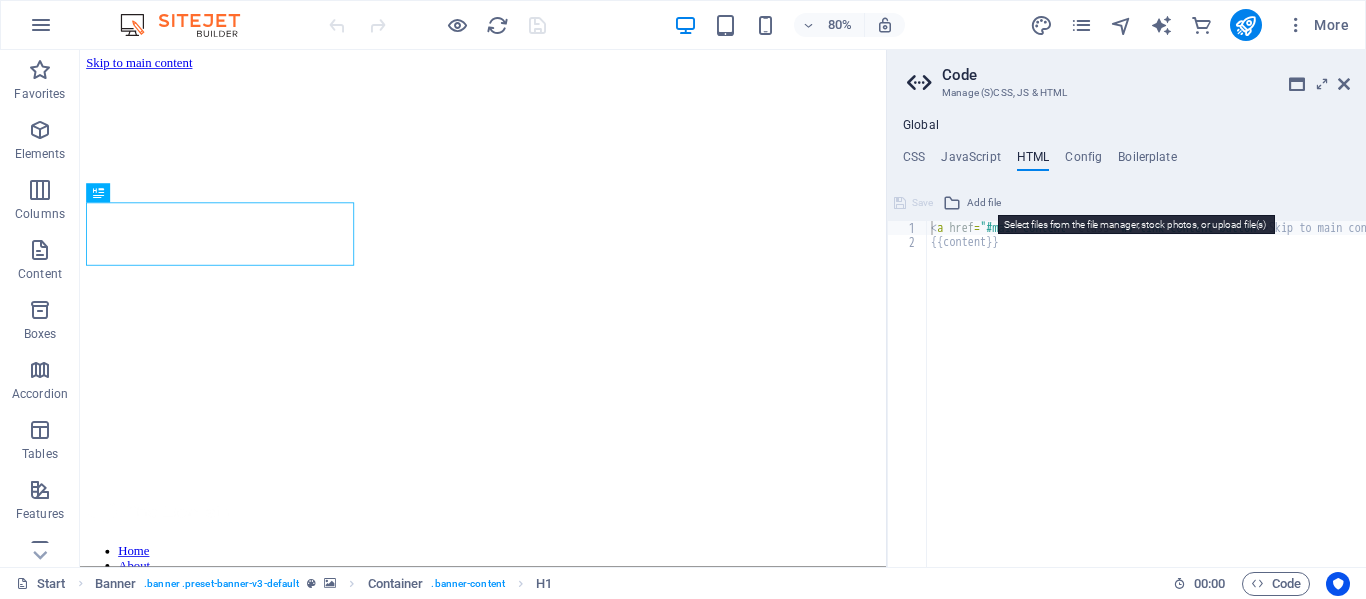 click on "Add file" at bounding box center (984, 203) 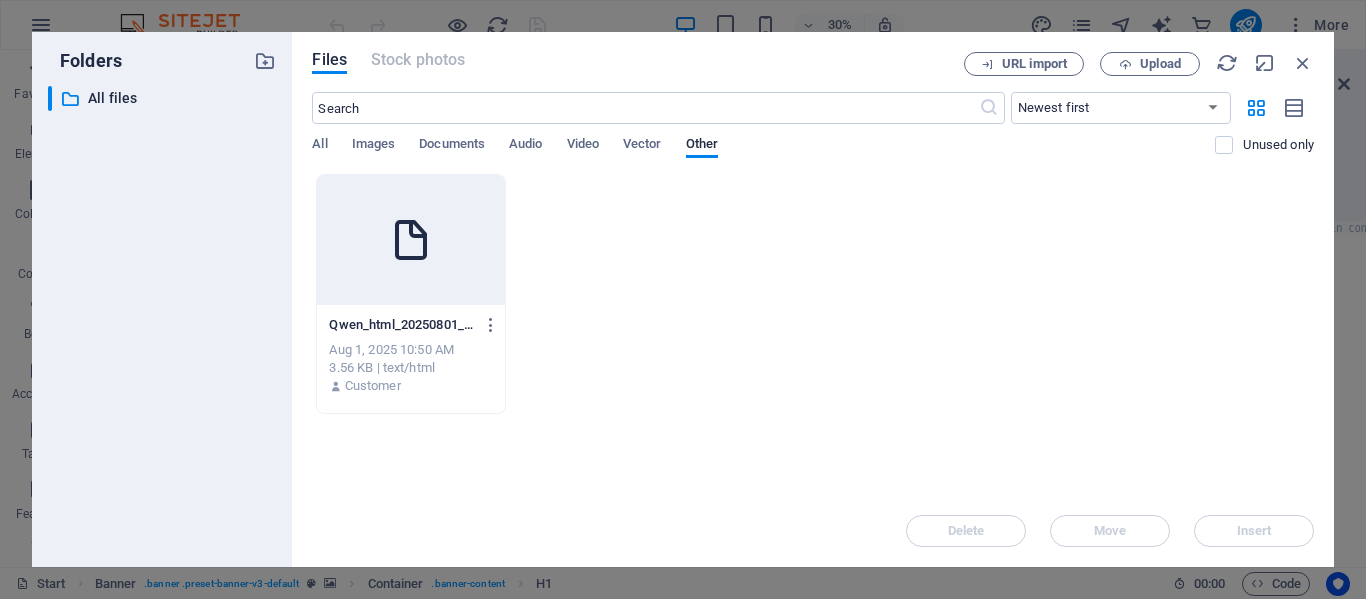 click at bounding box center (410, 240) 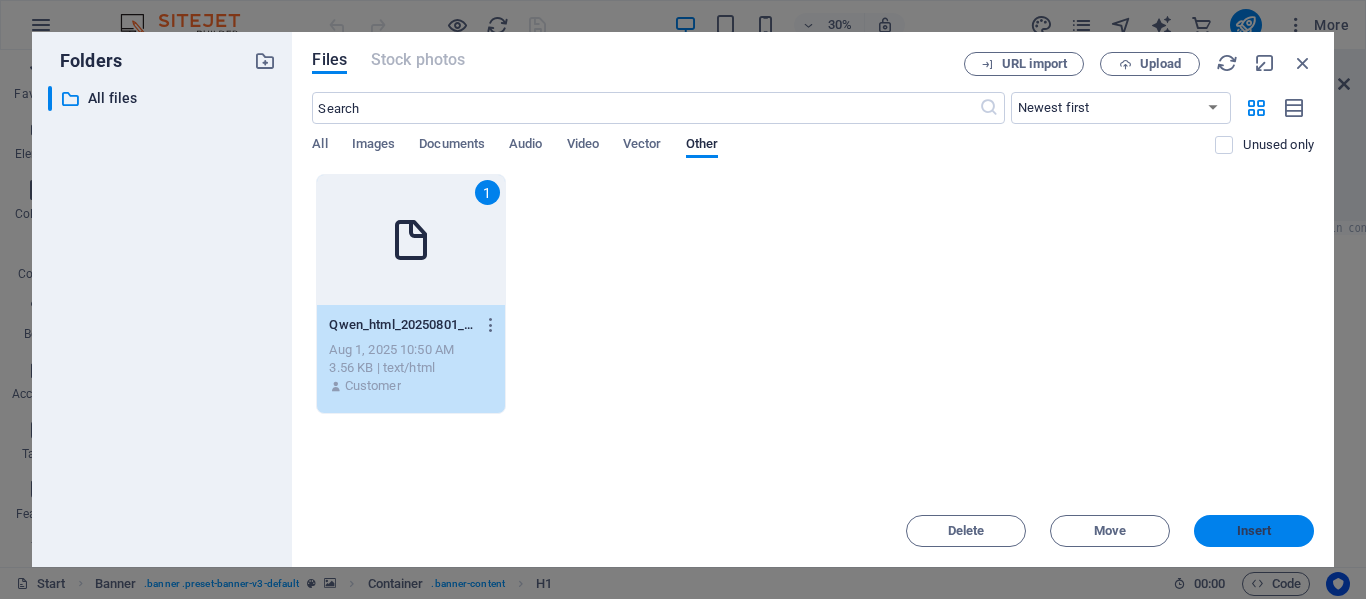 click on "Insert" at bounding box center (1254, 531) 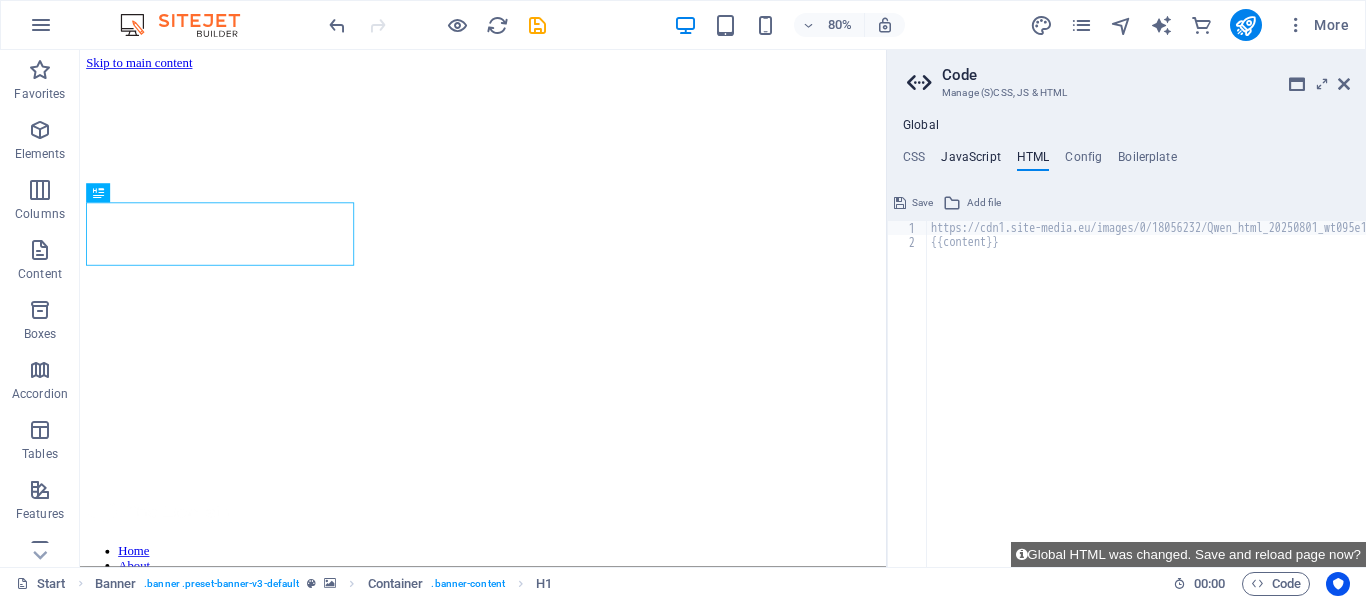 click on "JavaScript" at bounding box center (970, 161) 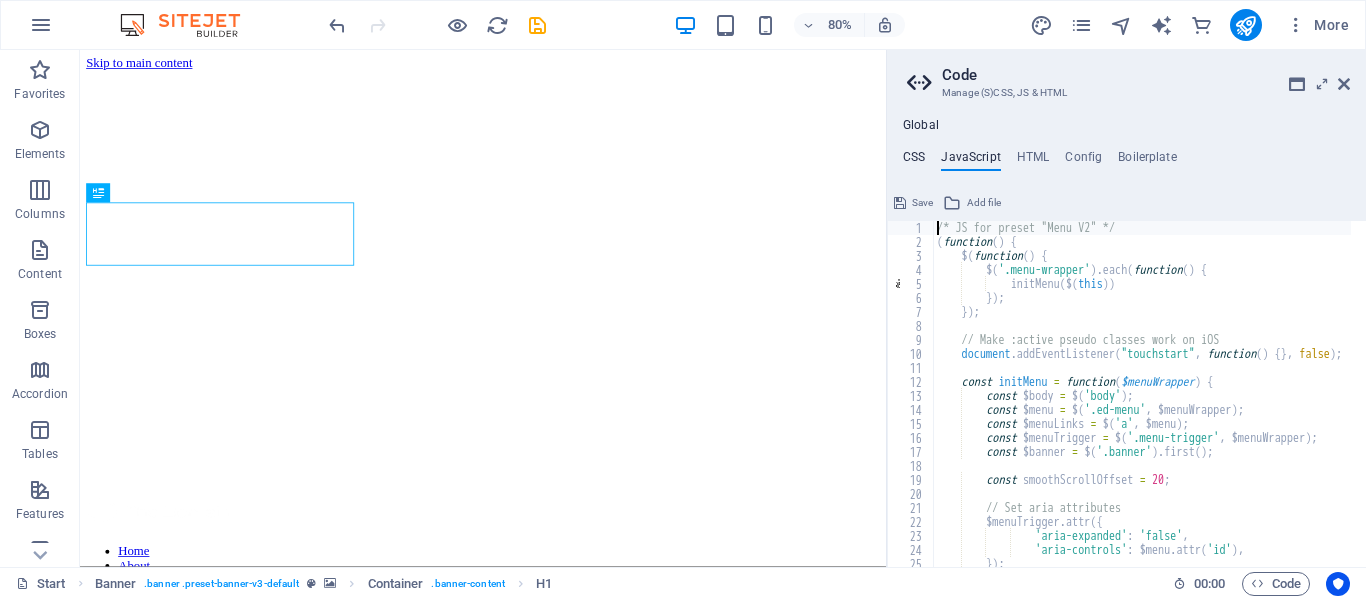 click on "CSS" at bounding box center (914, 161) 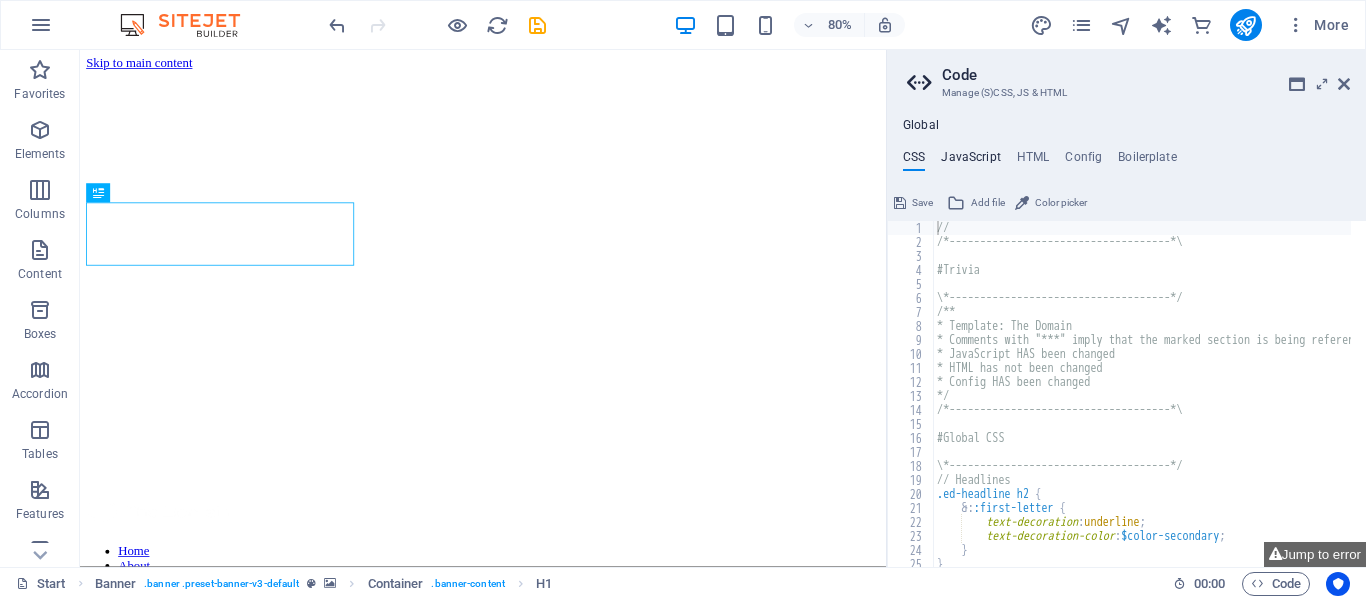 click on "JavaScript" at bounding box center (970, 161) 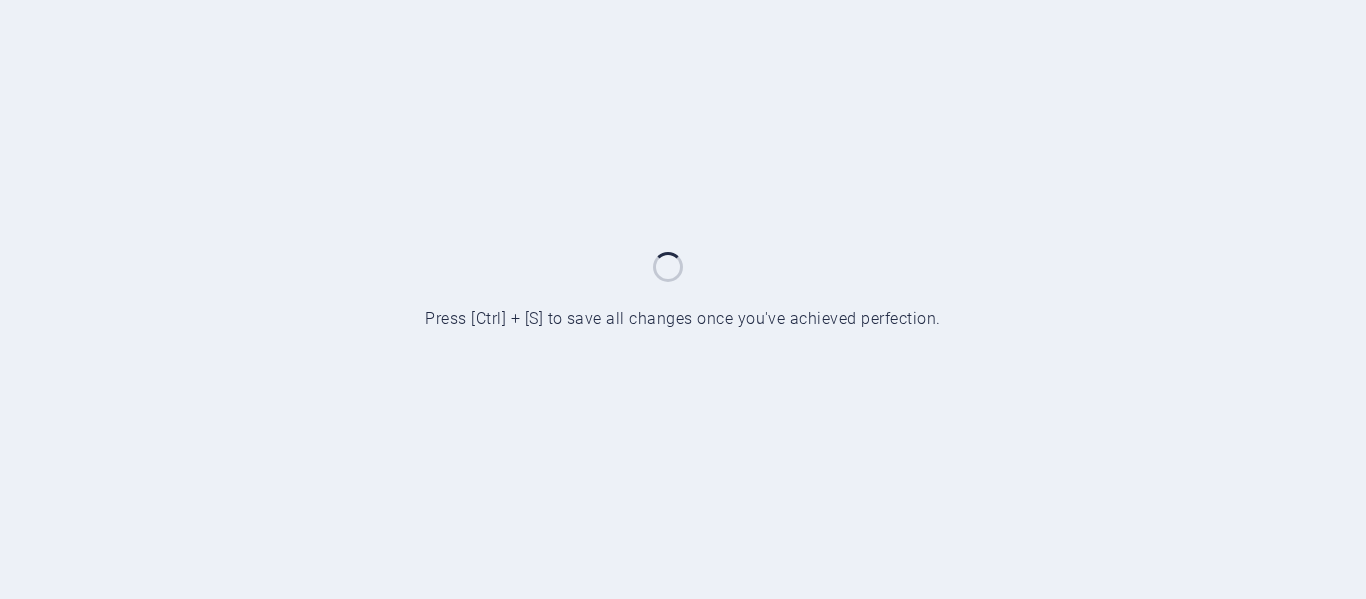 scroll, scrollTop: 0, scrollLeft: 0, axis: both 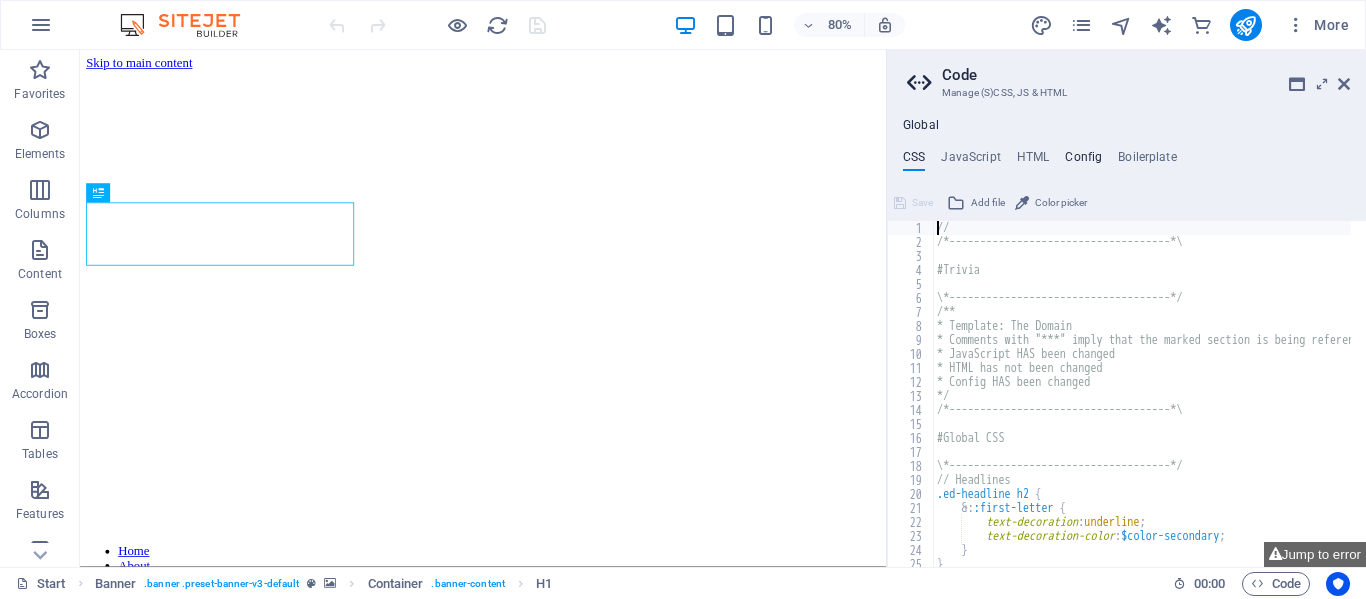 click on "Config" at bounding box center (1083, 161) 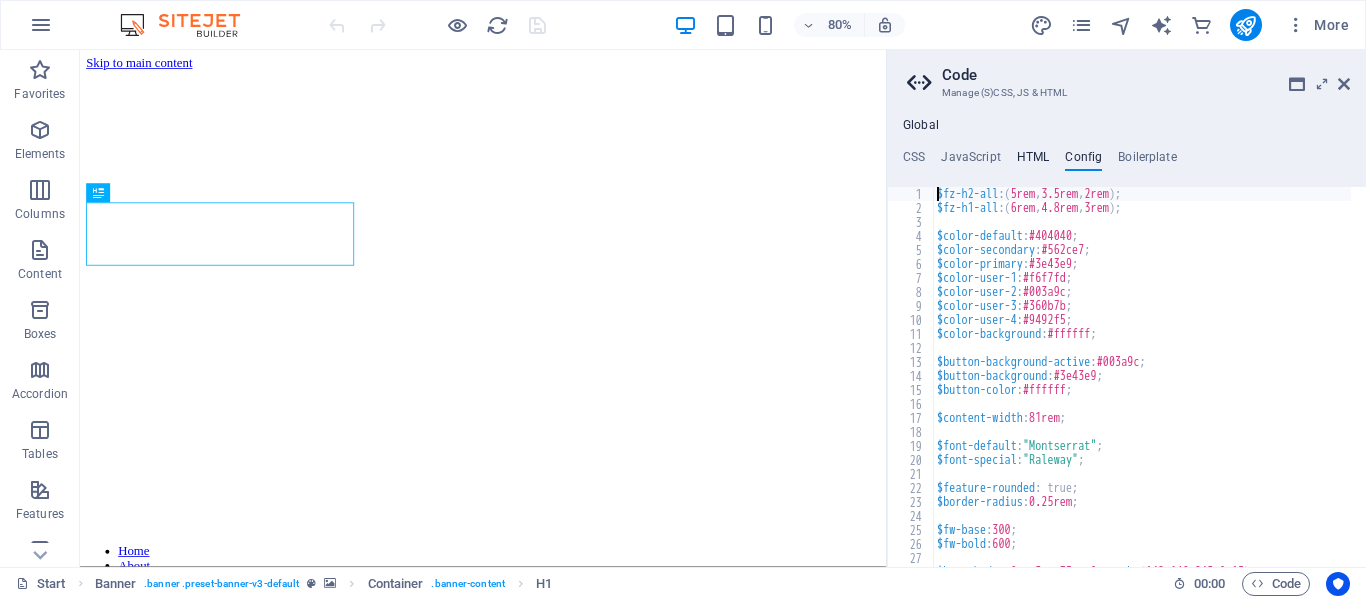 click on "HTML" at bounding box center [1033, 161] 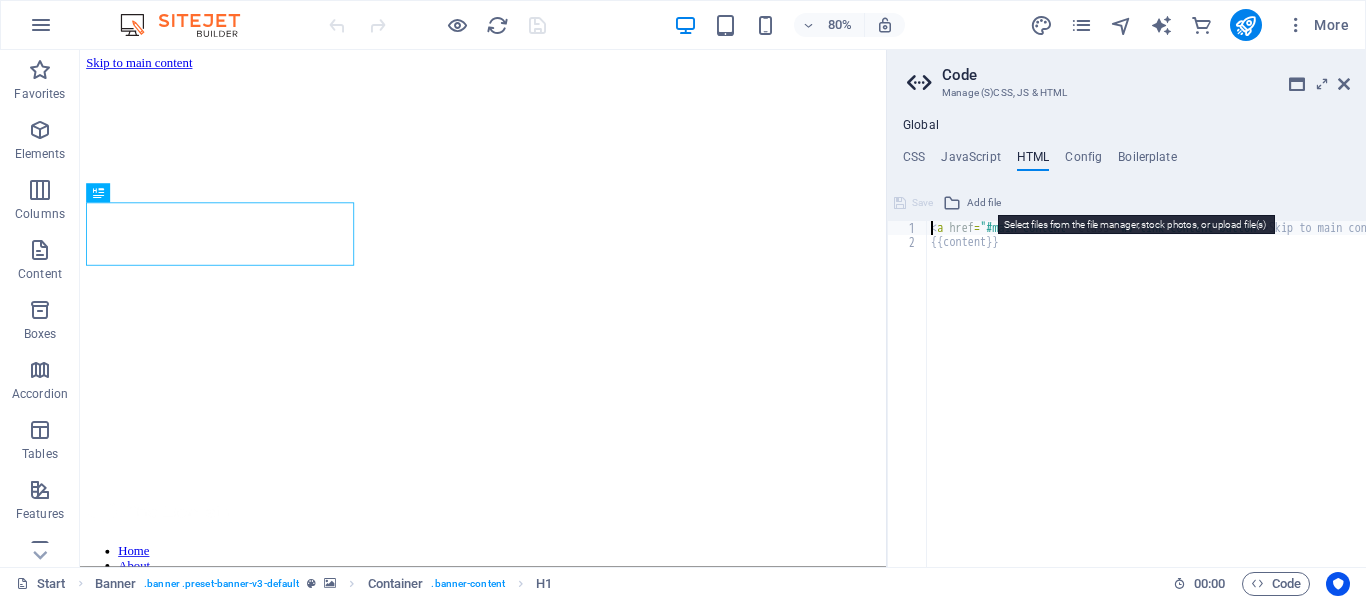 click on "Add file" at bounding box center (984, 203) 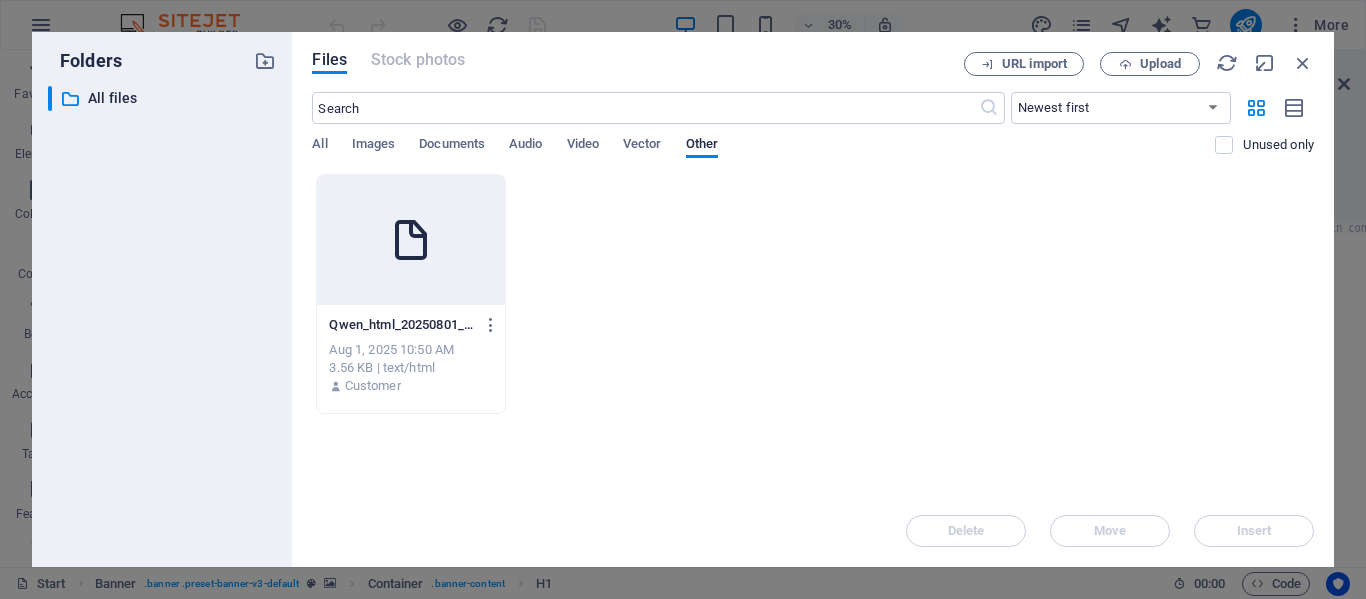 click at bounding box center [410, 240] 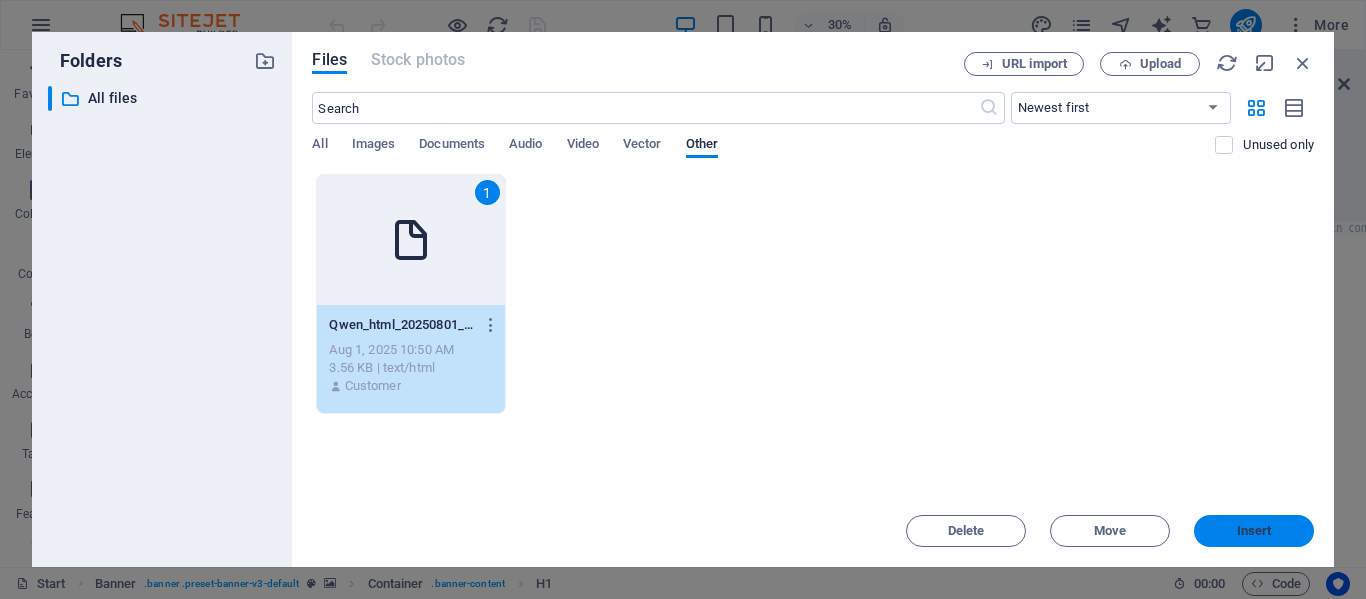 click on "Insert" at bounding box center [1254, 531] 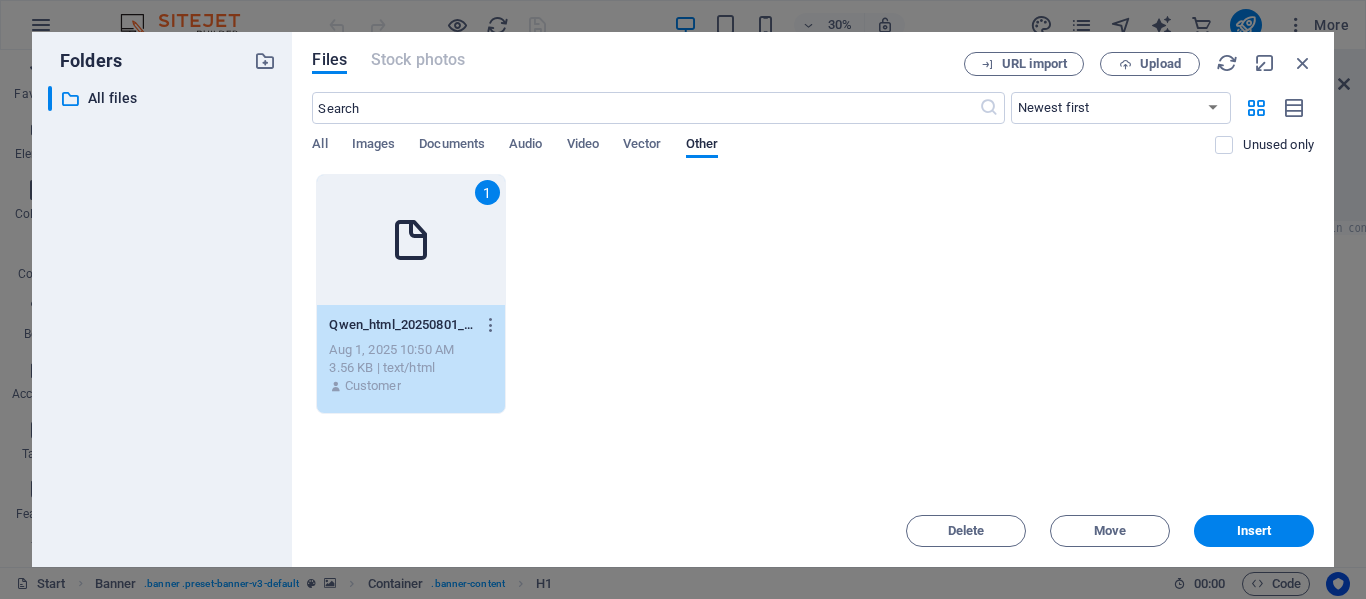 type on "https://cdn1.site-media.eu/images/0/18056232/Qwen_html_20250801_wt095e1ij-dwbw3RrutfIC730xHTcISA.html<a href="#main-content" class="wv-link-content button">Skip to main content</a>" 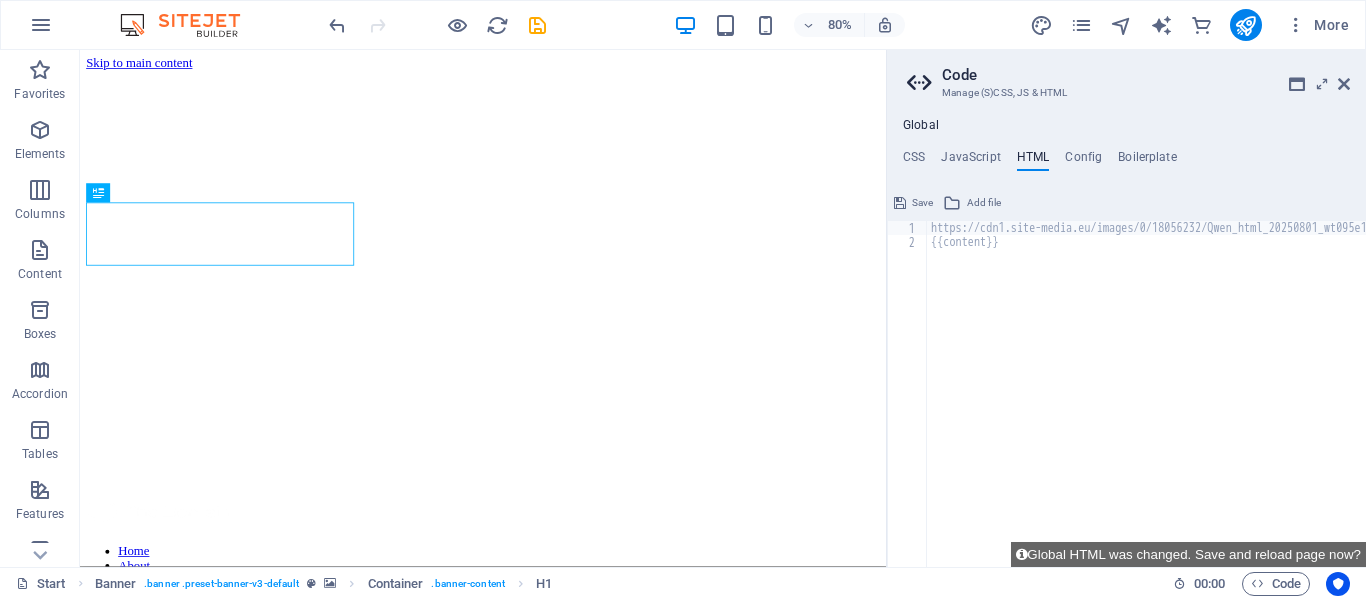 click on "Save" at bounding box center (913, 203) 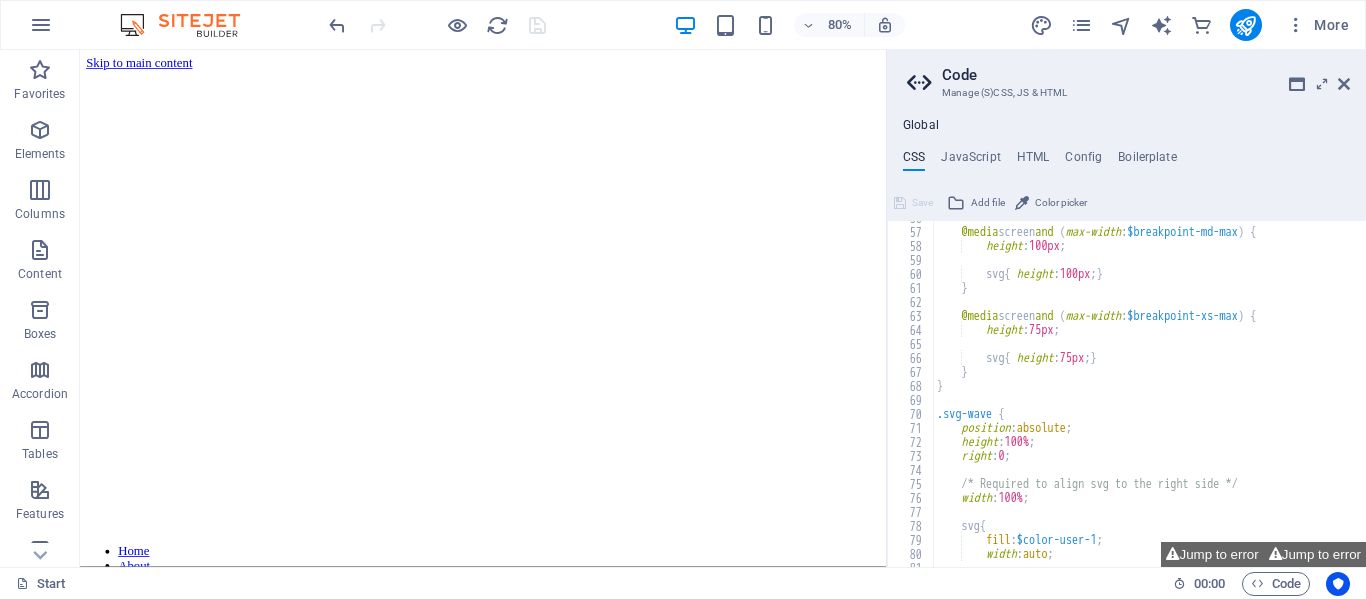 scroll, scrollTop: 840, scrollLeft: 0, axis: vertical 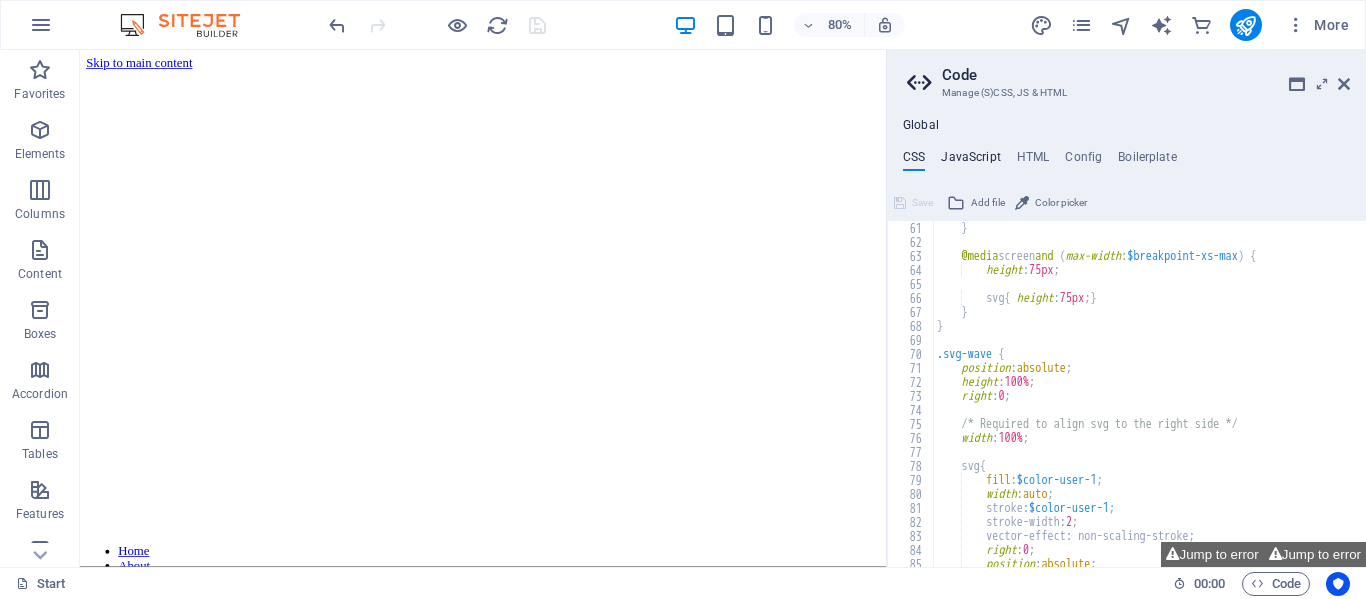 click on "JavaScript" at bounding box center [970, 161] 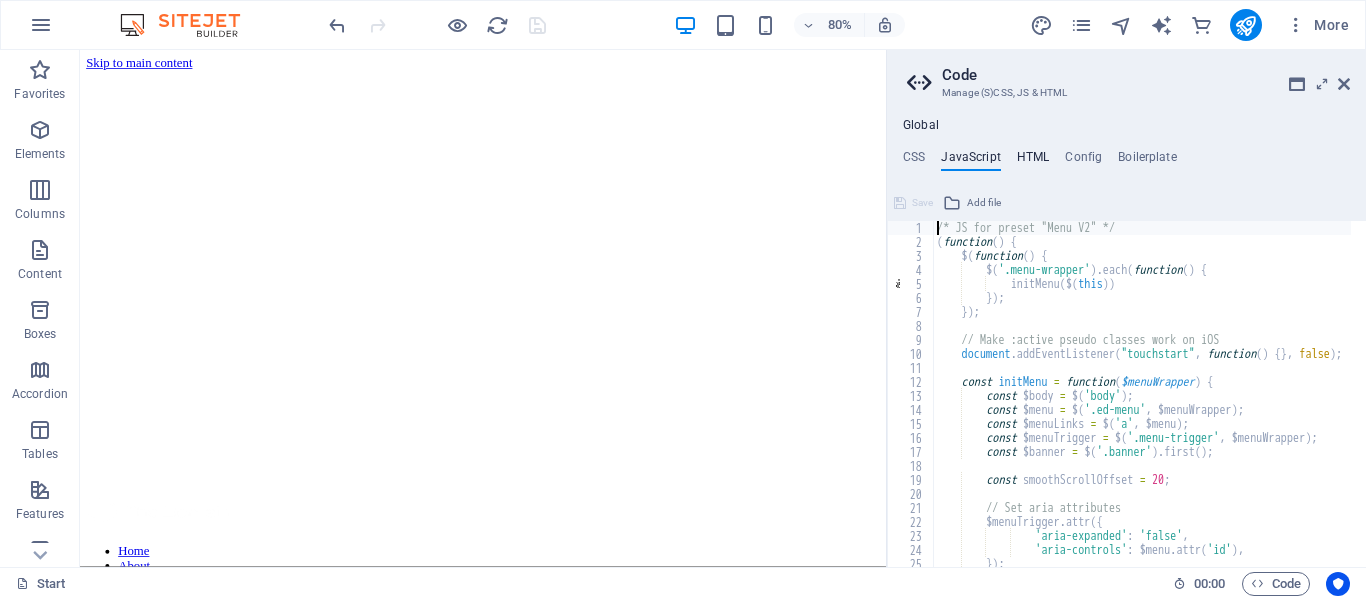click on "HTML" at bounding box center [1033, 161] 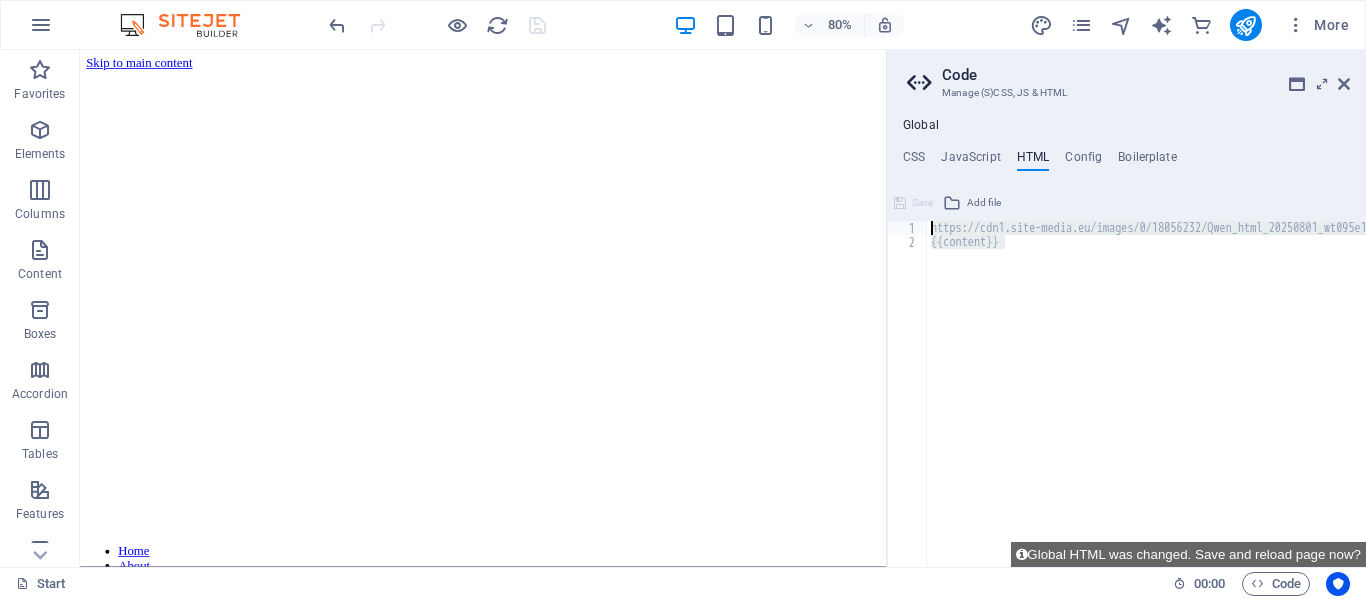 drag, startPoint x: 1028, startPoint y: 251, endPoint x: 914, endPoint y: 222, distance: 117.630775 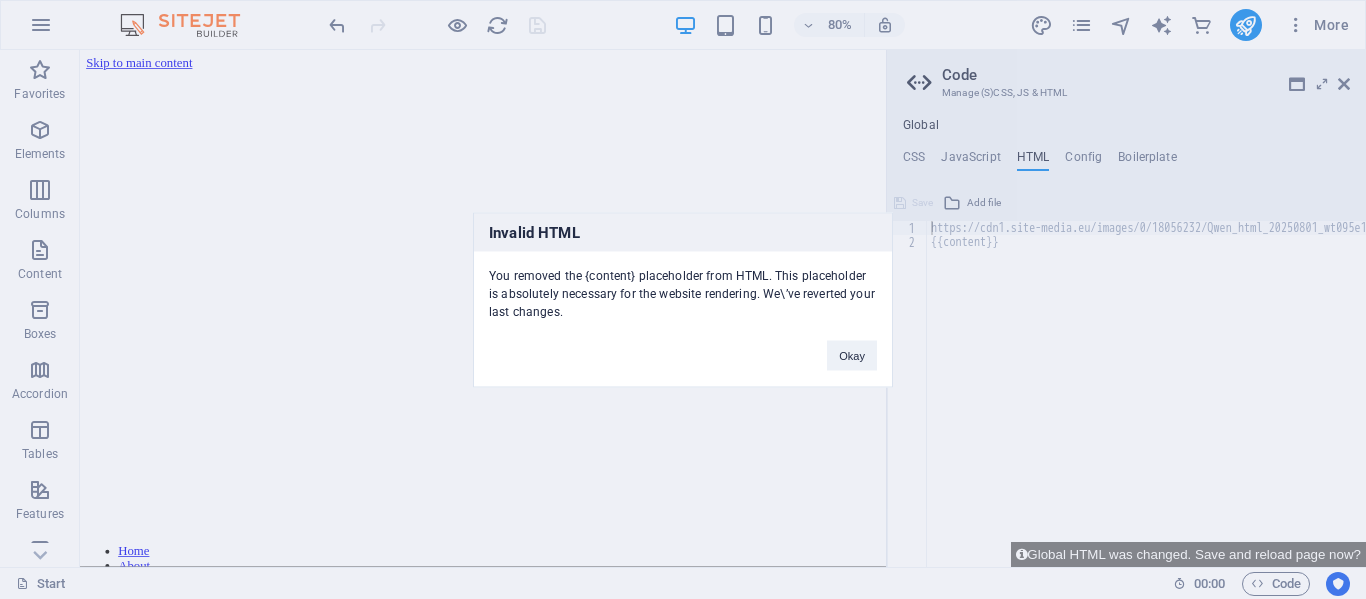 type 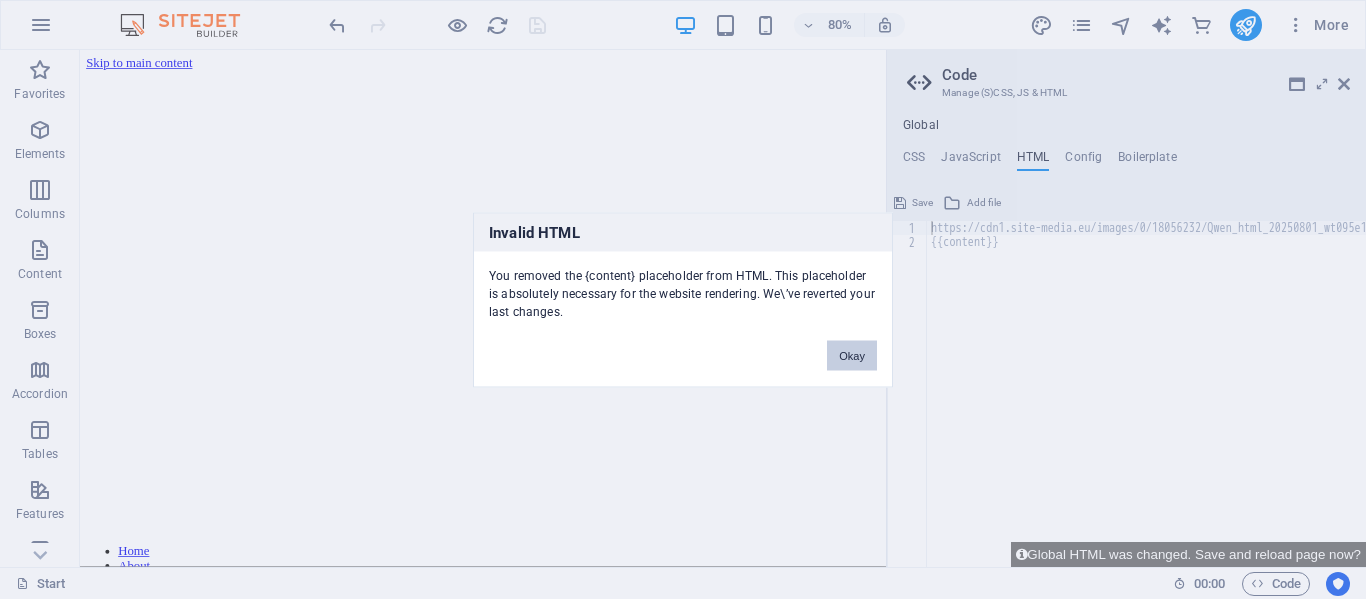 click on "Okay" at bounding box center [852, 355] 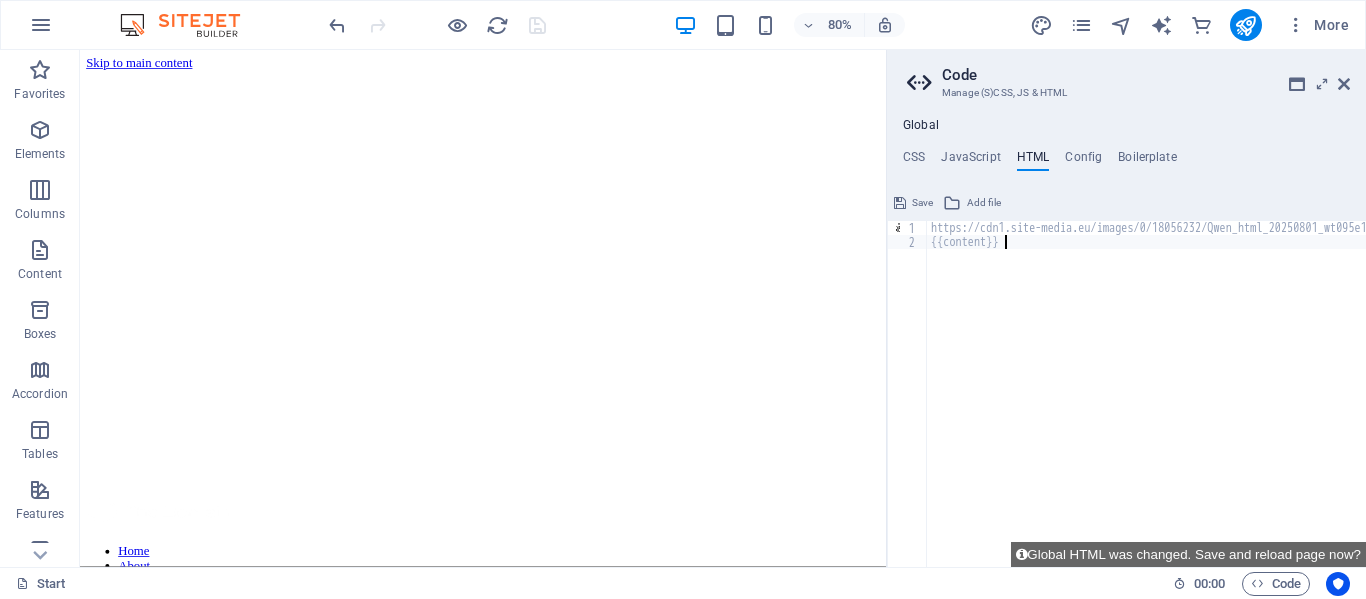 click on "https://cdn1.site-media.eu/images/0/18056232/Qwen_html_20250801_wt095e1ij-dwbw3RrutfIC730xHTcISA.html < a   href = "#main-content"   class = "wv-link-content button" > Skip to main content </ a > {{content}}" at bounding box center [1537, 408] 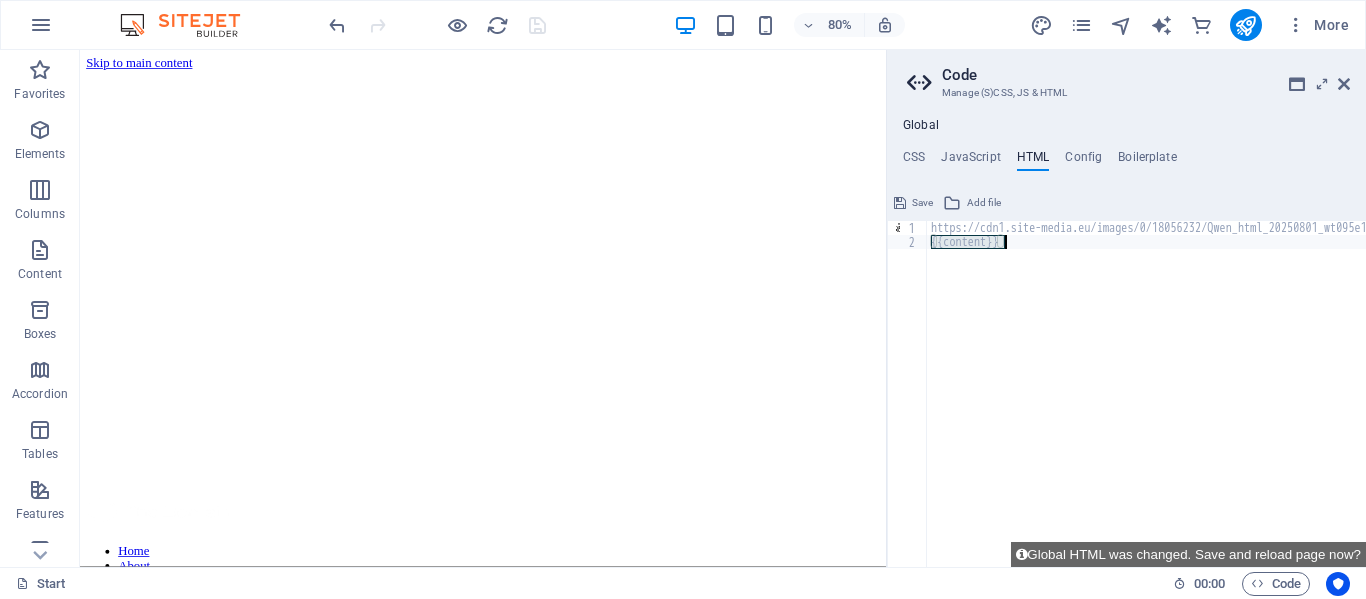 click on "https://cdn1.site-media.eu/images/0/18056232/Qwen_html_20250801_wt095e1ij-dwbw3RrutfIC730xHTcISA.html < a   href = "#main-content"   class = "wv-link-content button" > Skip to main content </ a > {{content}}" at bounding box center (1537, 408) 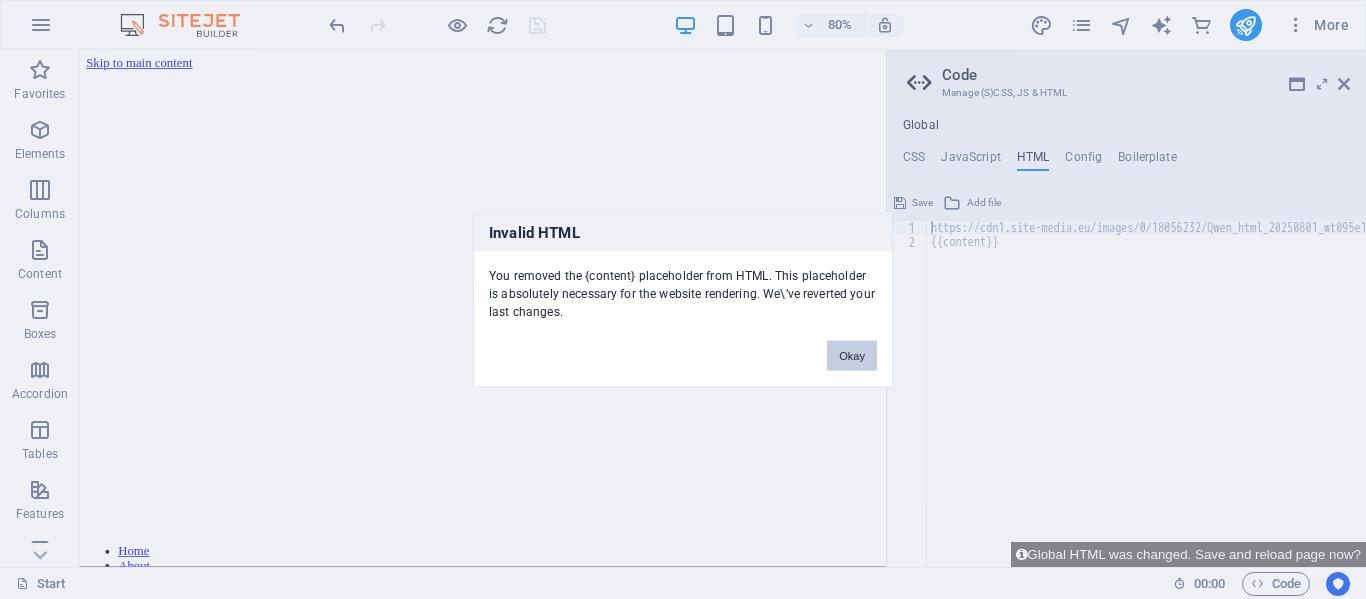 click on "Okay" at bounding box center [852, 355] 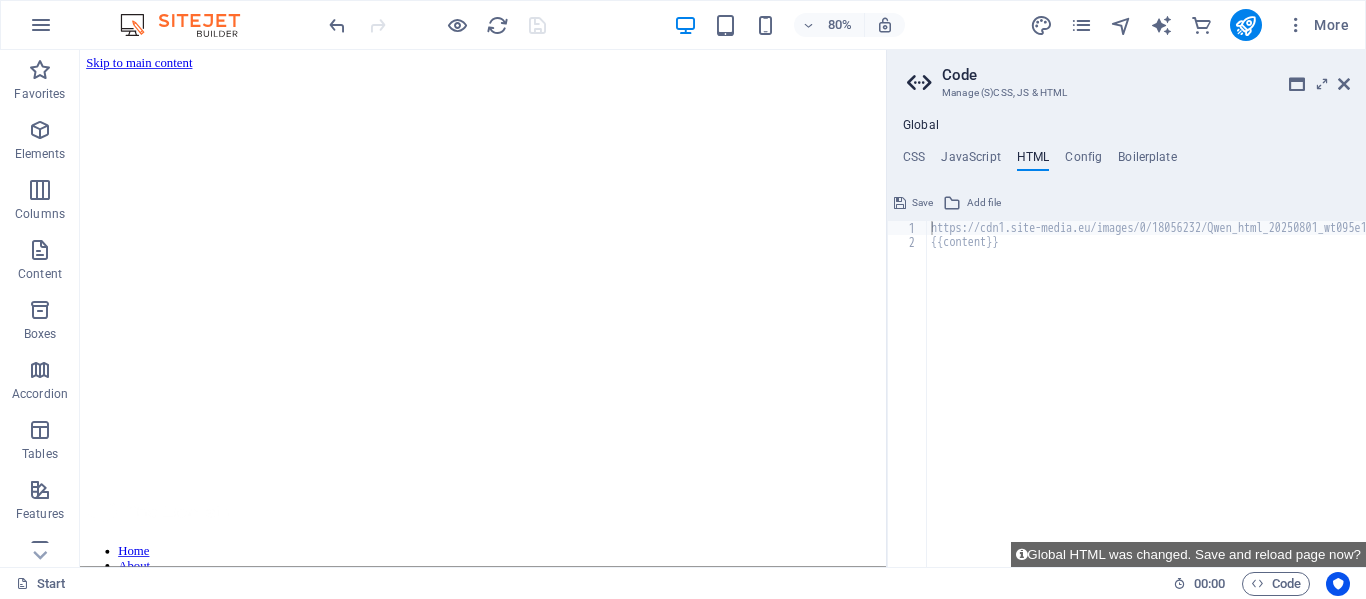 drag, startPoint x: 1004, startPoint y: 243, endPoint x: 978, endPoint y: 243, distance: 26 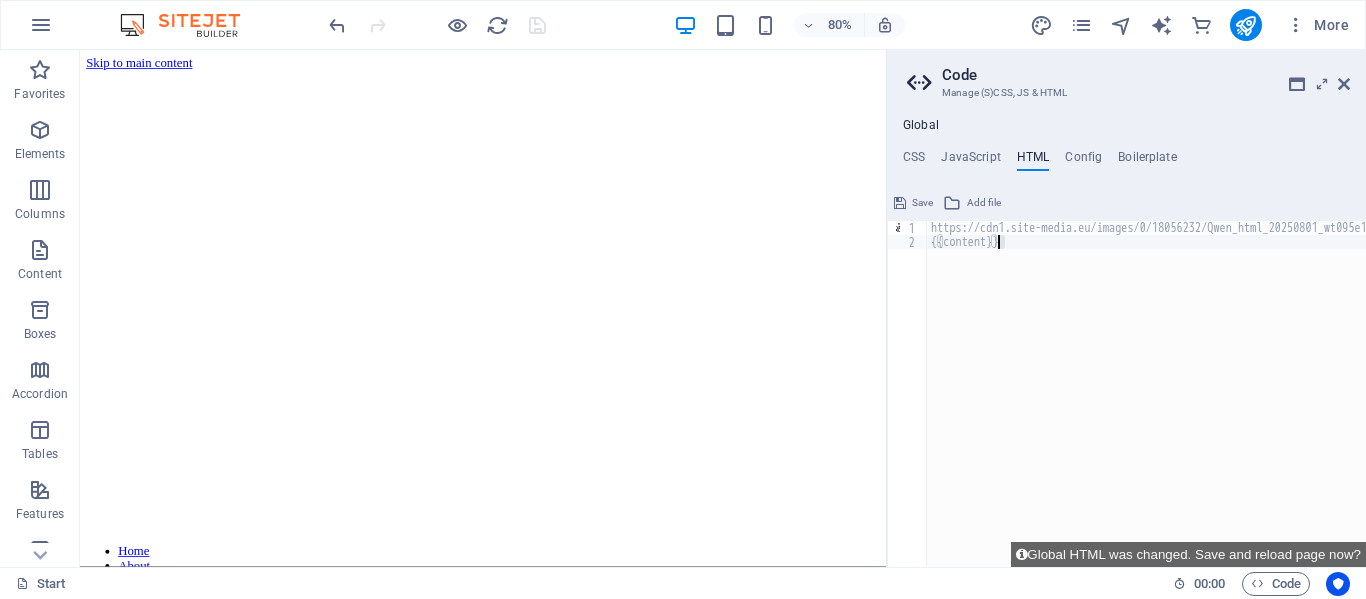 click on "https://cdn1.site-media.eu/images/0/18056232/Qwen_html_20250801_wt095e1ij-dwbw3RrutfIC730xHTcISA.html < a   href = "#main-content"   class = "wv-link-content button" > Skip to main content </ a > {{content}}" at bounding box center (1146, 394) 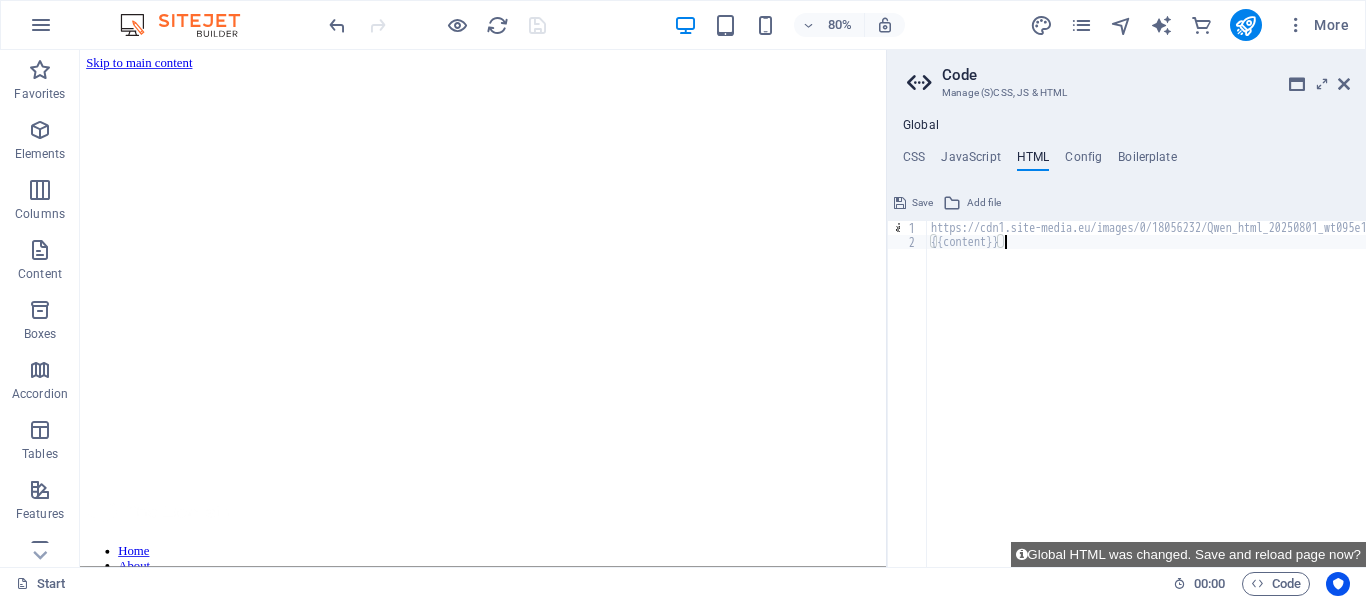 type on "https://cdn1.site-media.eu/images/0/18056232/Qwen_html_20250801_wt095e1ij-dwbw3RrutfIC730xHTcISA.html<a href="#main-content" class="wv-link-content button">Skip to main content</a>" 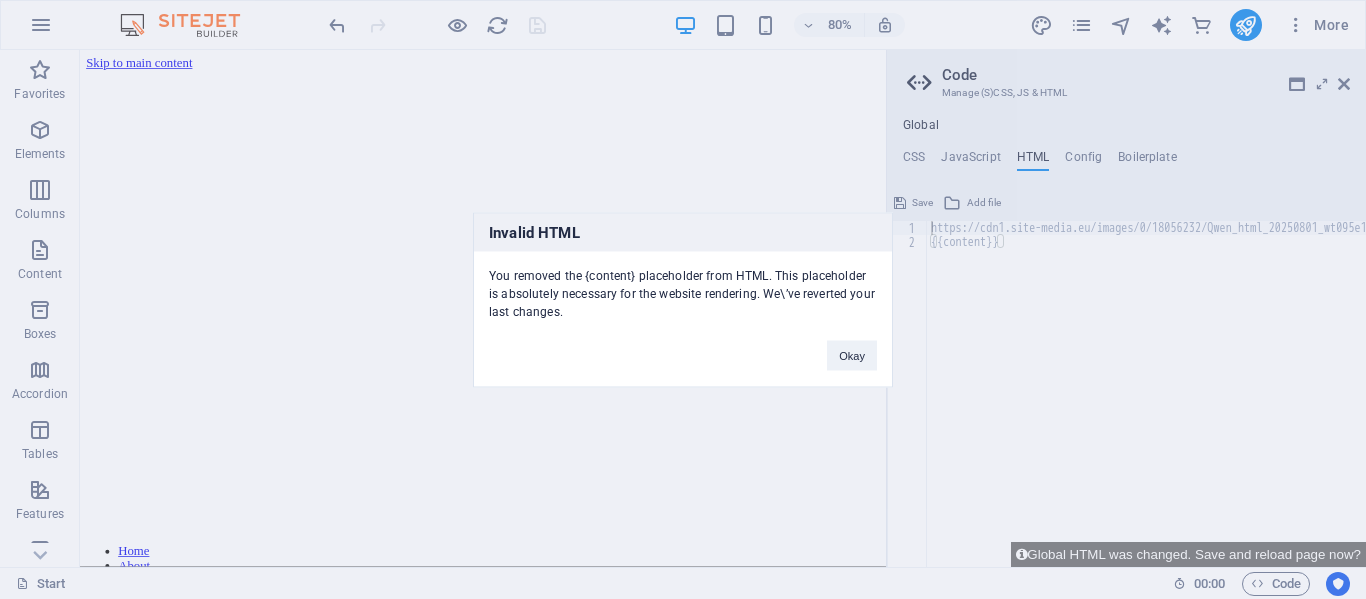 type 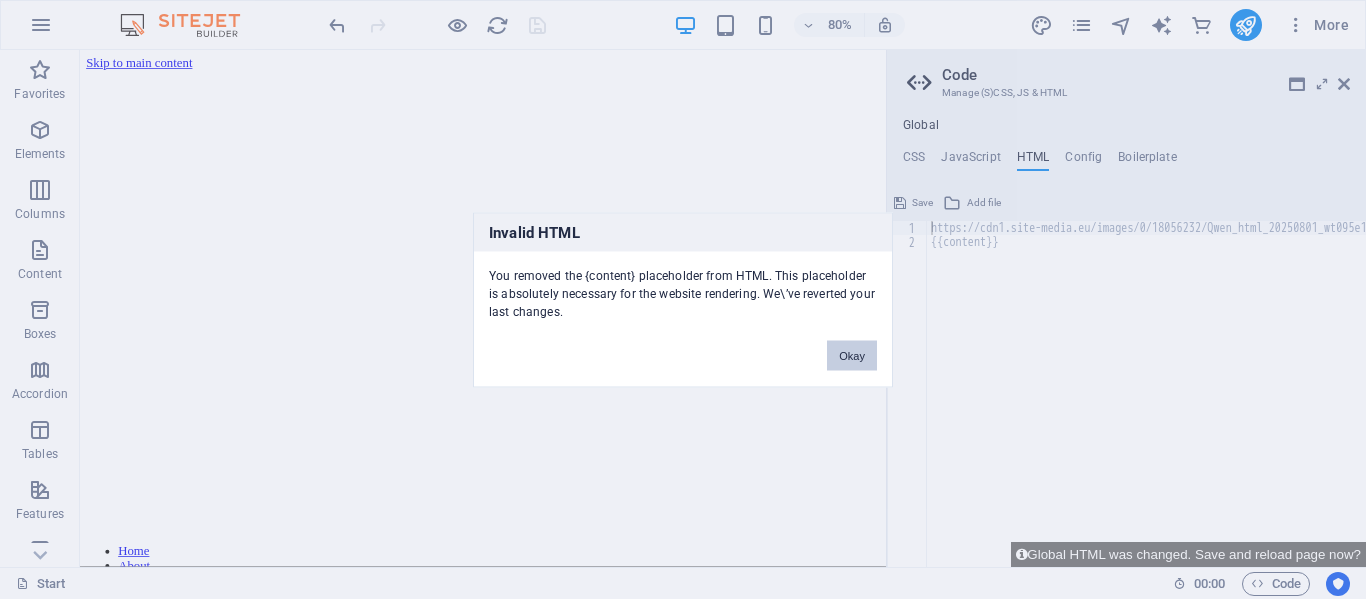 click on "Okay" at bounding box center [852, 355] 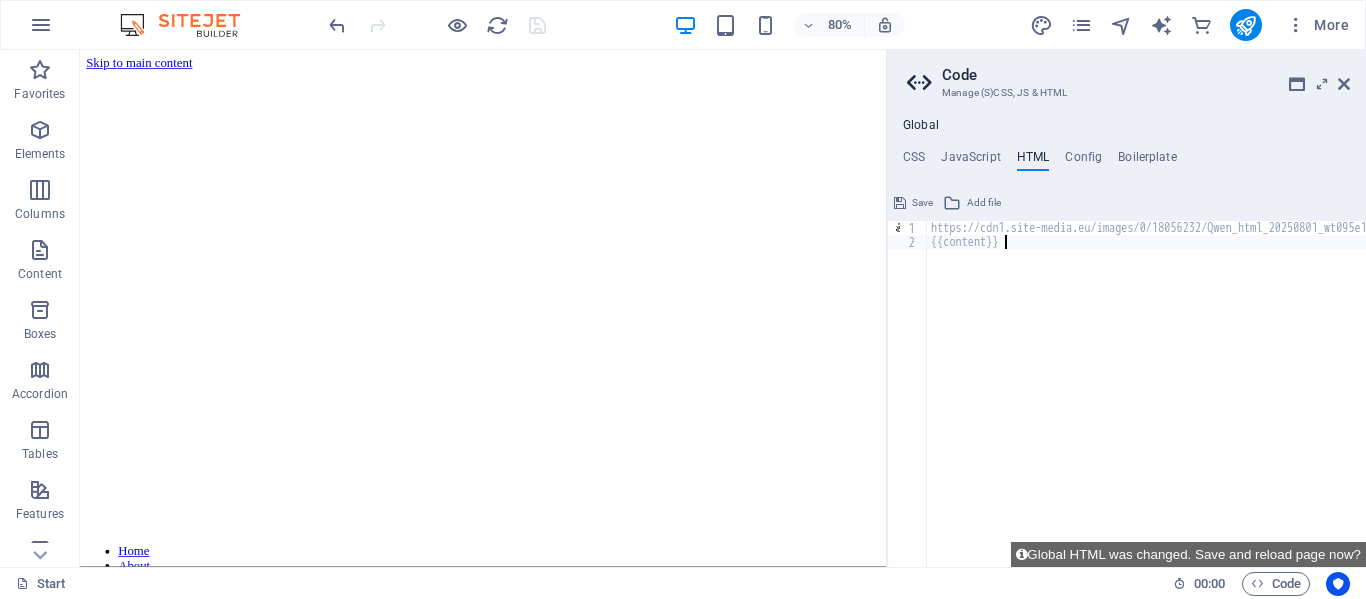 click on "https://cdn1.site-media.eu/images/0/18056232/Qwen_html_20250801_wt095e1ij-dwbw3RrutfIC730xHTcISA.html < a   href = "#main-content"   class = "wv-link-content button" > Skip to main content </ a > {{content}}" at bounding box center (1537, 400) 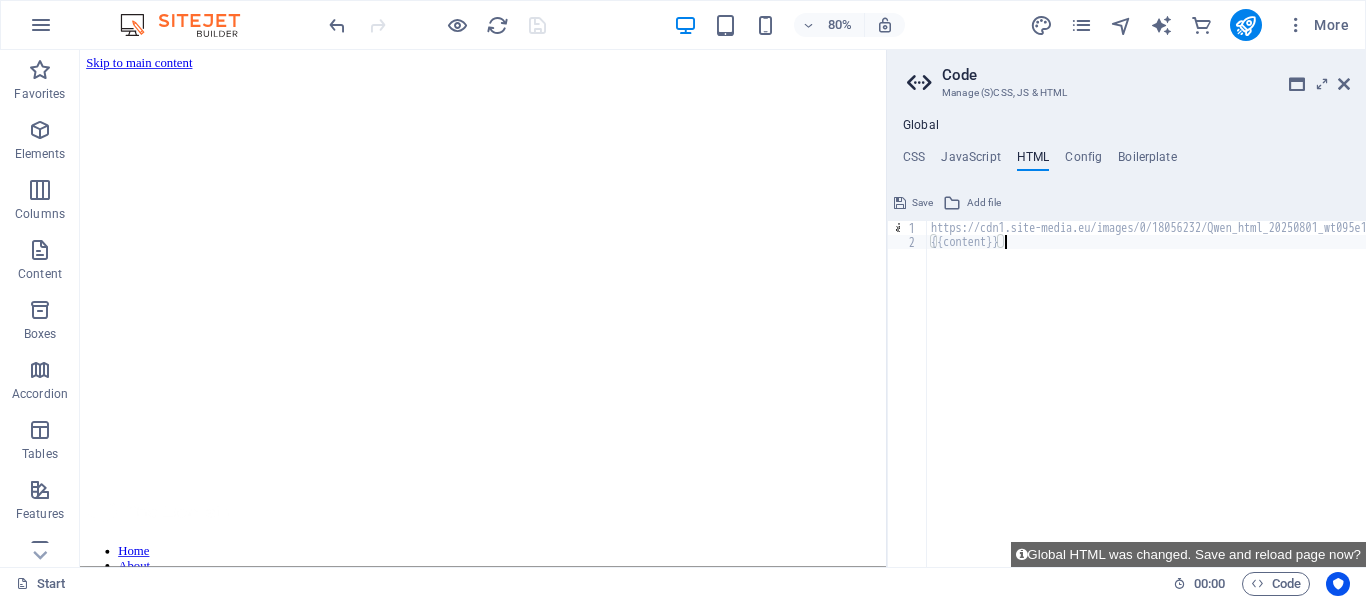 type on "https://cdn1.site-media.eu/images/0/18056232/Qwen_html_20250801_wt095e1ij-dwbw3RrutfIC730xHTcISA.html<a href="#main-content" class="wv-link-content button">Skip to main content</a>" 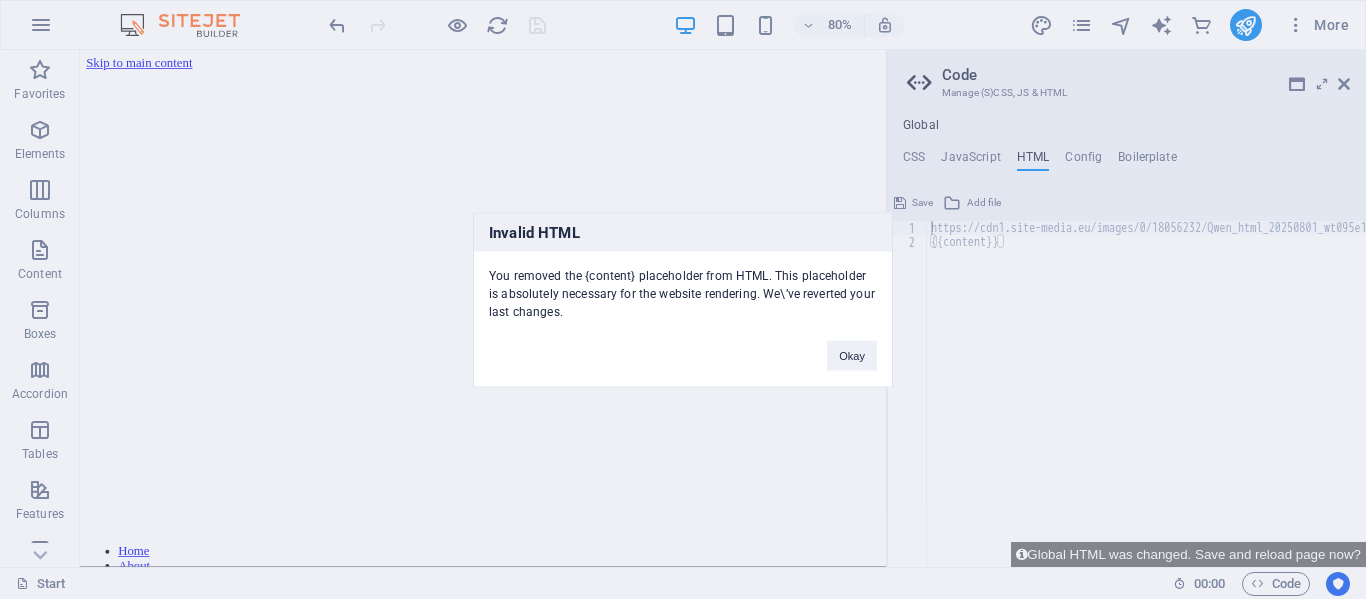 type 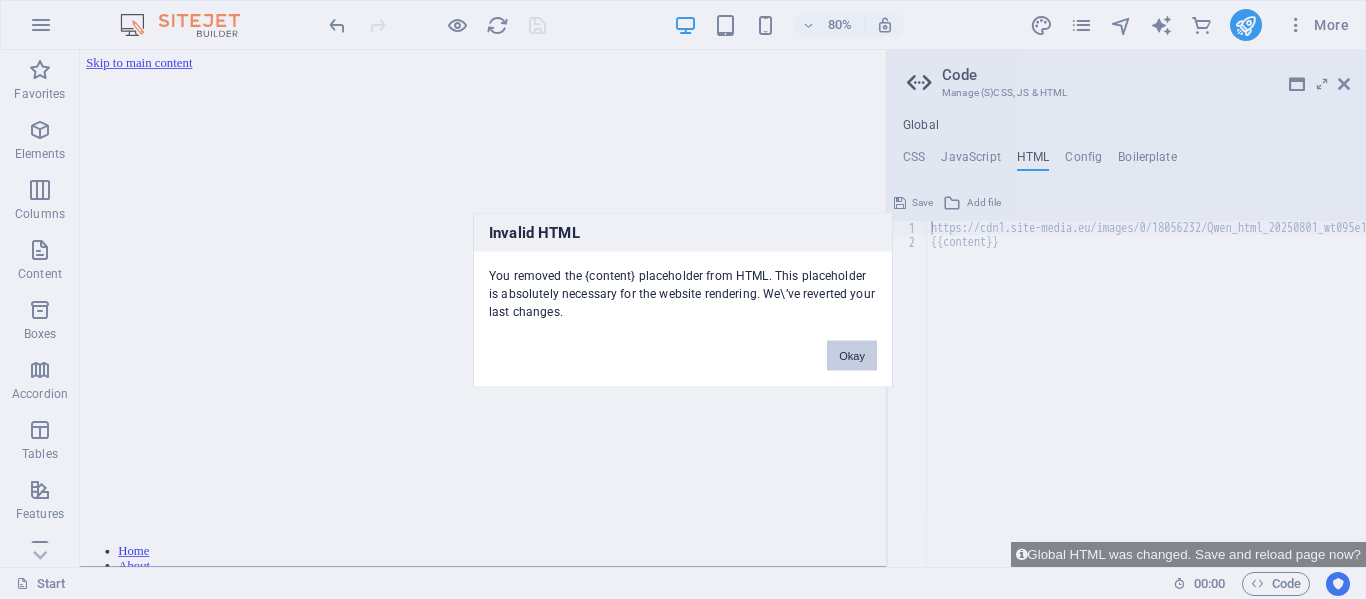 click on "Okay" at bounding box center [852, 355] 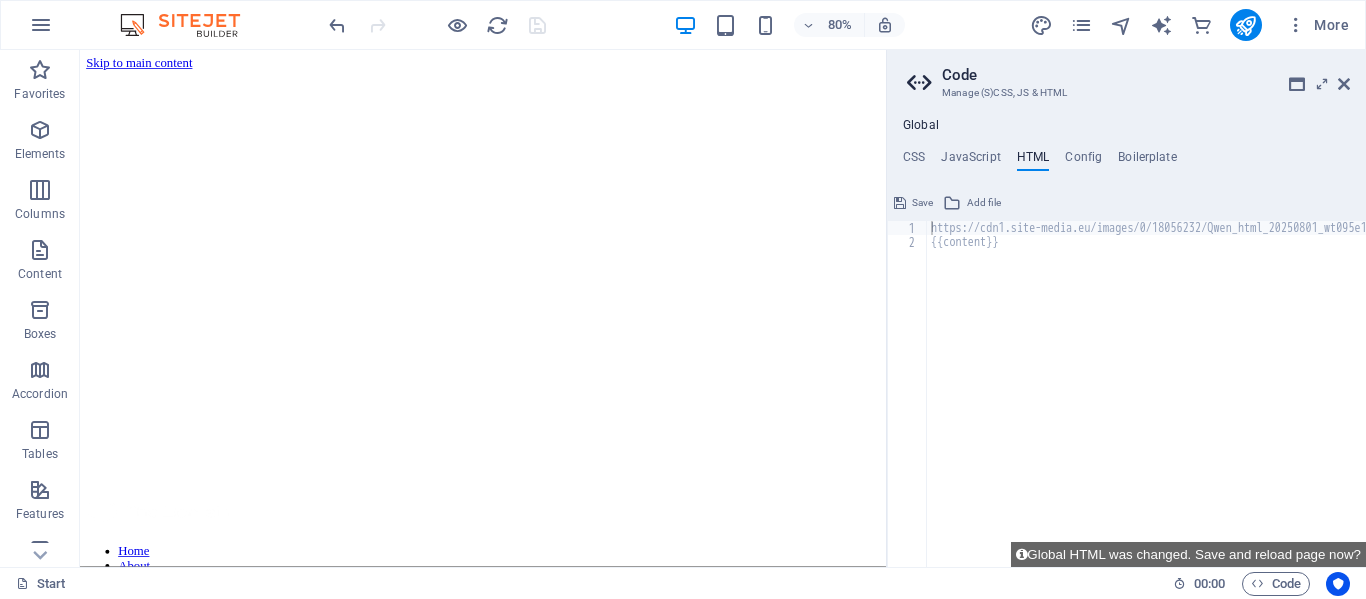 click on "https://cdn1.site-media.eu/images/0/18056232/Qwen_html_20250801_wt095e1ij-dwbw3RrutfIC730xHTcISA.html < a   href = "#main-content"   class = "wv-link-content button" > Skip to main content </ a > {{content}}" at bounding box center [1537, 400] 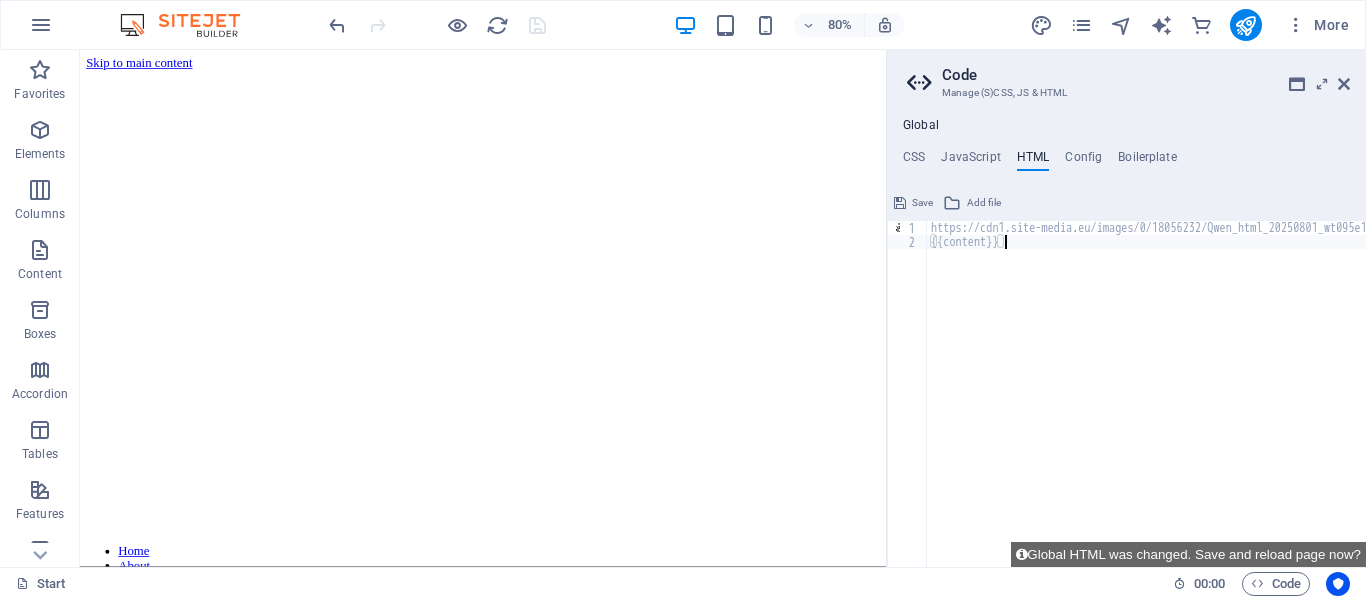 paste on "https://cdn1.site-media.eu/images/0/18056232/Qwen_html_20250801_wt095e1ij-dwbw3RrutfIC730xHTcISA.html<a href="#main-content" class="wv-link-content button">Skip to main content</a>" 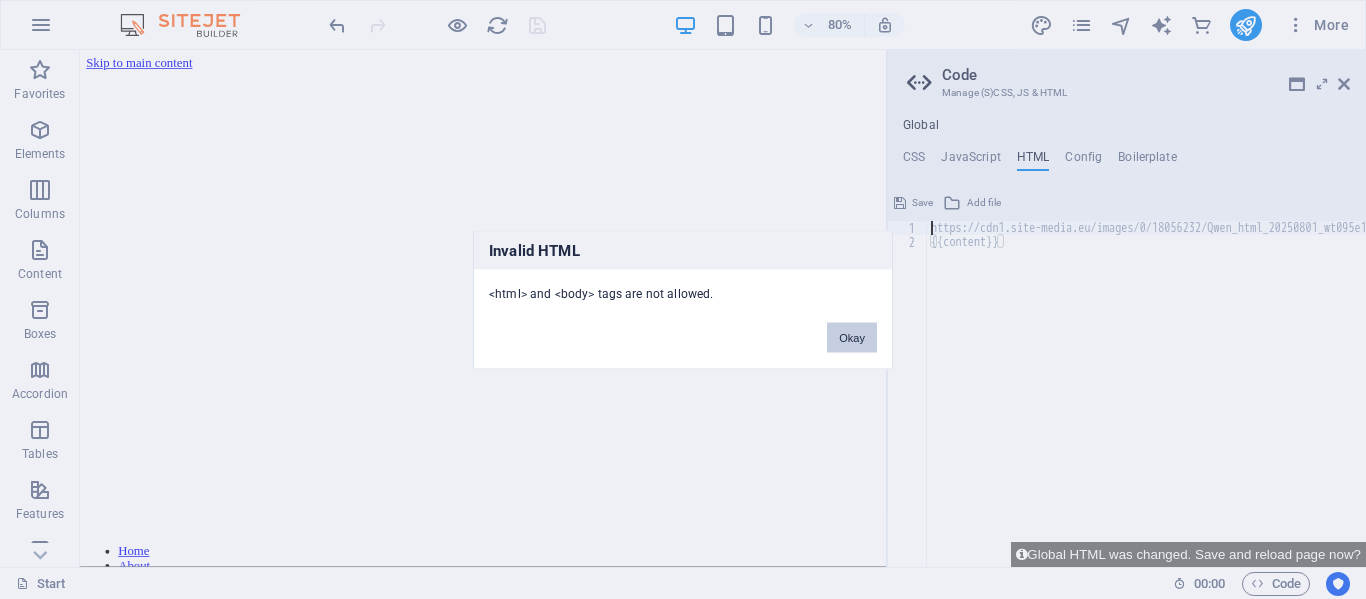 type 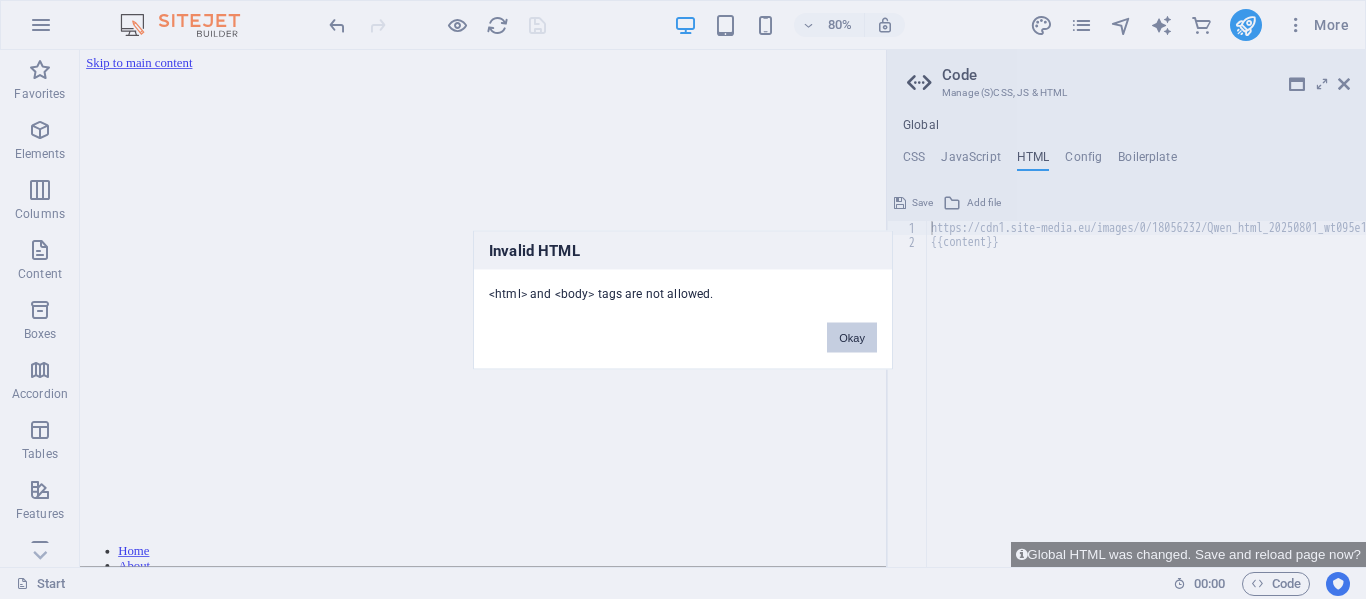 drag, startPoint x: 834, startPoint y: 341, endPoint x: 945, endPoint y: 361, distance: 112.78741 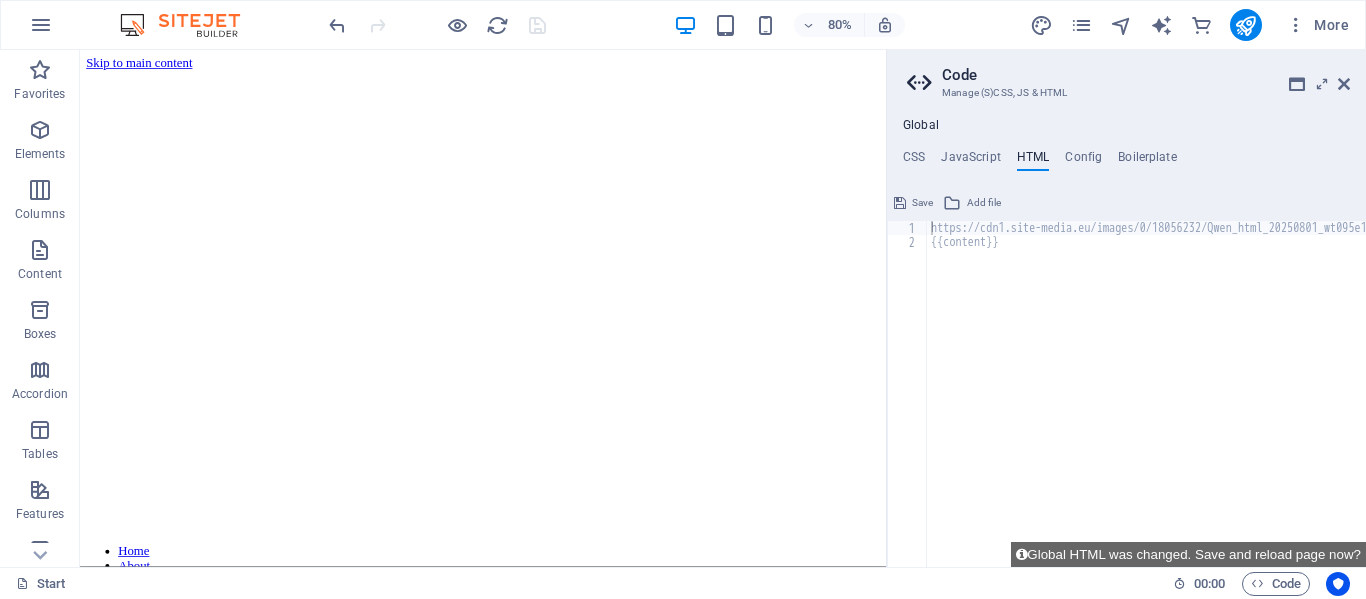 type on "{{content}}" 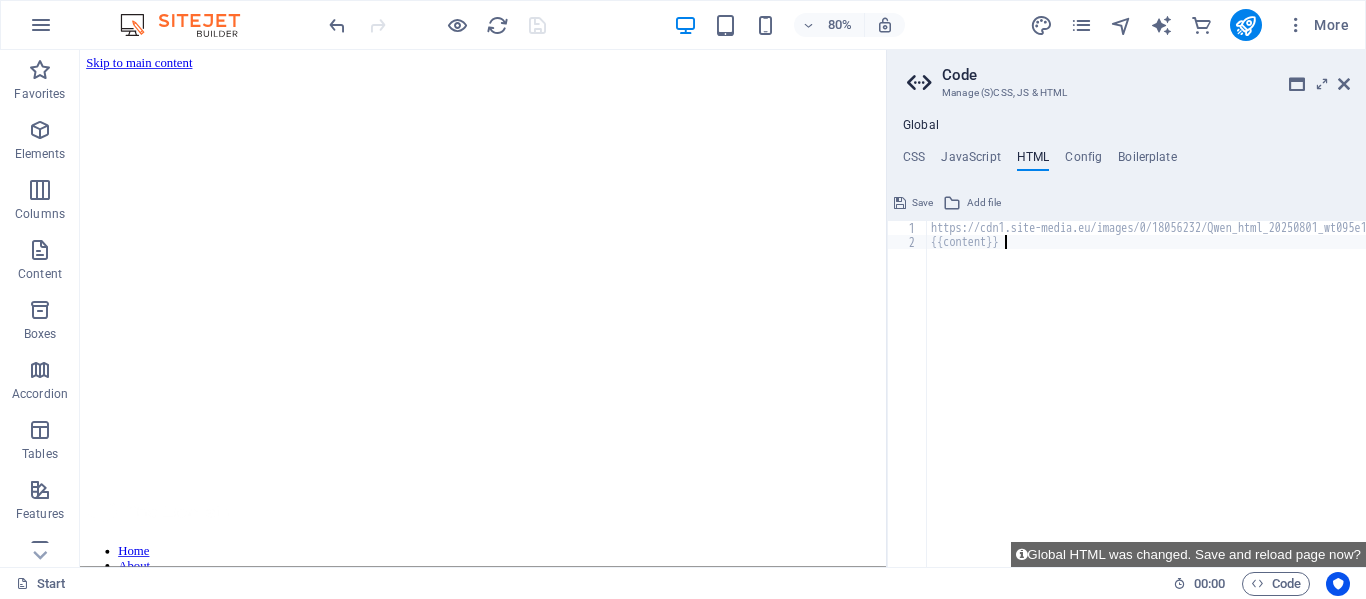 click on "https://cdn1.site-media.eu/images/0/18056232/Qwen_html_20250801_wt095e1ij-dwbw3RrutfIC730xHTcISA.html < a   href = "#main-content"   class = "wv-link-content button" > Skip to main content </ a > {{content}}" at bounding box center [1537, 400] 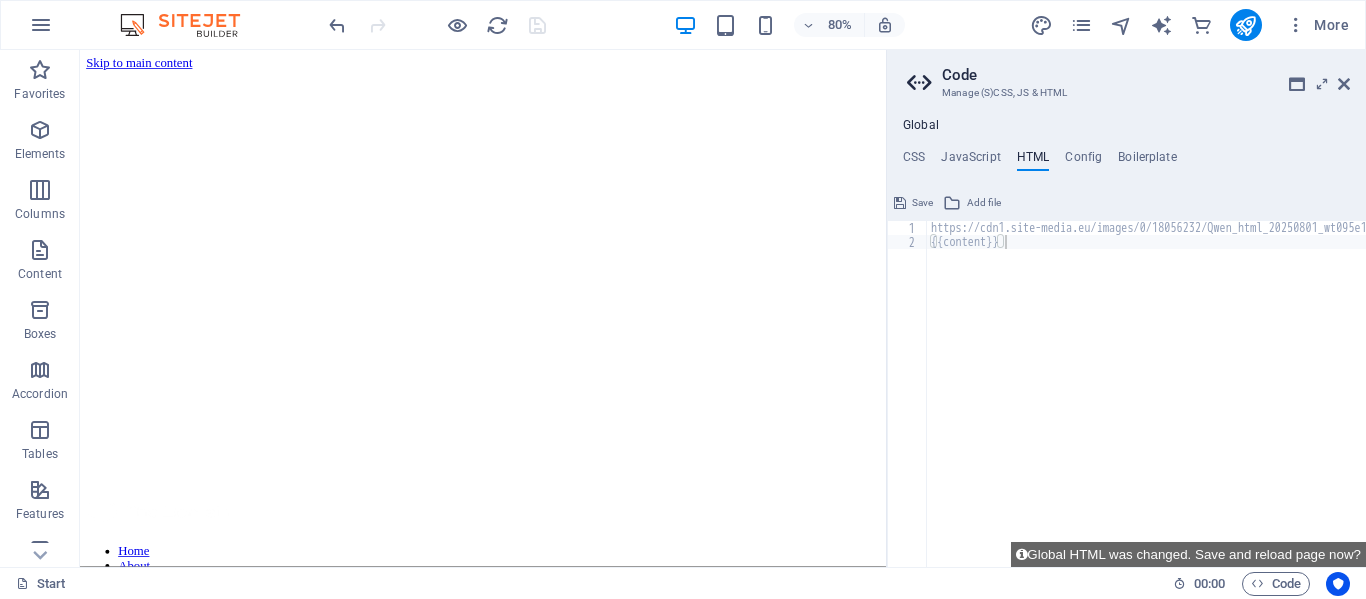 click at bounding box center [952, 203] 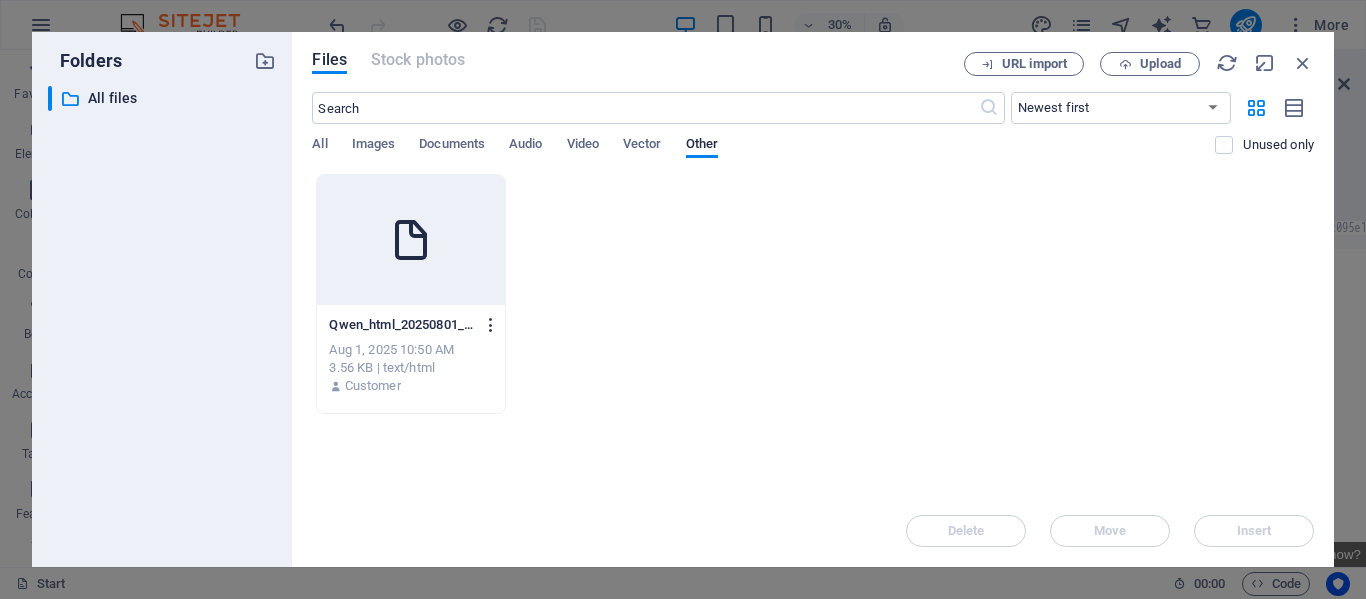 click at bounding box center [491, 325] 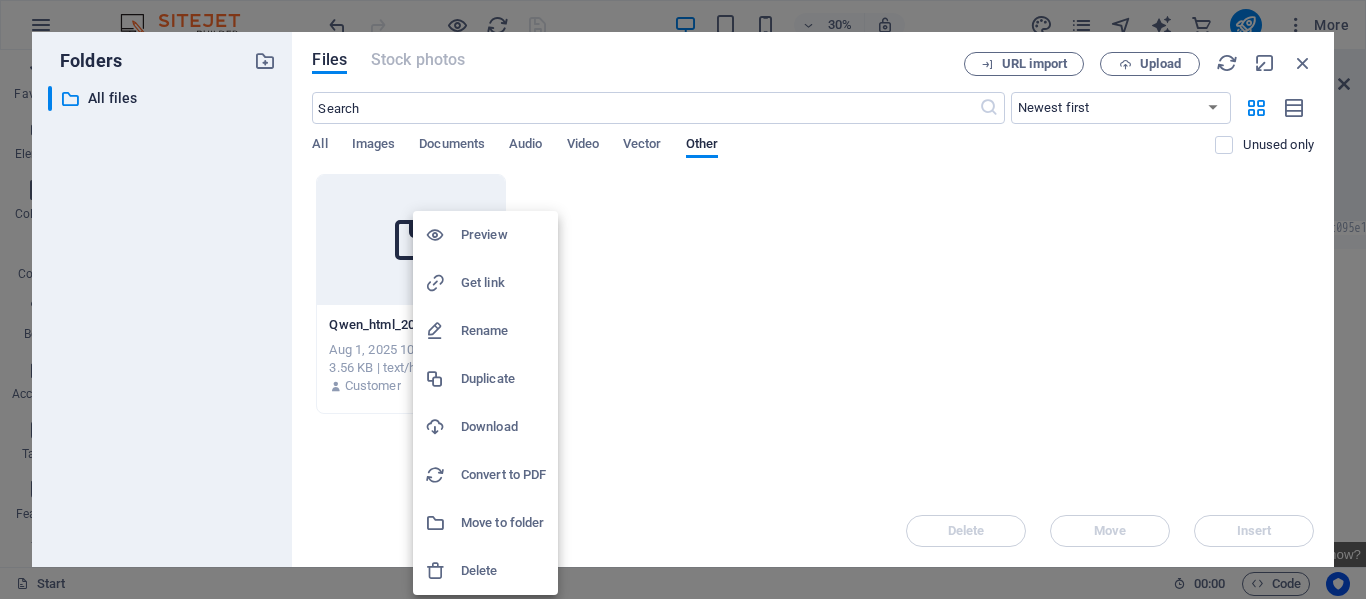 click on "Preview" at bounding box center [503, 235] 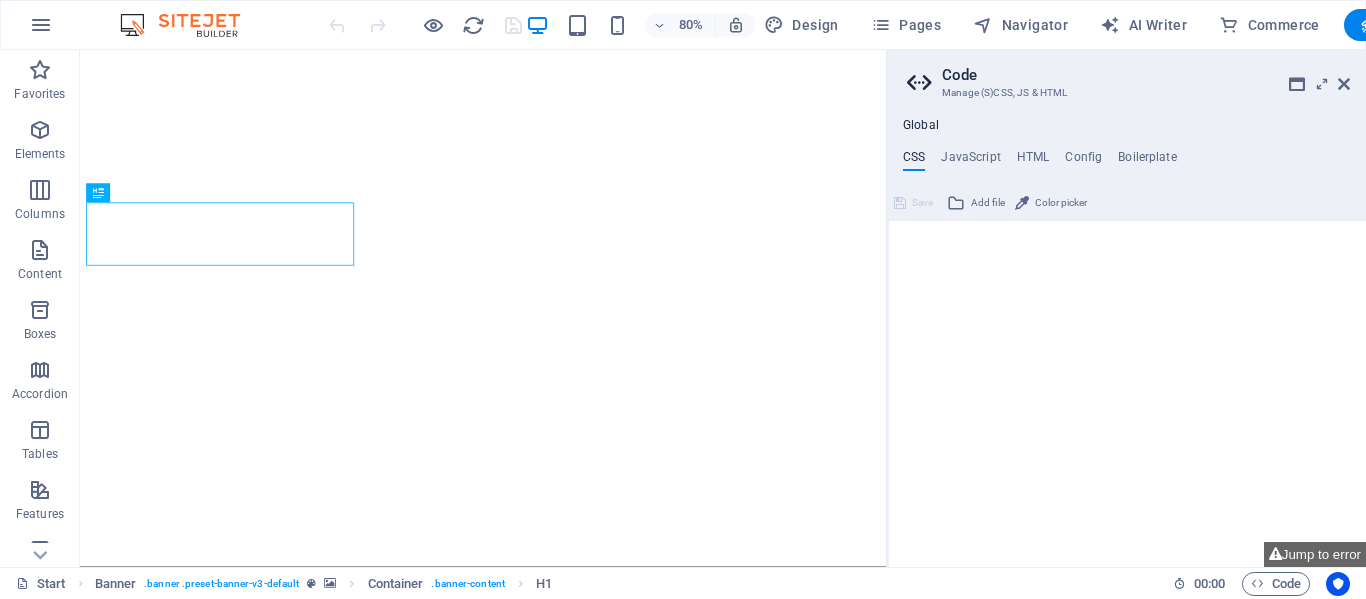 type on "//" 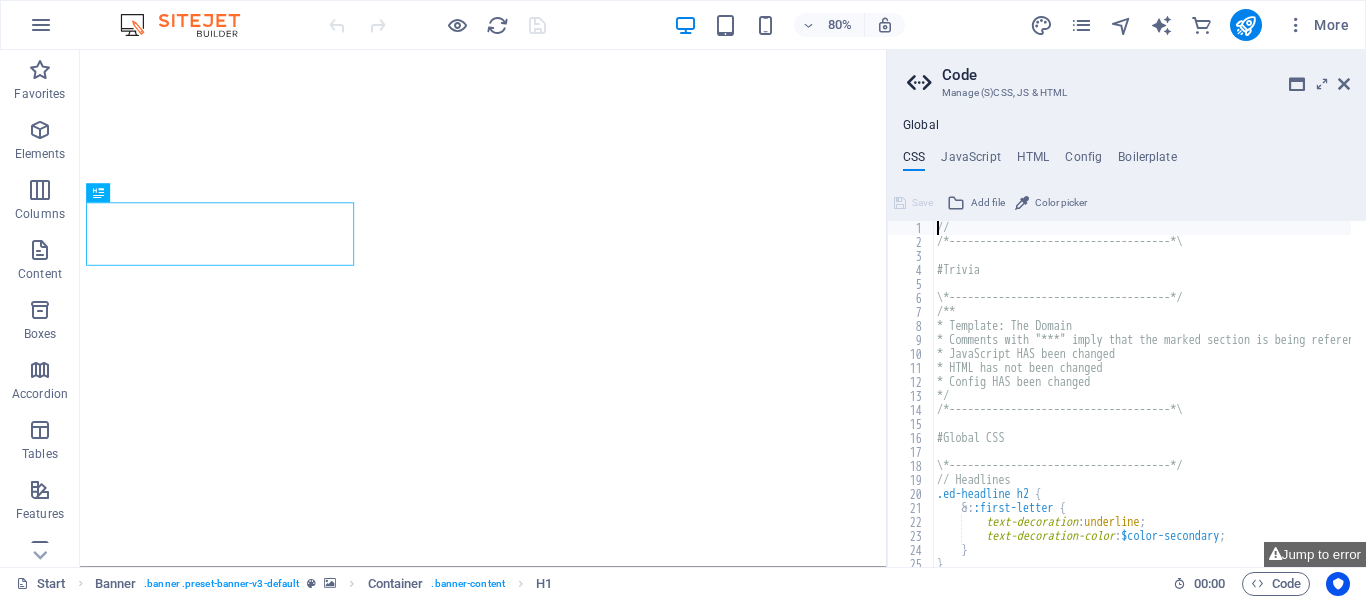 scroll, scrollTop: 0, scrollLeft: 0, axis: both 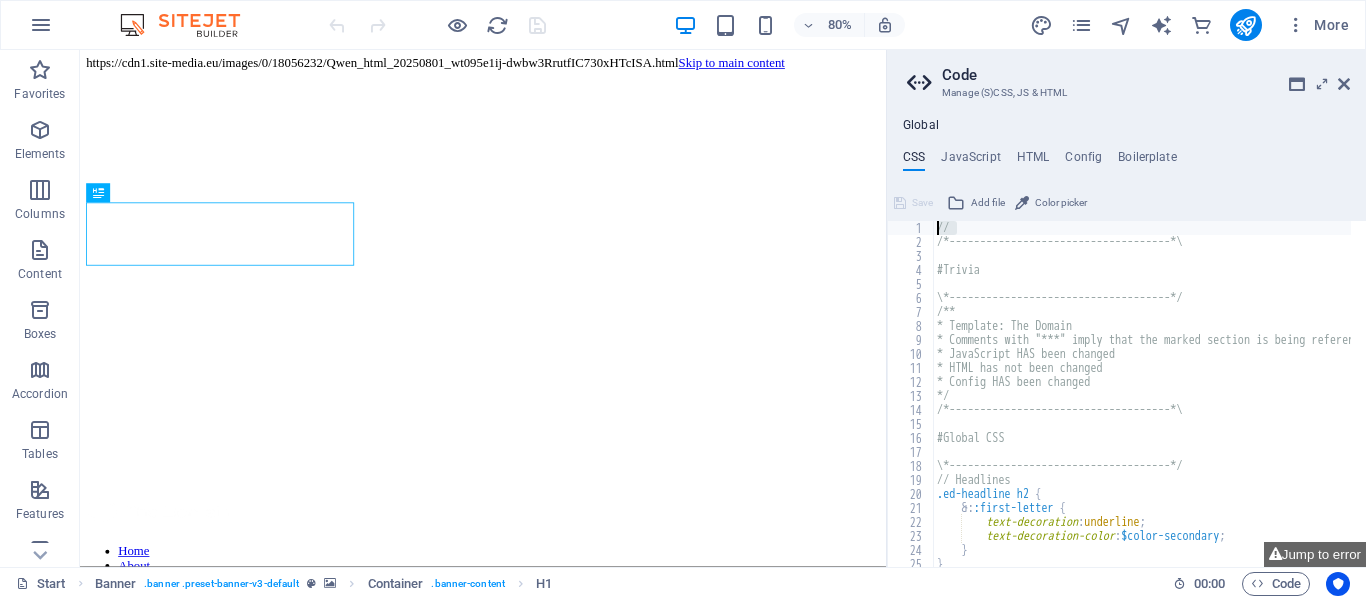 drag, startPoint x: 972, startPoint y: 229, endPoint x: 902, endPoint y: 224, distance: 70.178345 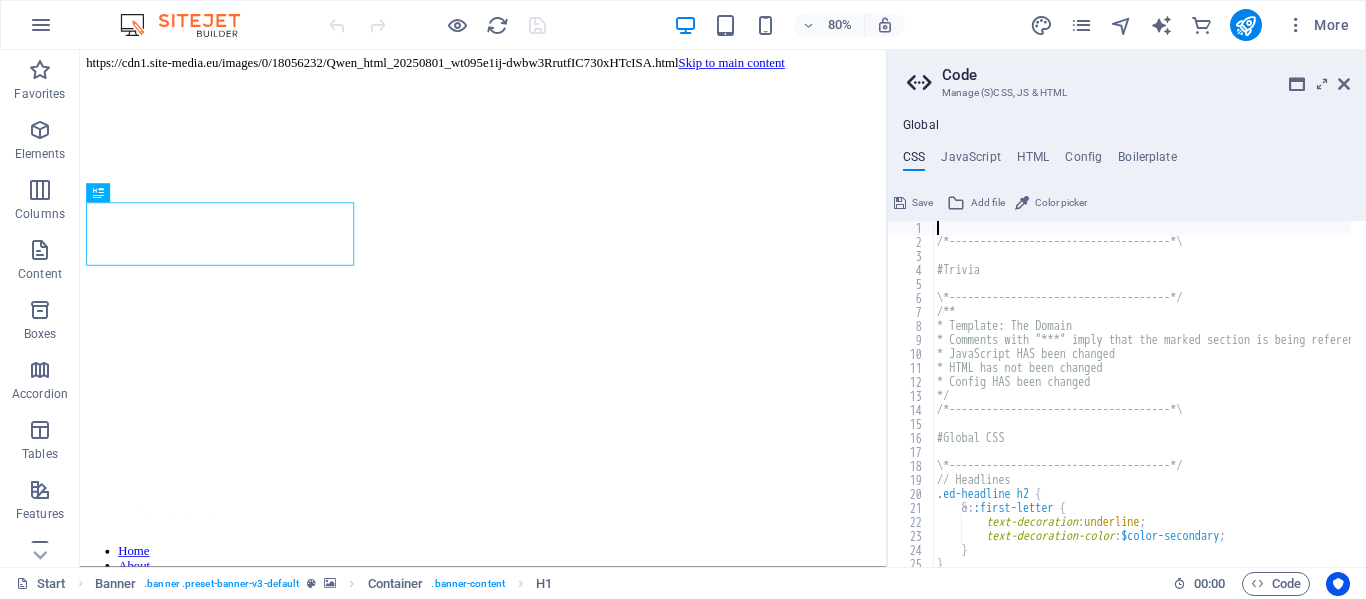 paste on "<!DOCTYPE html>" 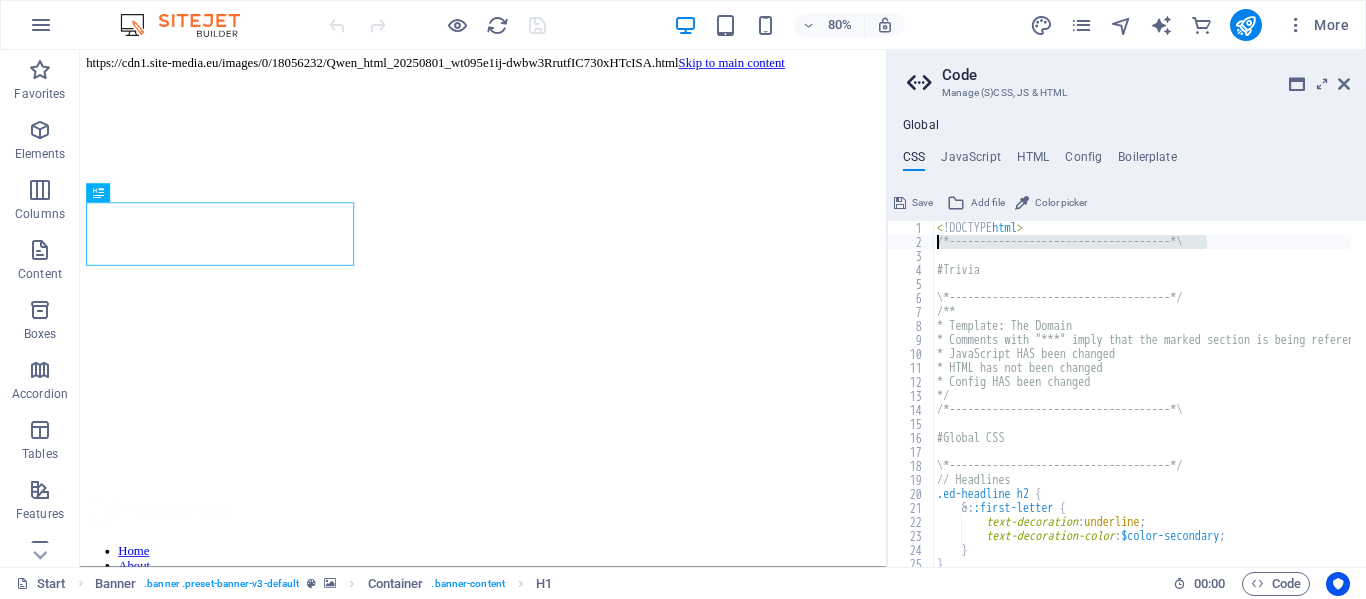 drag, startPoint x: 1206, startPoint y: 240, endPoint x: 935, endPoint y: 243, distance: 271.0166 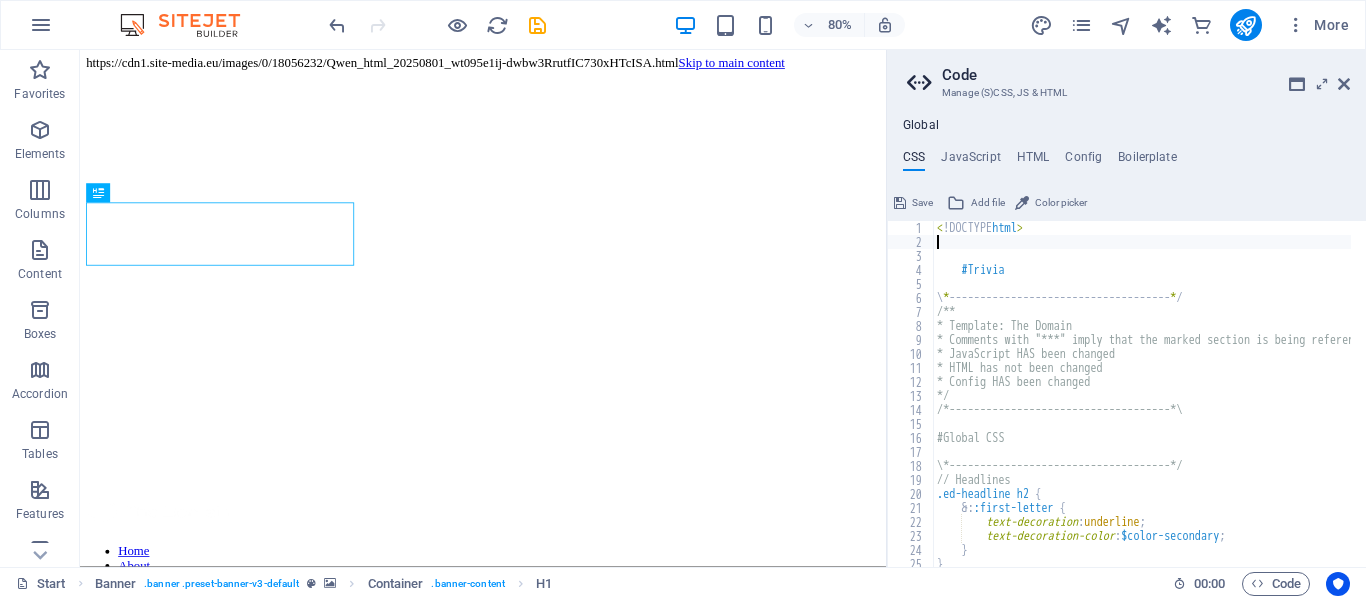paste on "<html lang="en">" 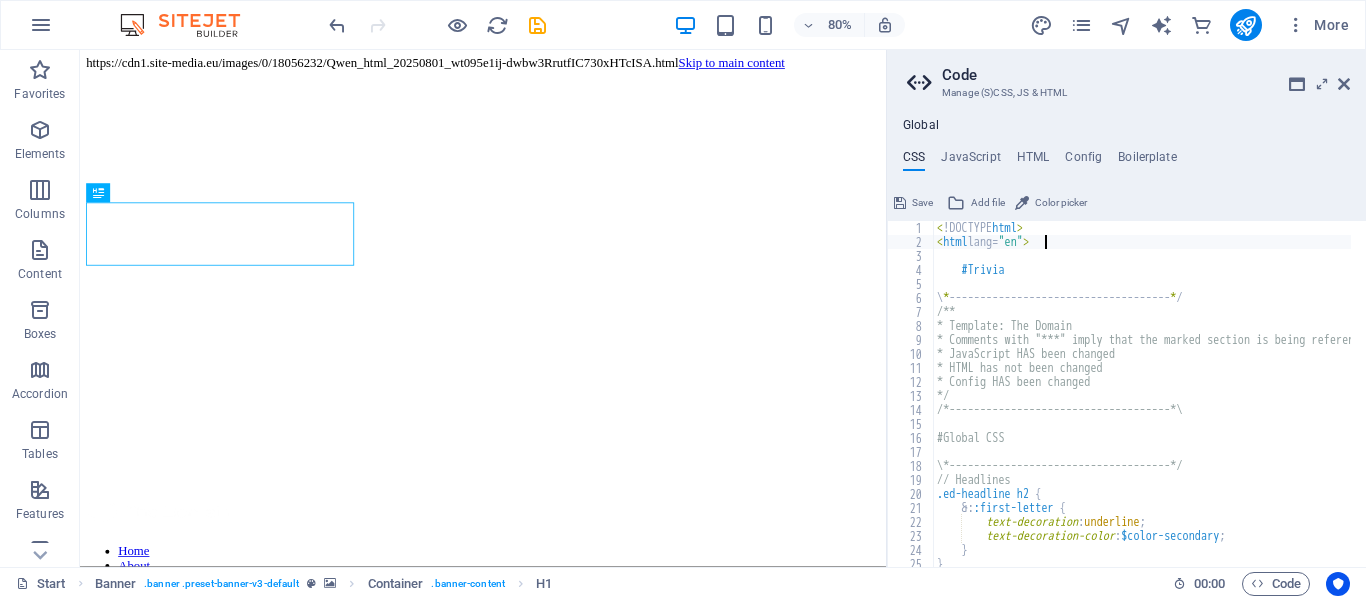 click on "< !DOCTYPE  html > < html  lang= "en" >      #Trivia \ * ------------------------------------ * / /**   * Template: The Domain   * Comments with "***" imply that the marked section is being referenced somewhere else   * JavaScript HAS been changed   * HTML has not been changed   * Config HAS been changed   */ /*------------------------------------*\     #Global CSS \*------------------------------------*/ // Headlines  .ed-headline   h2   {      &: :first-letter   {           text-decoration :  underline ;           text-decoration-color :  $color-secondary ;      } }" at bounding box center (1324, 400) 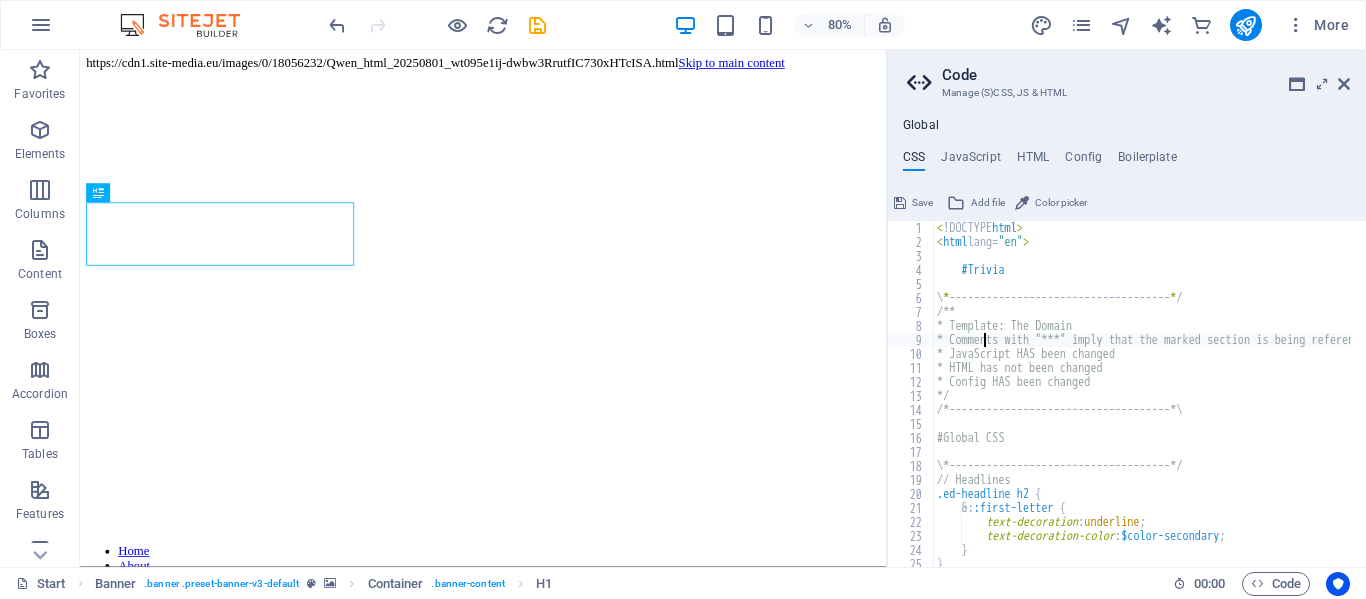 click on "< !DOCTYPE  html > < html  lang= "en" >      #Trivia \ * ------------------------------------ * / /**   * Template: The Domain   * Comments with "***" imply that the marked section is being referenced somewhere else   * JavaScript HAS been changed   * HTML has not been changed   * Config HAS been changed   */ /*------------------------------------*\     #Global CSS \*------------------------------------*/ // Headlines  .ed-headline   h2   {      &: :first-letter   {           text-decoration :  underline ;           text-decoration-color :  $color-secondary ;      } }" at bounding box center [1324, 400] 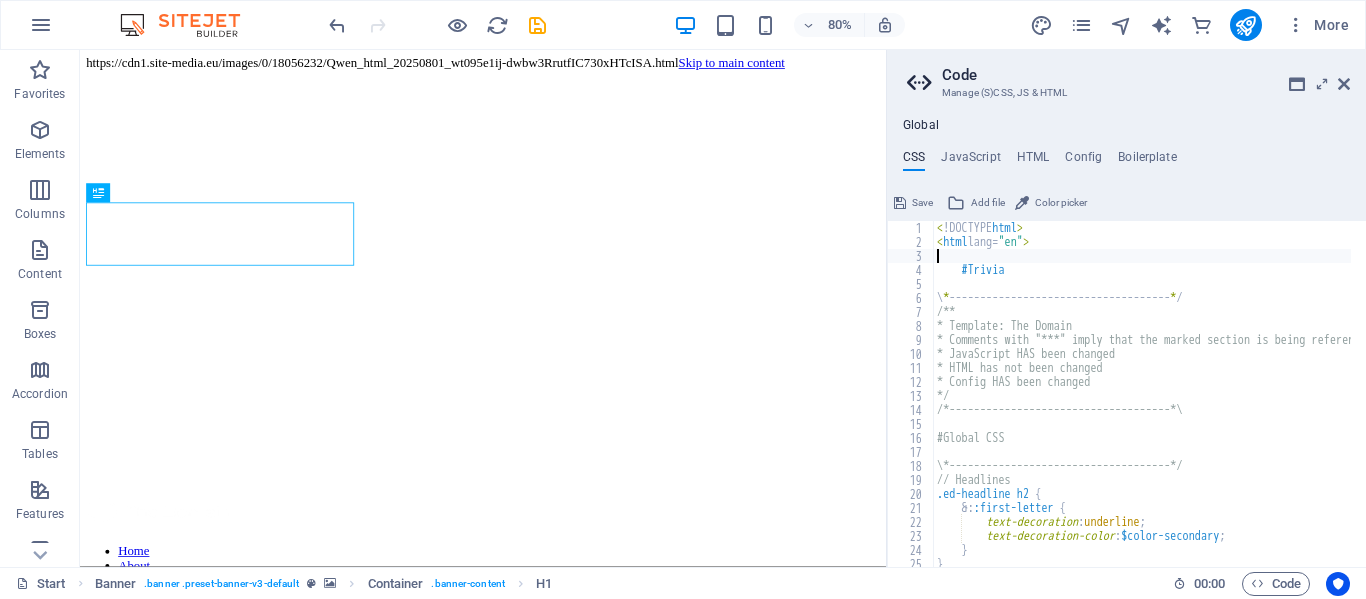 click on "< !DOCTYPE  html > < html  lang= "en" >      #Trivia \ * ------------------------------------ * / /**   * Template: The Domain   * Comments with "***" imply that the marked section is being referenced somewhere else   * JavaScript HAS been changed   * HTML has not been changed   * Config HAS been changed   */ /*------------------------------------*\     #Global CSS \*------------------------------------*/ // Headlines  .ed-headline   h2   {      &: :first-letter   {           text-decoration :  underline ;           text-decoration-color :  $color-secondary ;      } }" at bounding box center (1324, 400) 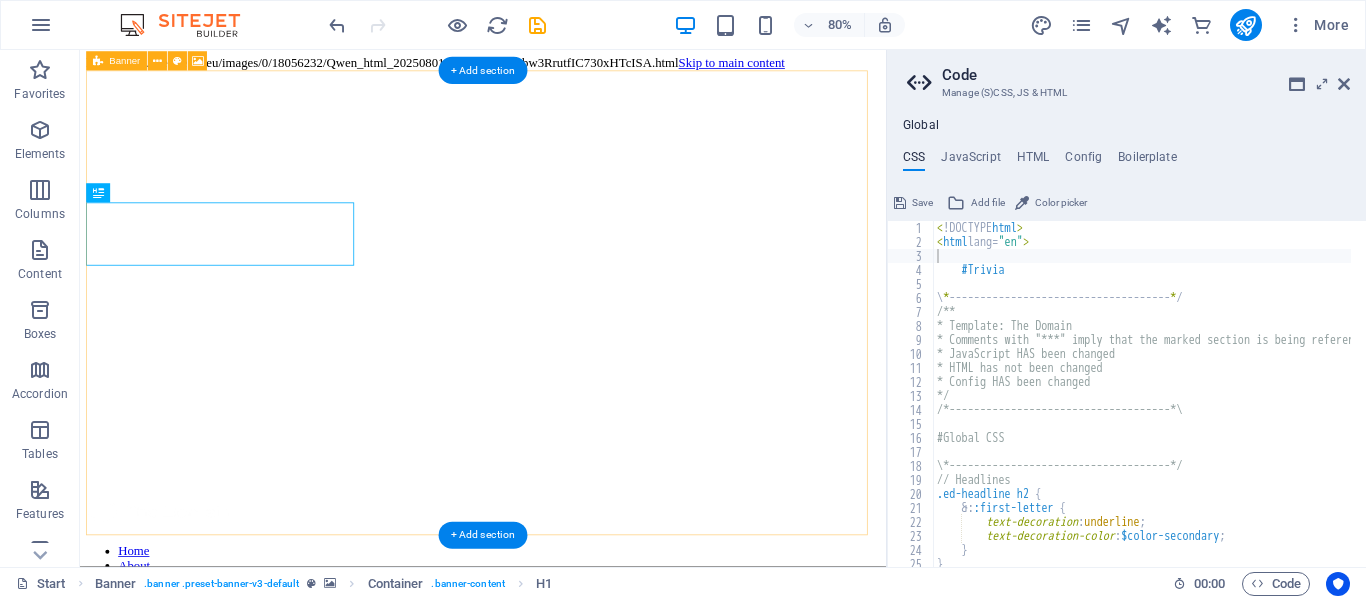 click on "Home About Showreel News Portfolio jobs Contact Us [DOMAIN] Simply Fast Software" at bounding box center (584, 640) 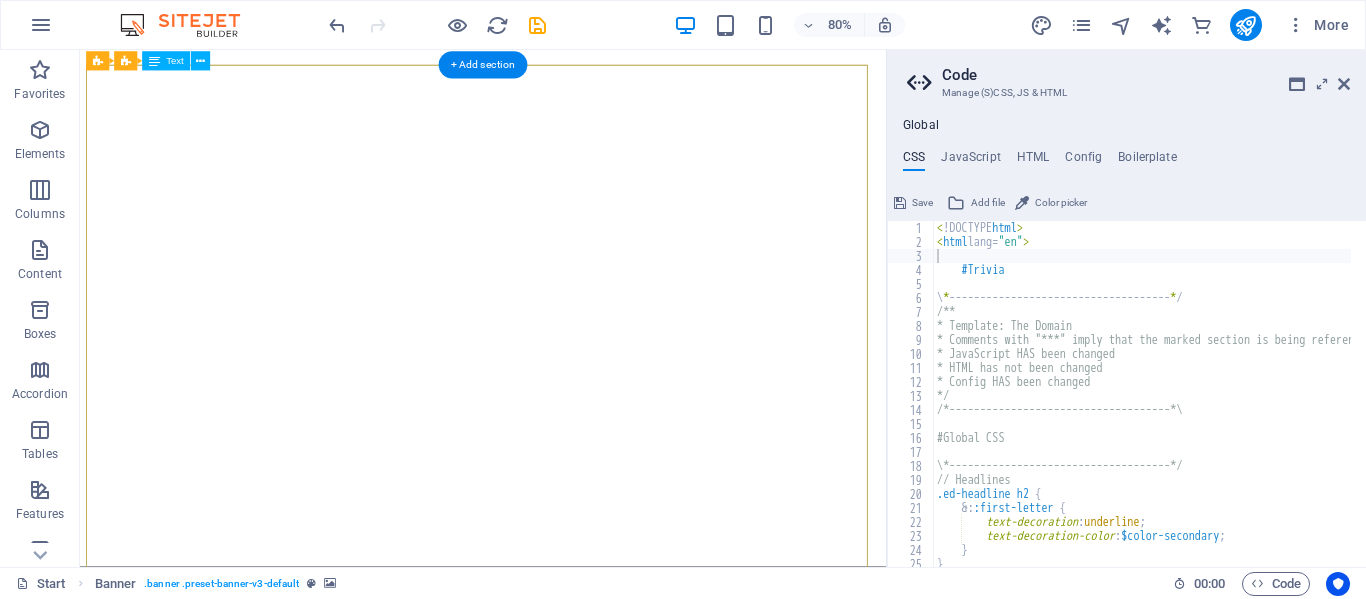 scroll, scrollTop: 0, scrollLeft: 0, axis: both 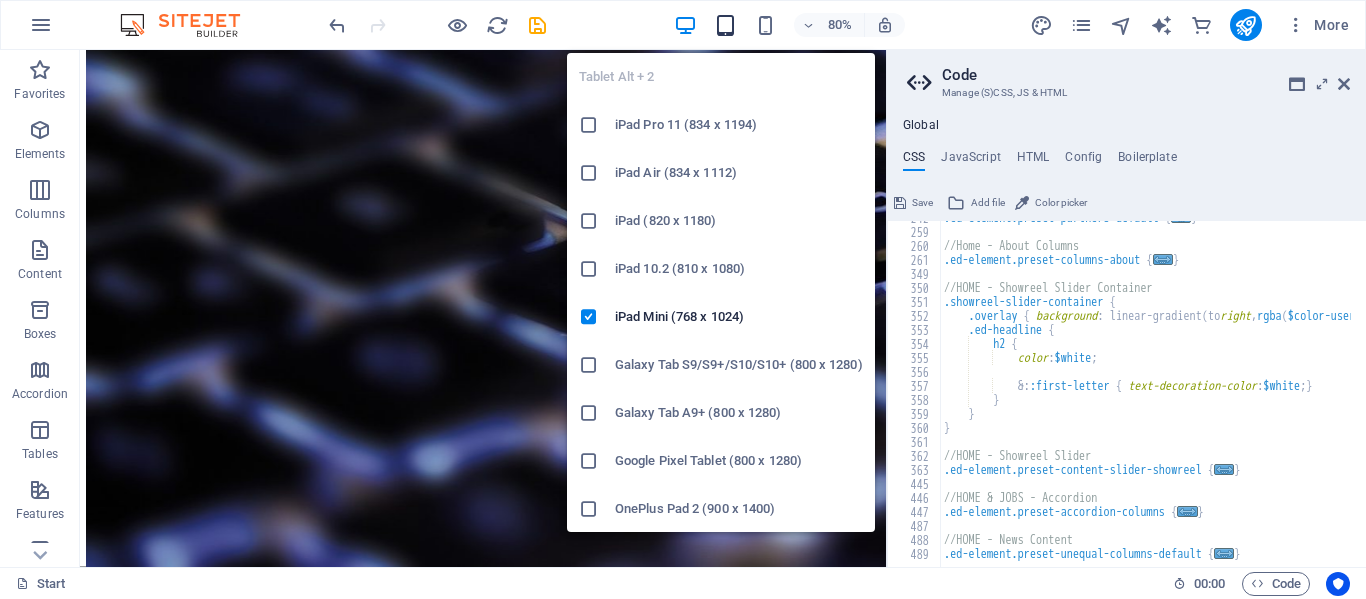 click at bounding box center (725, 25) 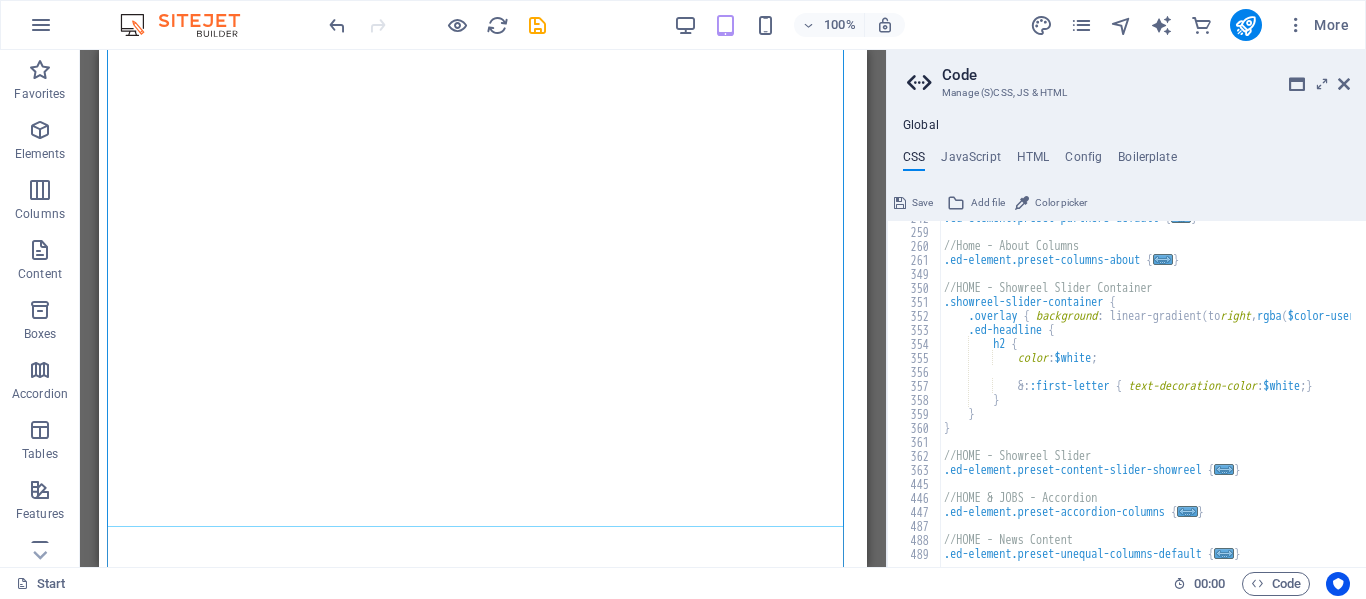 scroll, scrollTop: 13100, scrollLeft: 0, axis: vertical 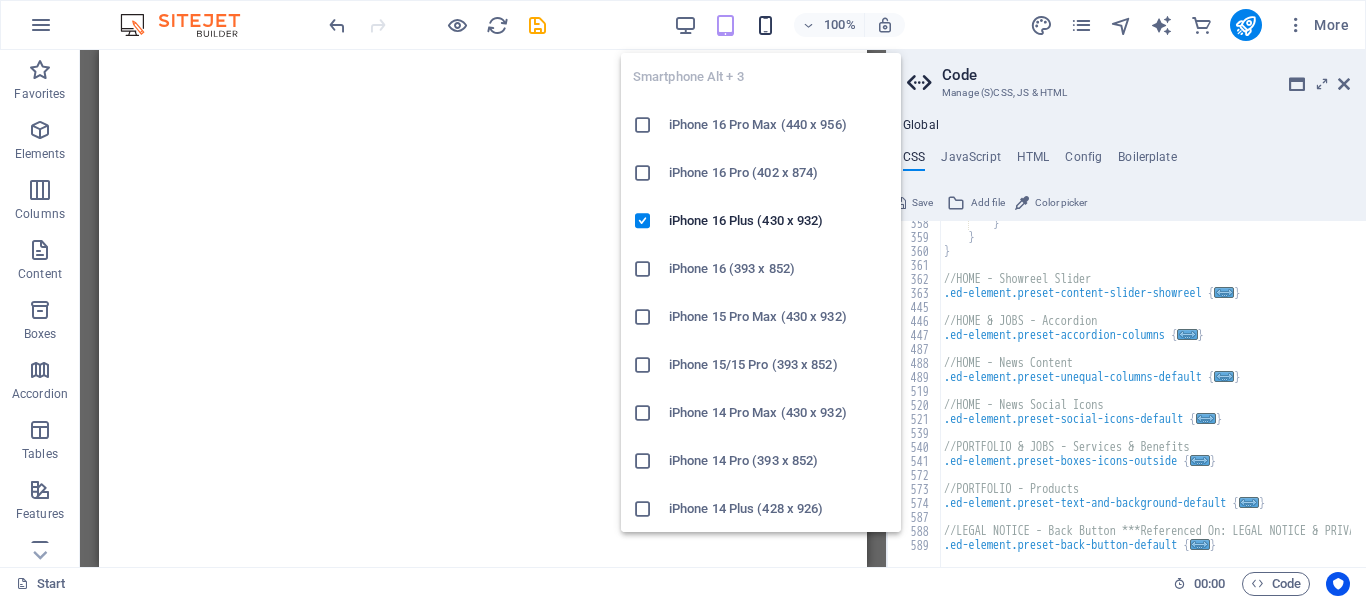 click at bounding box center [765, 25] 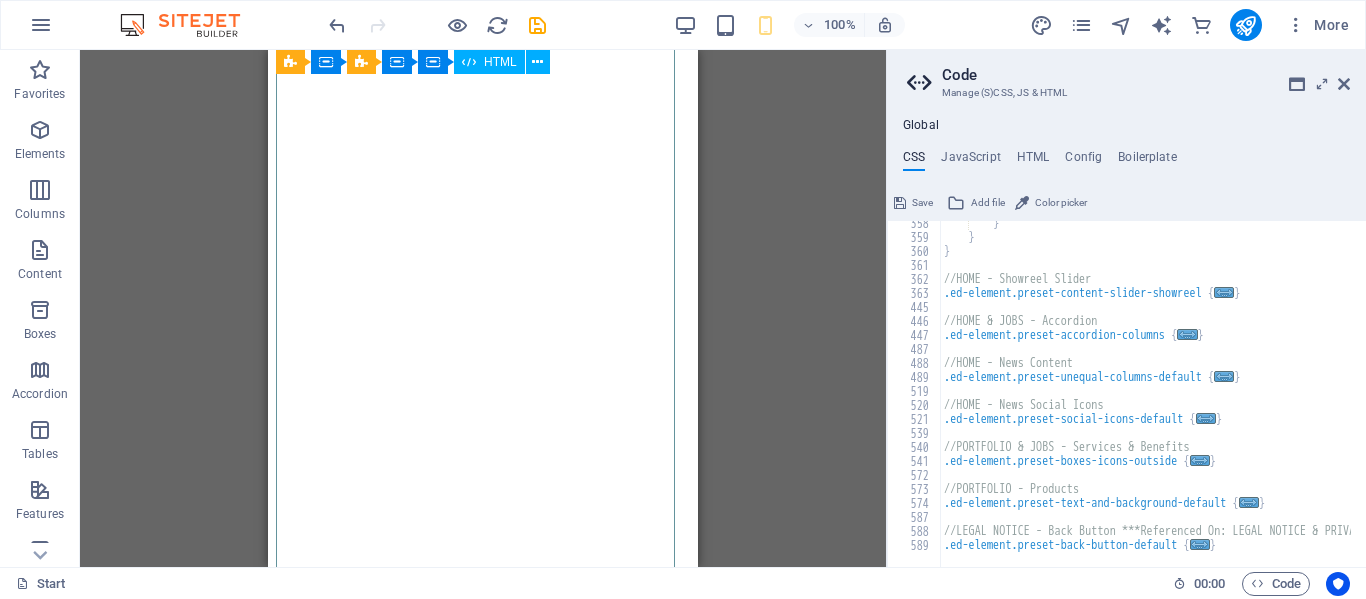 click at bounding box center [483, 12843] 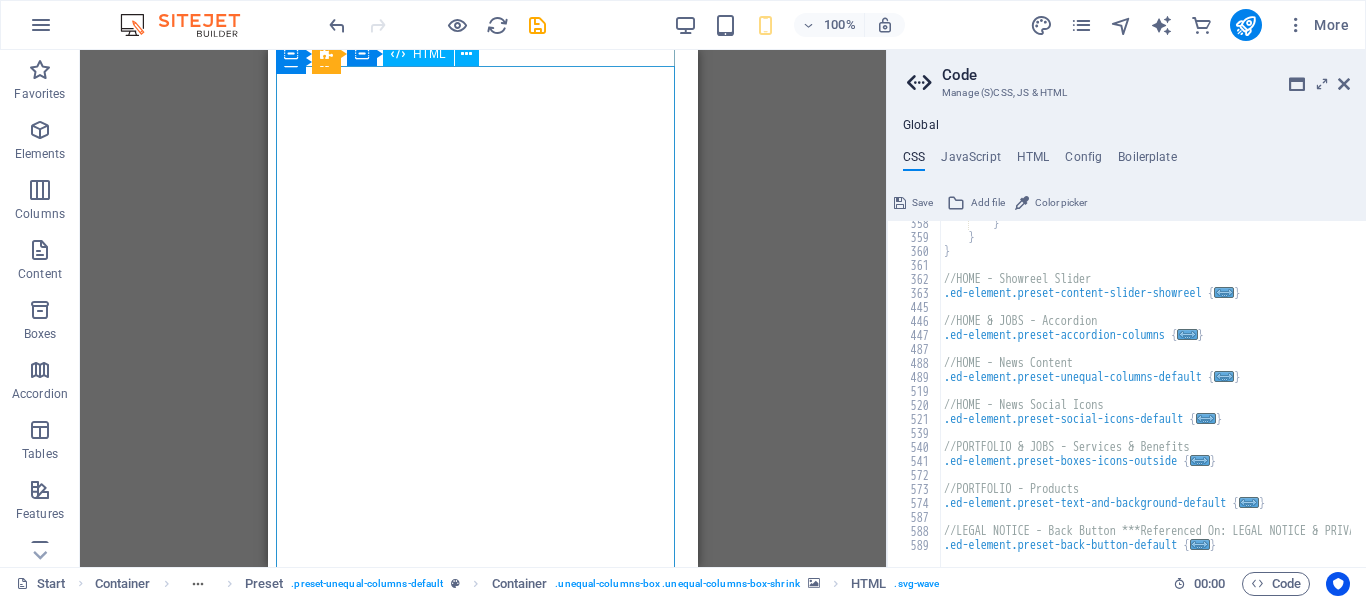scroll, scrollTop: 11500, scrollLeft: 0, axis: vertical 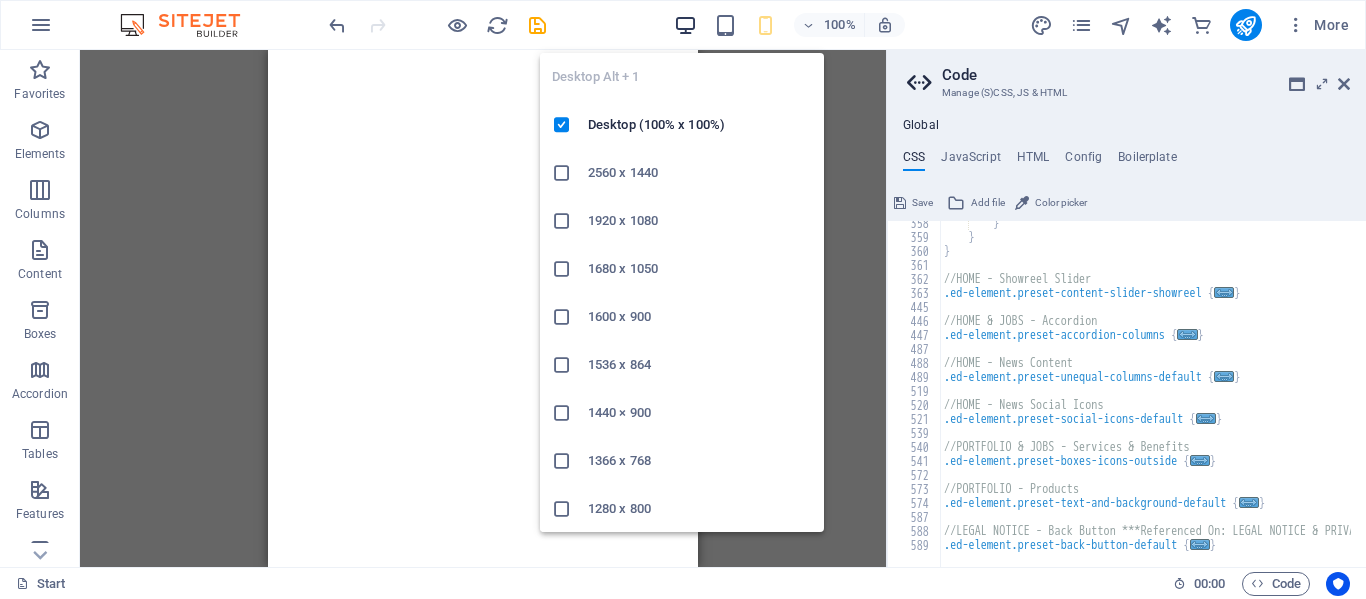 click at bounding box center [685, 25] 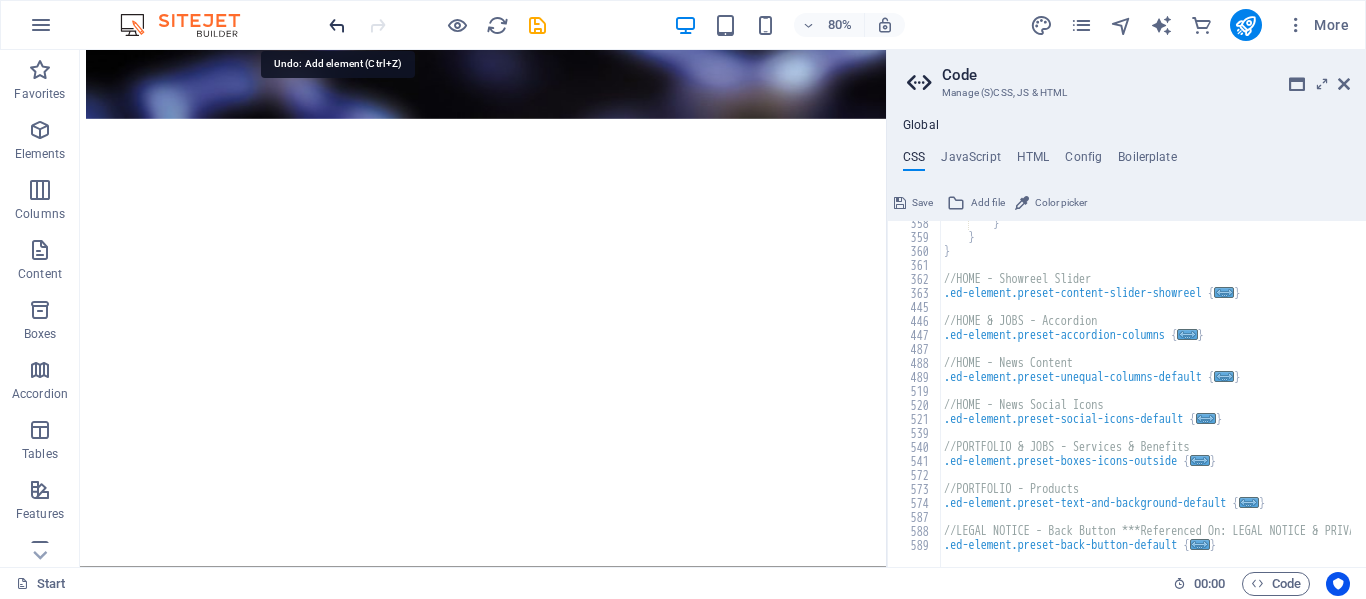 click at bounding box center (337, 25) 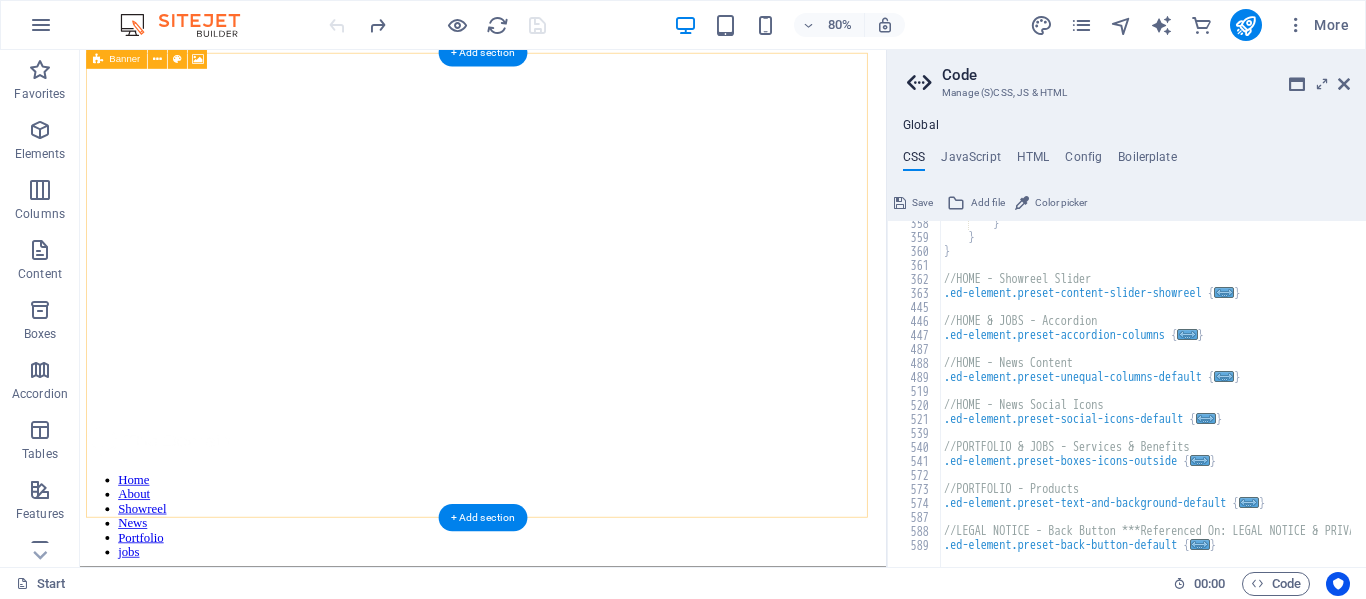scroll, scrollTop: 0, scrollLeft: 0, axis: both 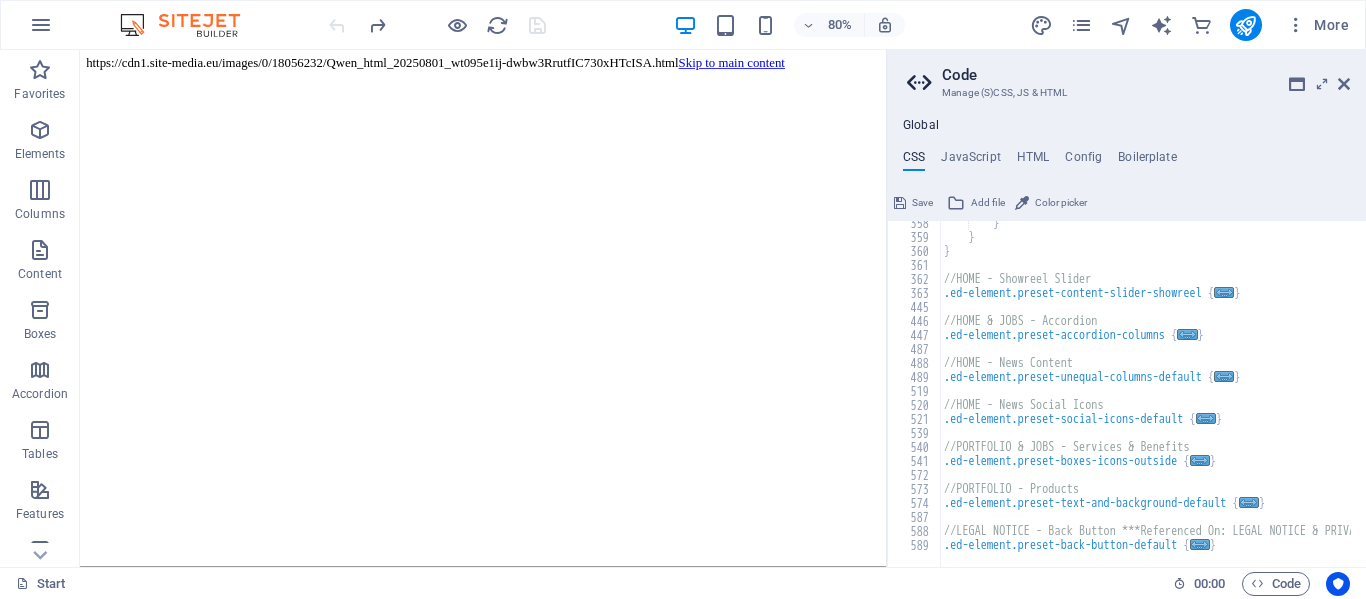 click at bounding box center [437, 25] 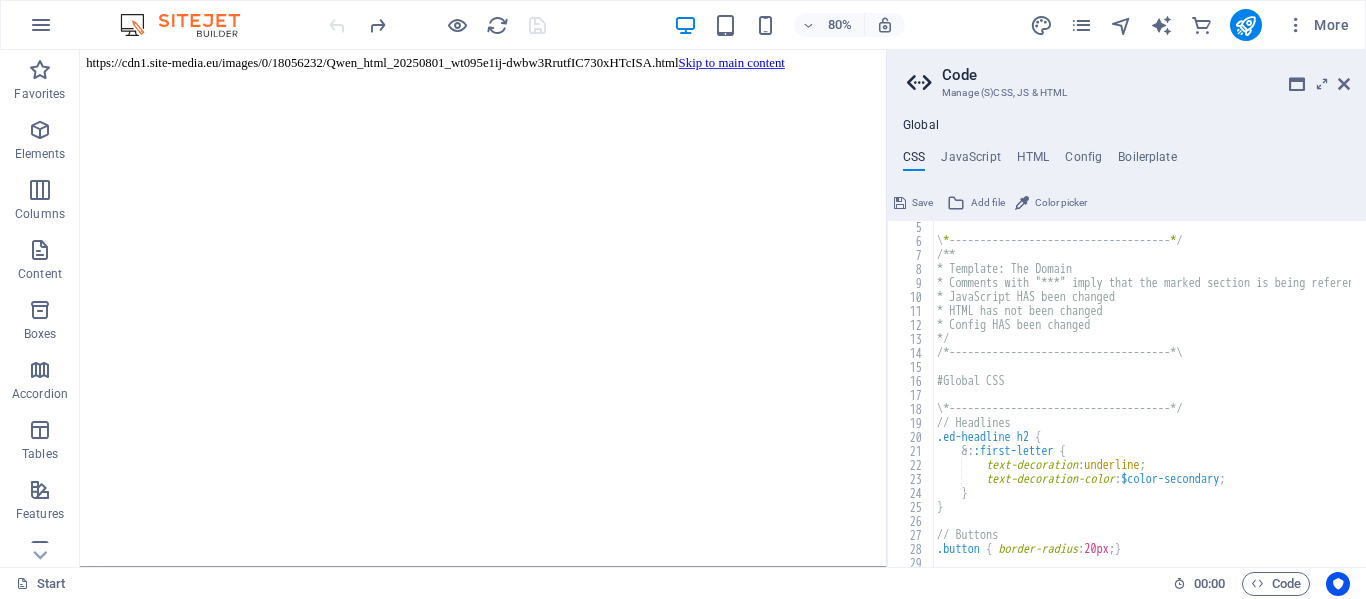 scroll, scrollTop: 0, scrollLeft: 0, axis: both 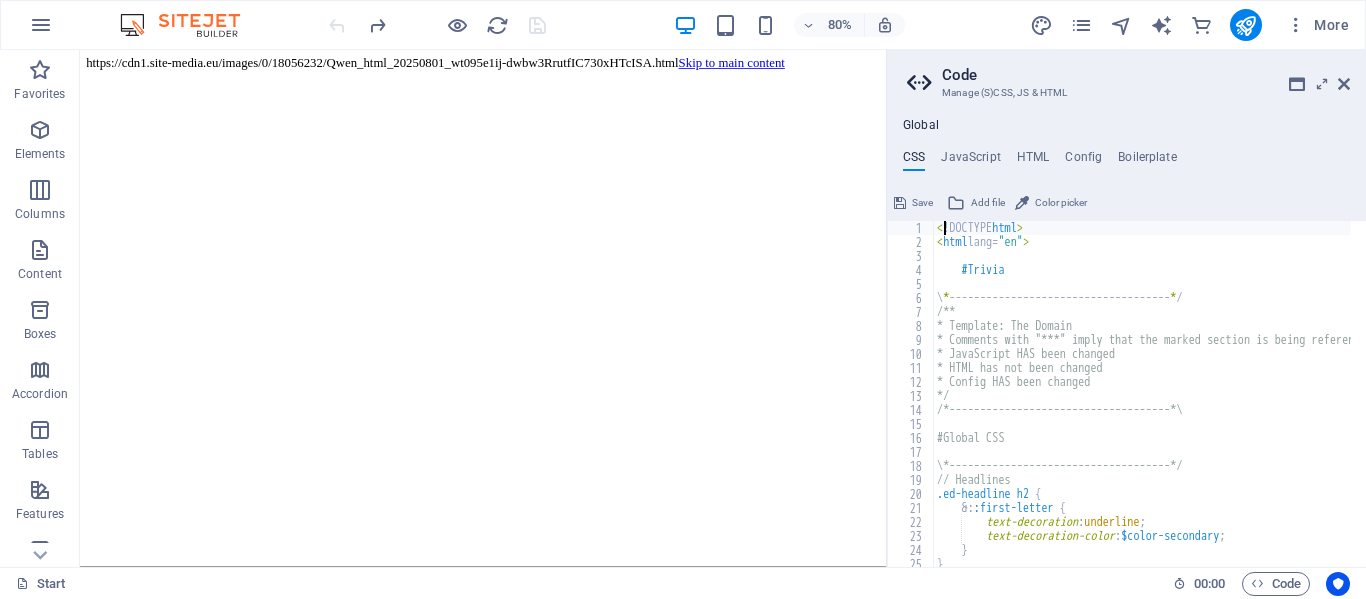 click on "< !DOCTYPE  html > < html  lang= "en" >      #Trivia \ * ------------------------------------ * / /**   * Template: The Domain   * Comments with "***" imply that the marked section is being referenced somewhere else   * JavaScript HAS been changed   * HTML has not been changed   * Config HAS been changed   */ /*------------------------------------*\     #Global CSS \*------------------------------------*/ // Headlines  .ed-headline   h2   {      &: :first-letter   {           text-decoration :  underline ;           text-decoration-color :  $color-secondary ;      } }" at bounding box center [1324, 400] 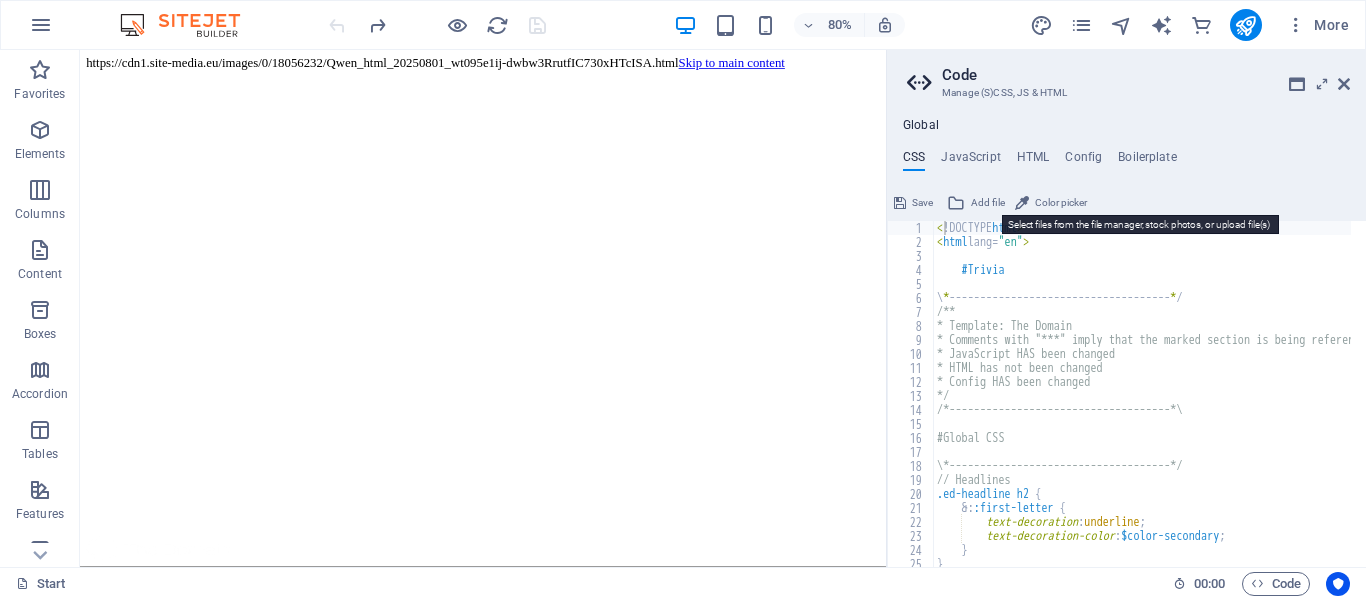 click on "Add file" at bounding box center (976, 203) 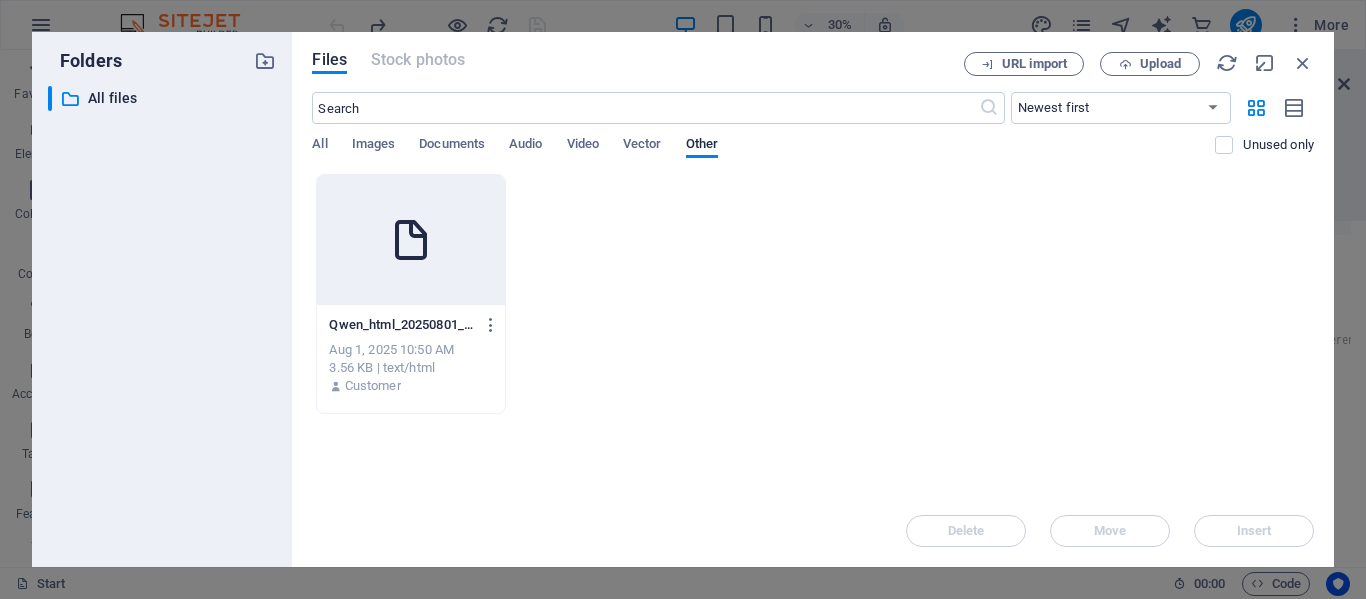 click at bounding box center (411, 240) 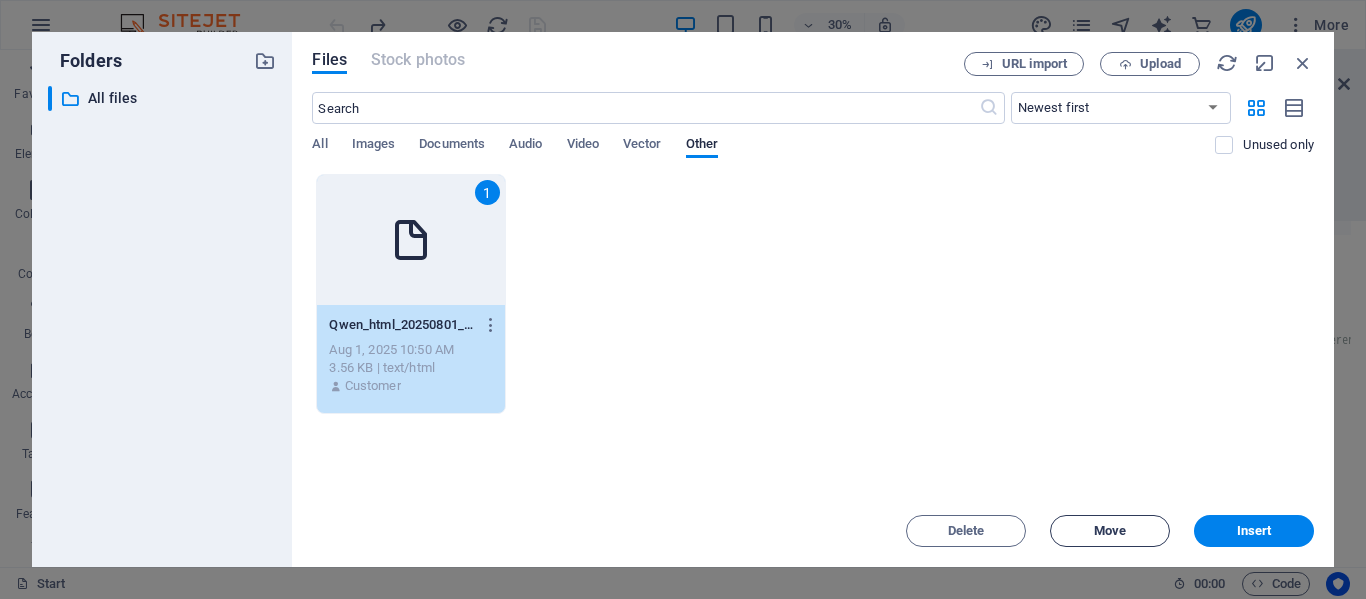 click on "Move" at bounding box center (1110, 531) 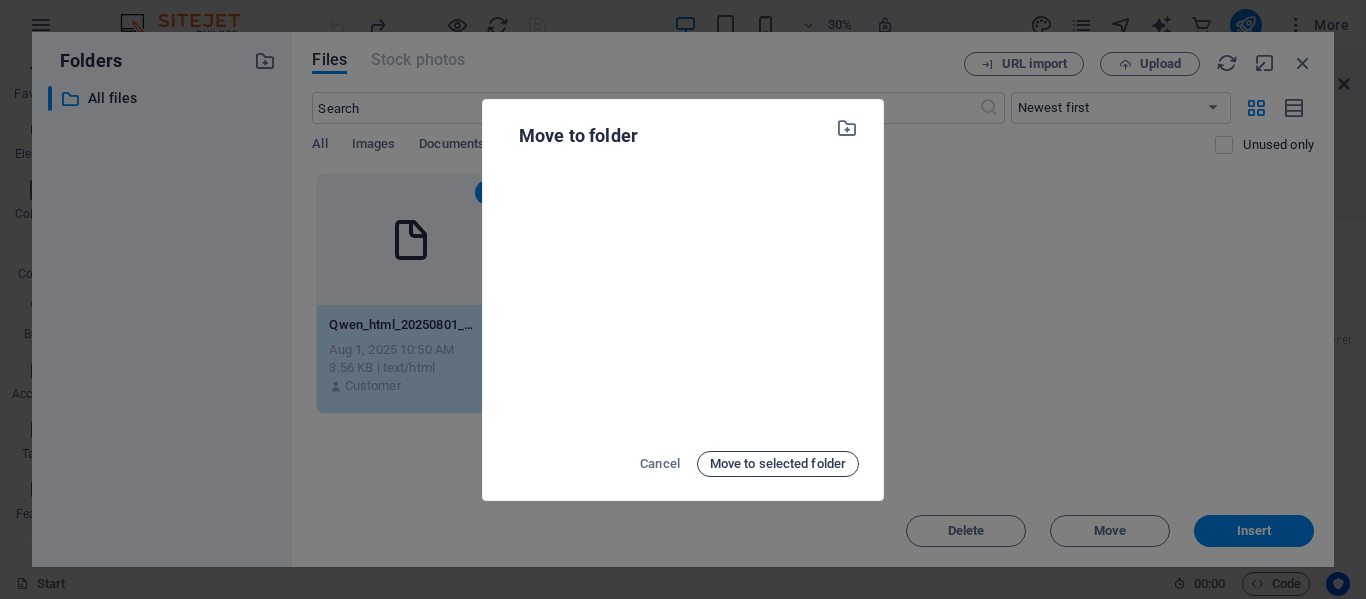 click on "Move to selected folder" at bounding box center (778, 464) 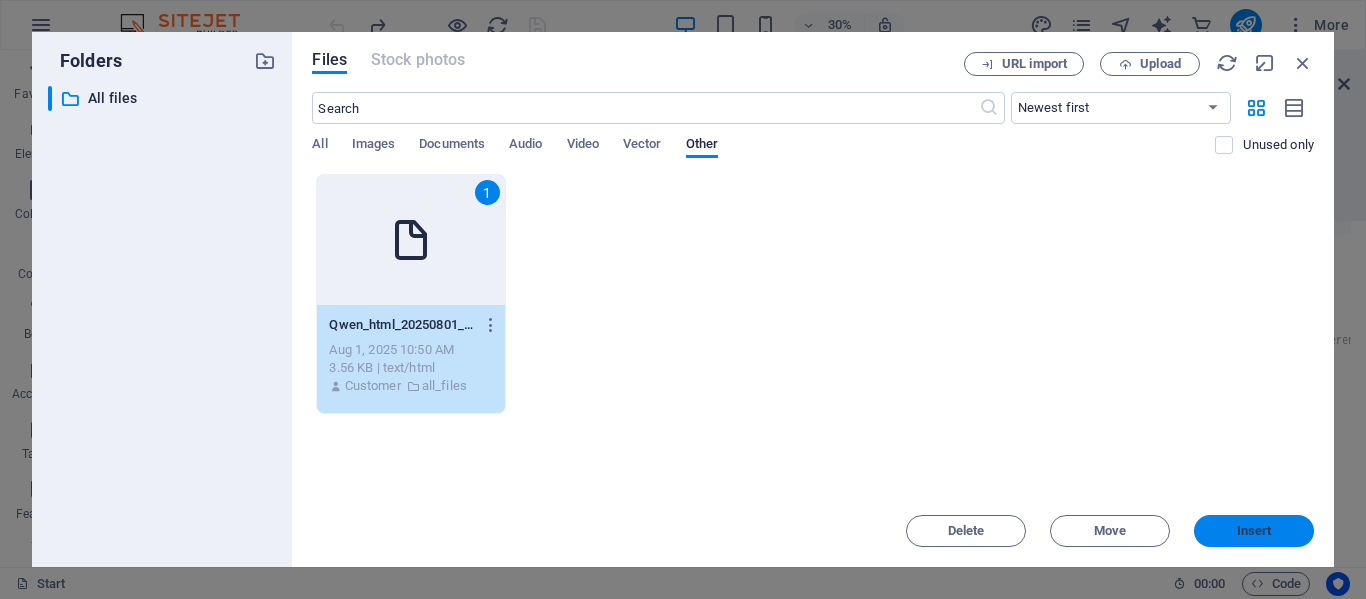 click on "Insert" at bounding box center (1254, 531) 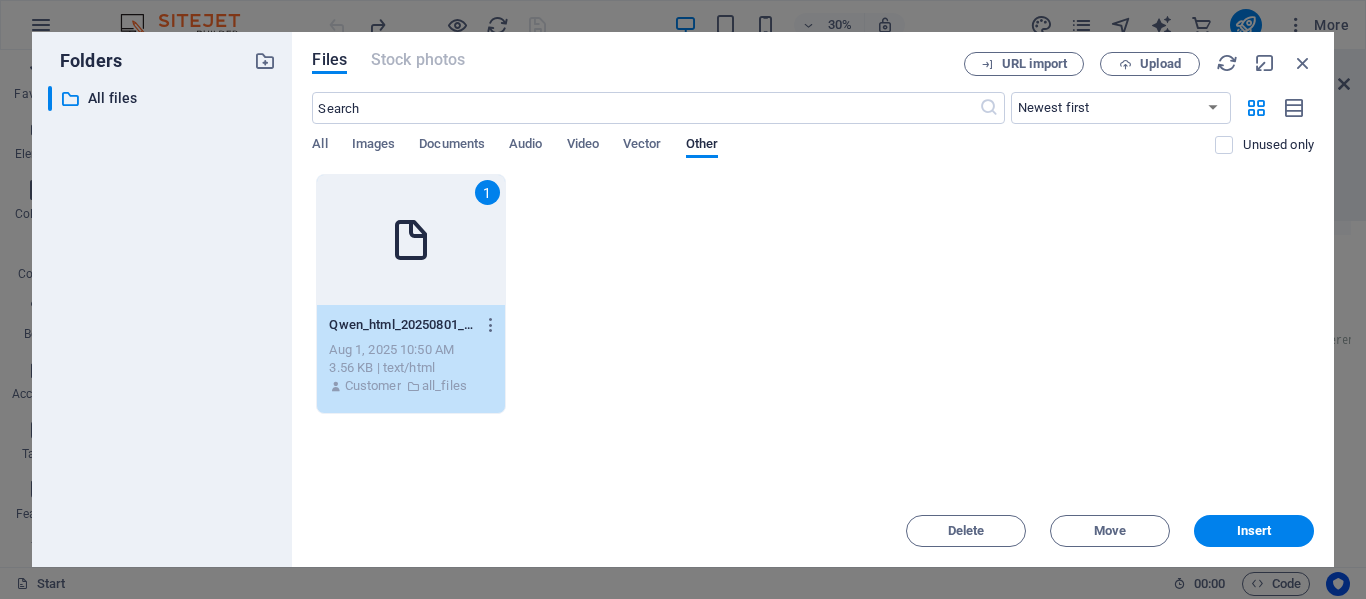 type on "<https://cdn1.site-media.eu/images/0/18056232/Qwen_html_20250801_wt095e1ij-dwbw3RrutfIC730xHTcISA.html!DOCTYPE html>" 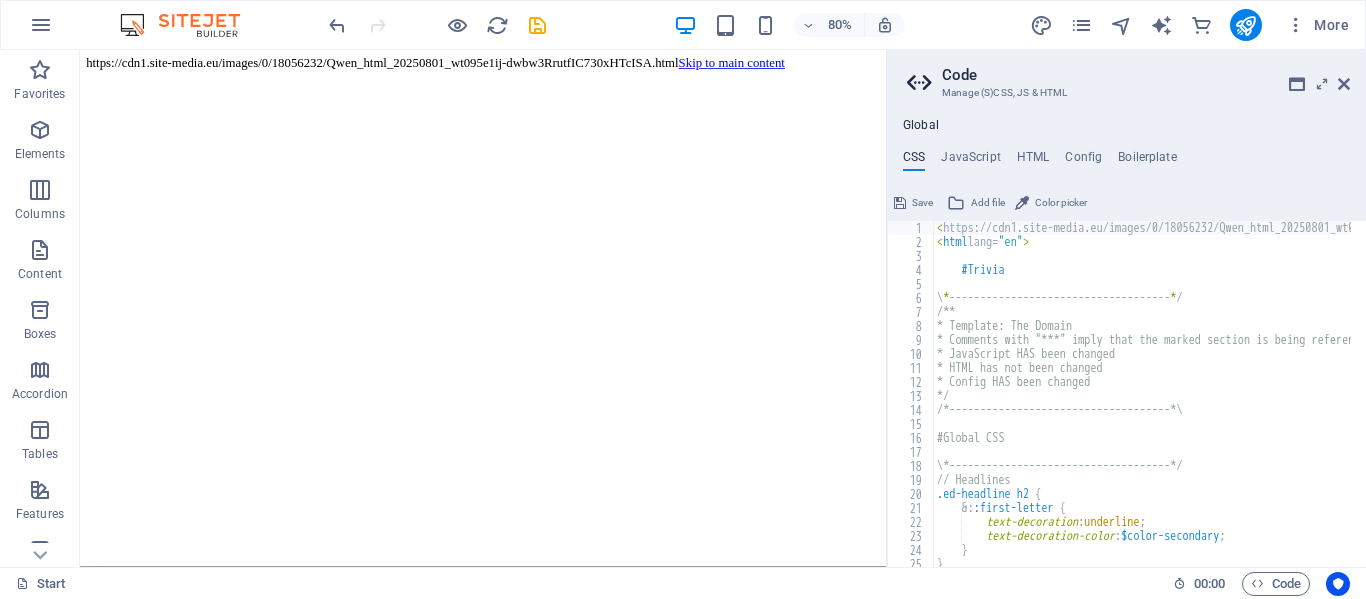 click on "Save" at bounding box center [922, 203] 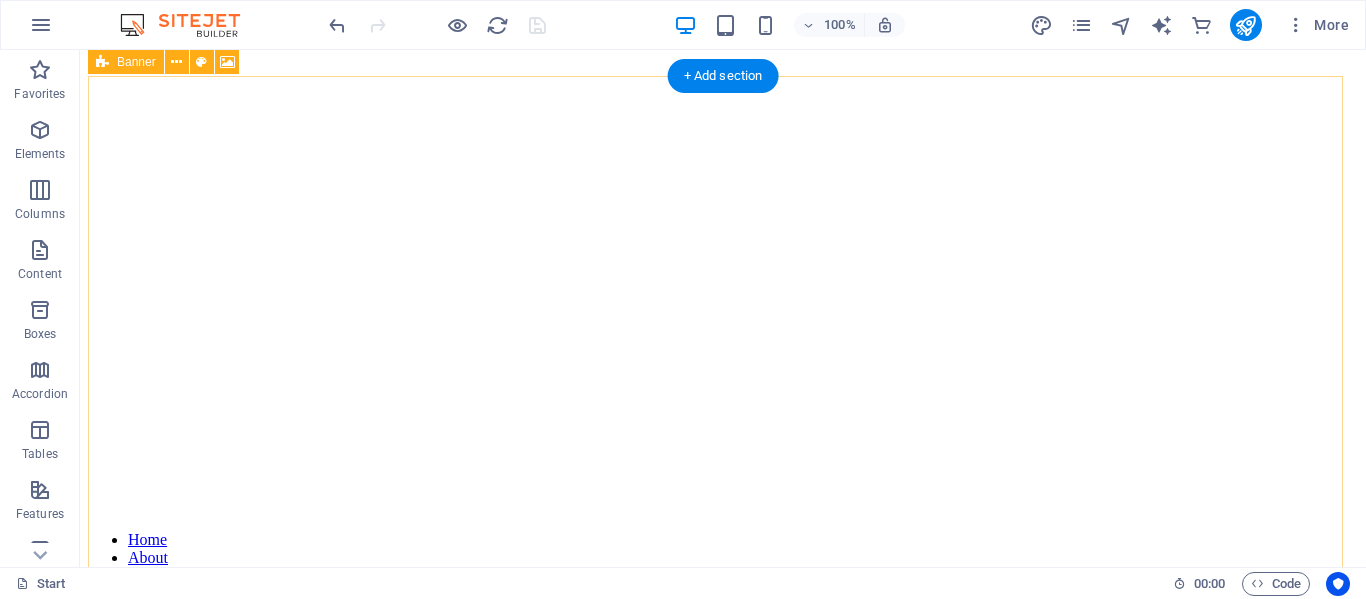scroll, scrollTop: 0, scrollLeft: 0, axis: both 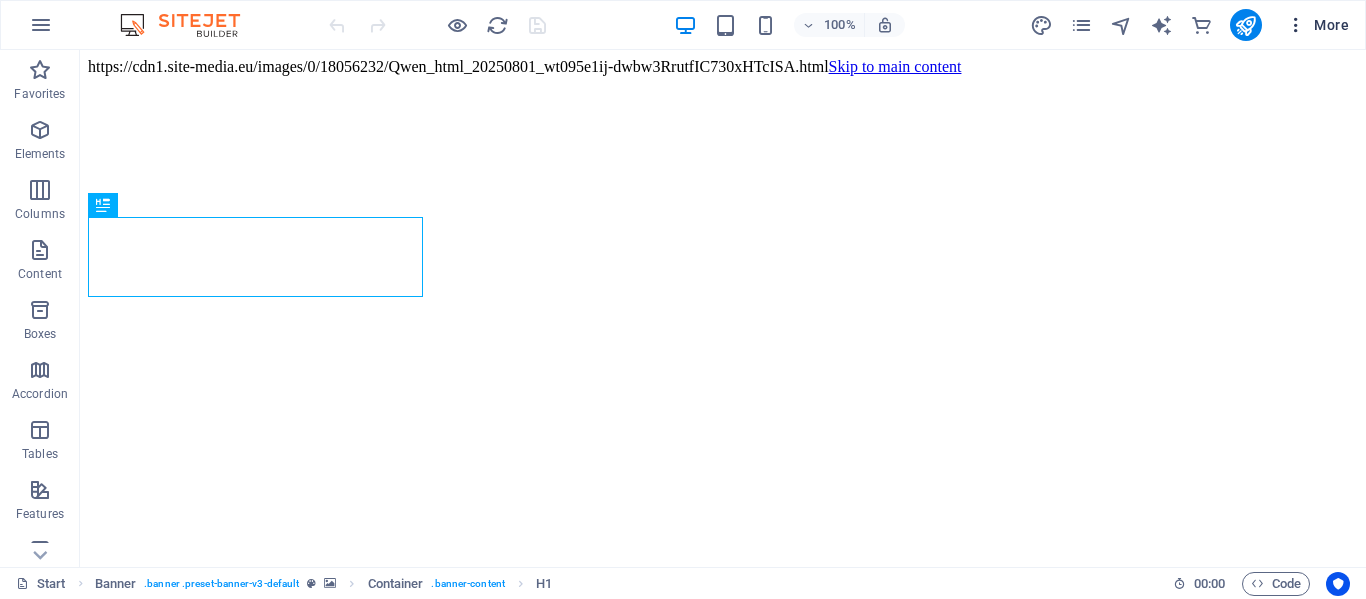 click on "More" at bounding box center [1317, 25] 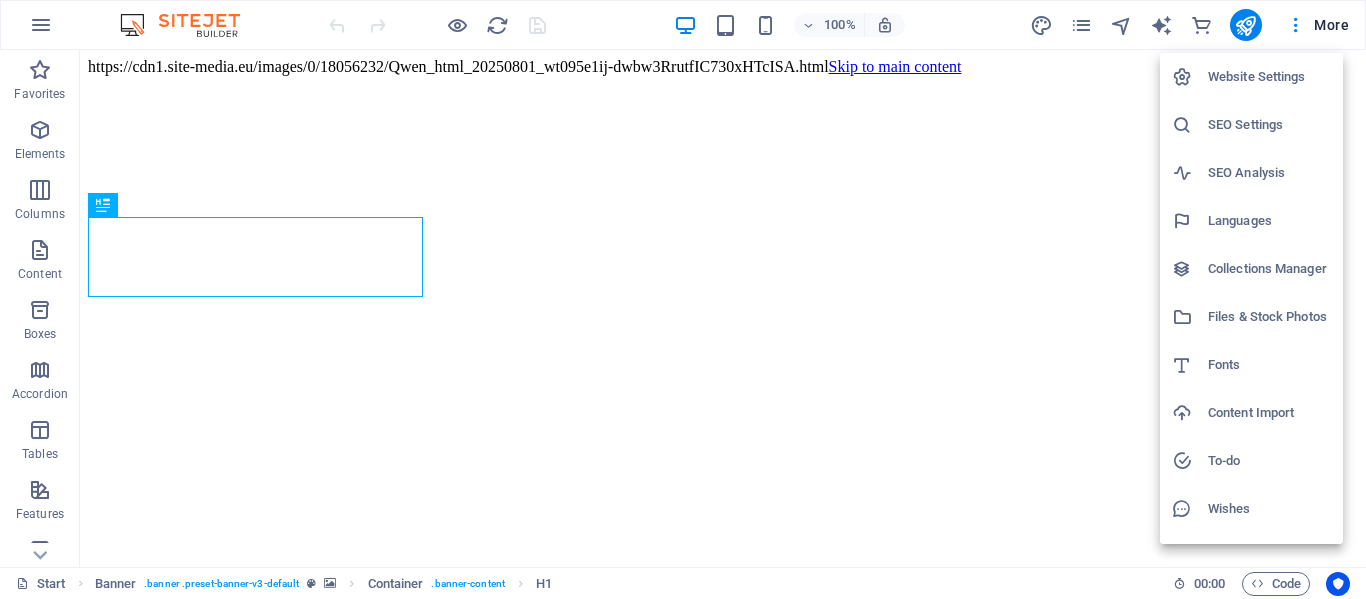 click at bounding box center [683, 299] 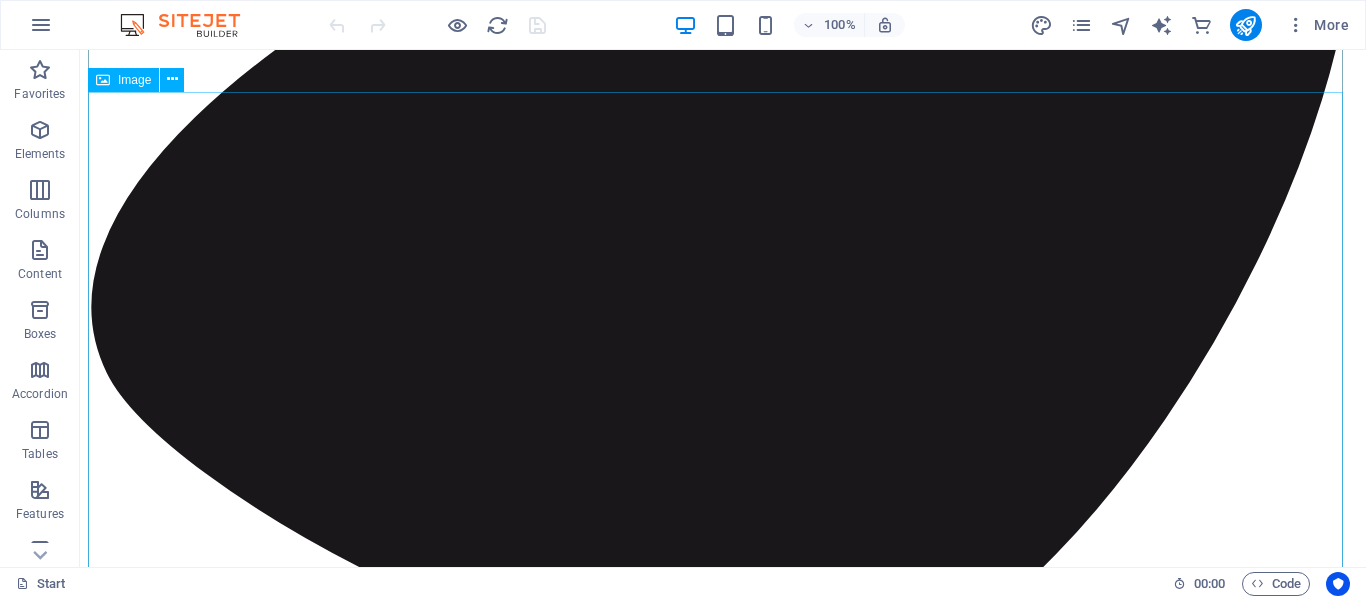 scroll, scrollTop: 8000, scrollLeft: 0, axis: vertical 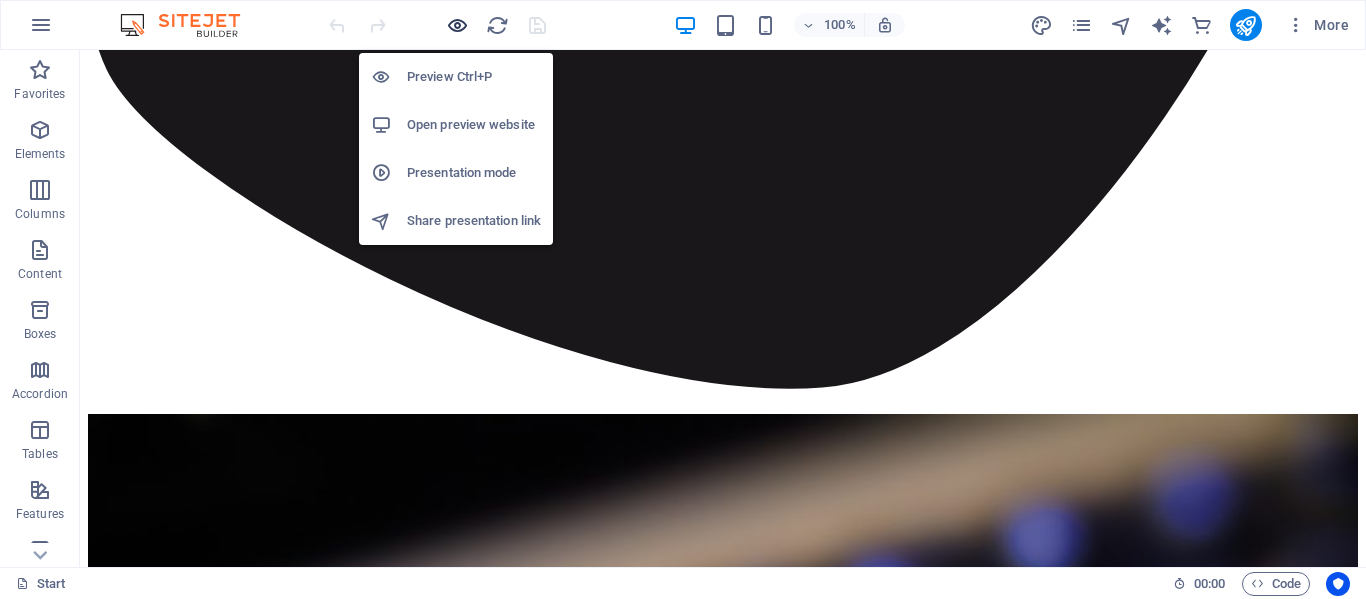 click at bounding box center (457, 25) 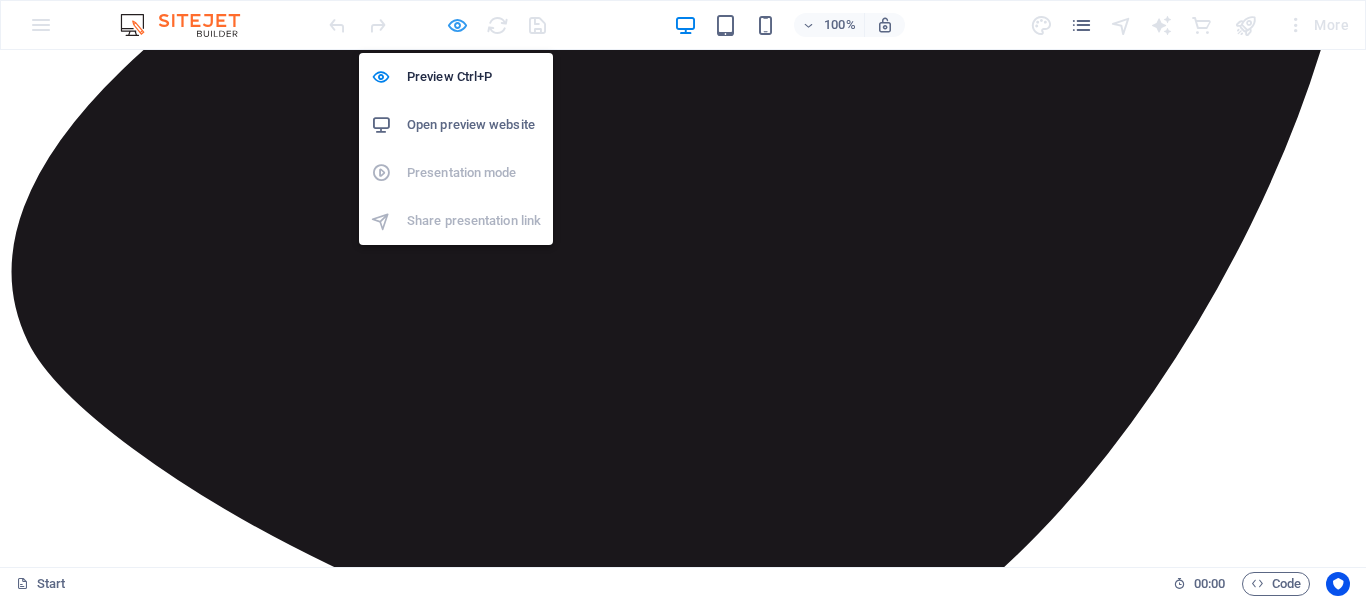 scroll, scrollTop: 8239, scrollLeft: 0, axis: vertical 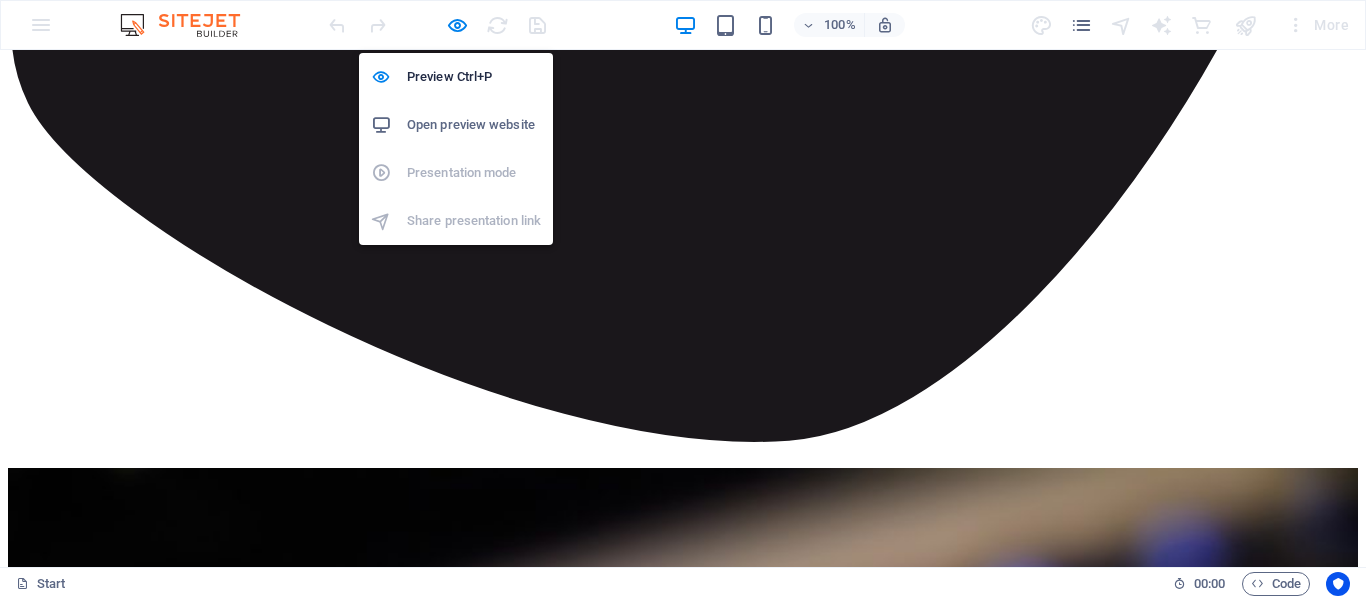 click on "Open preview website" at bounding box center (474, 125) 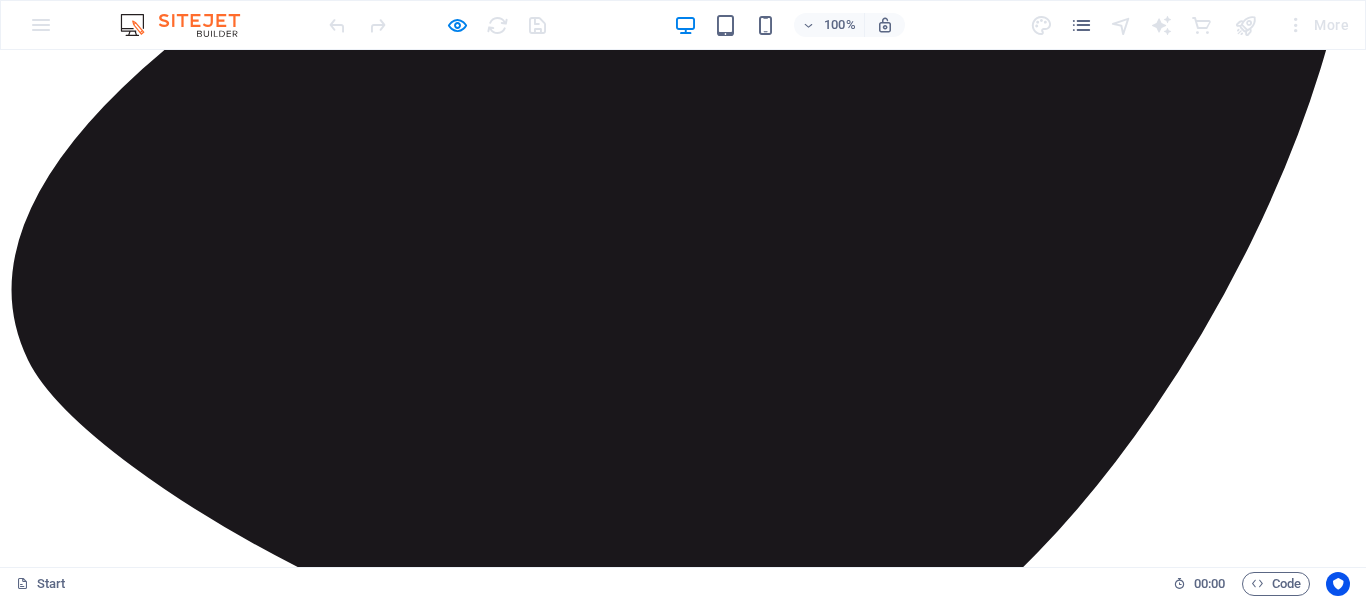 scroll, scrollTop: 7839, scrollLeft: 0, axis: vertical 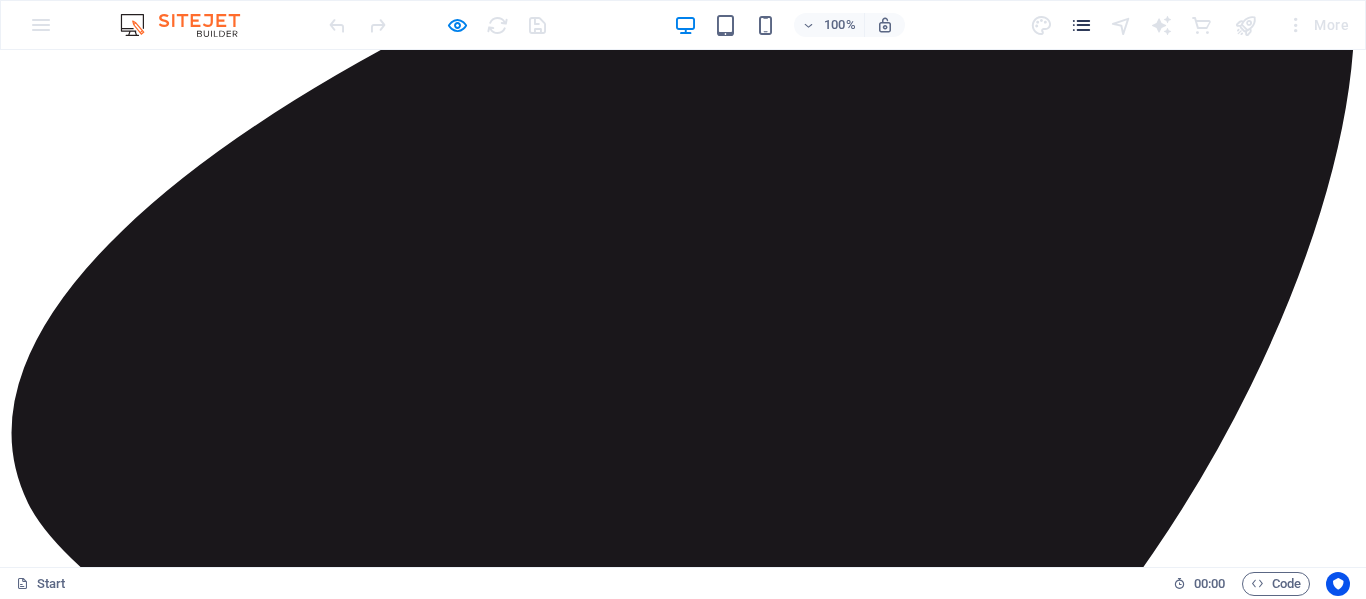 click on "More" at bounding box center [1193, 25] 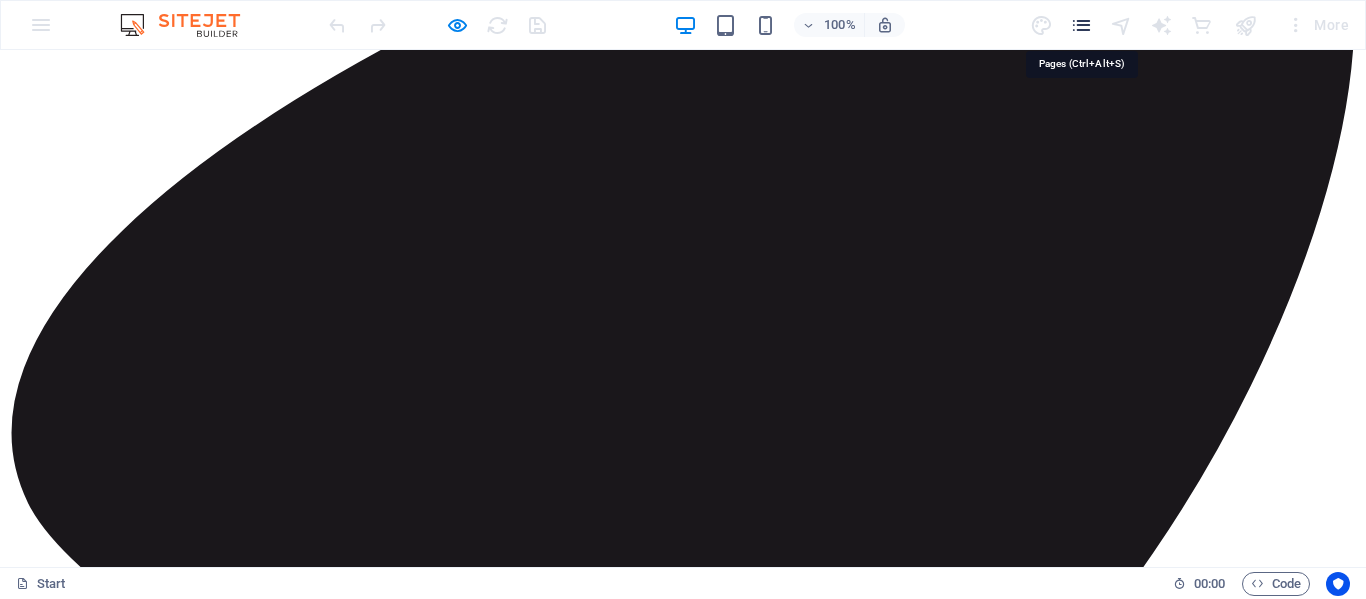 click at bounding box center [1081, 25] 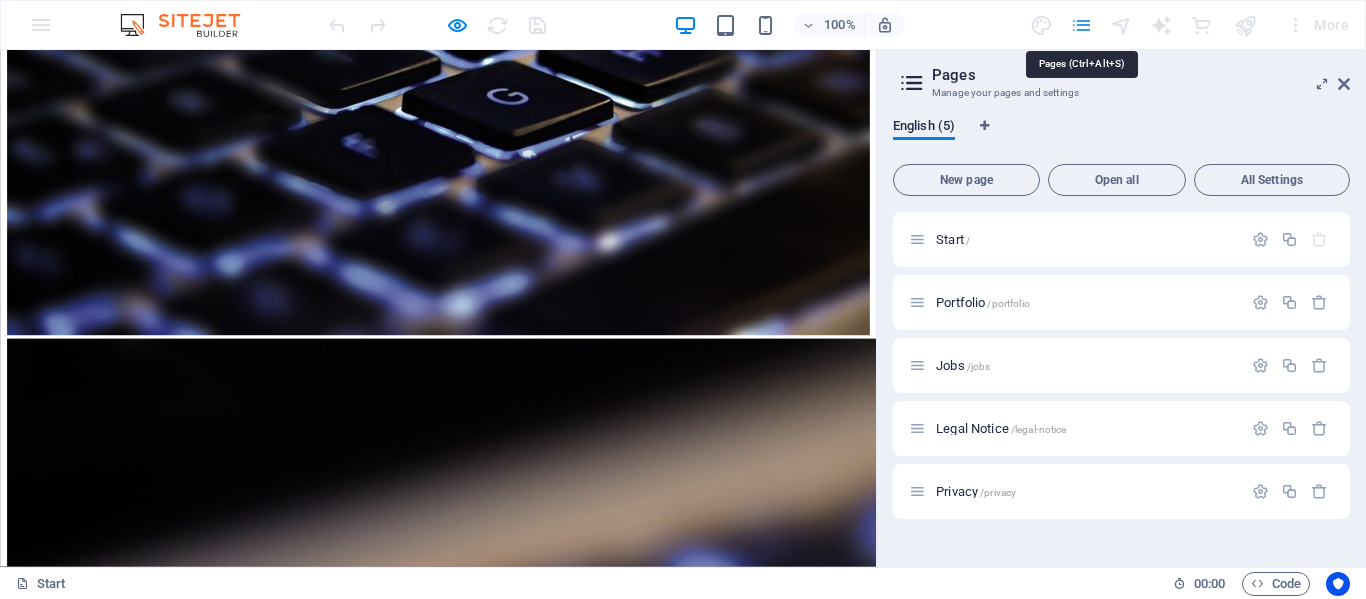 scroll, scrollTop: 6993, scrollLeft: 0, axis: vertical 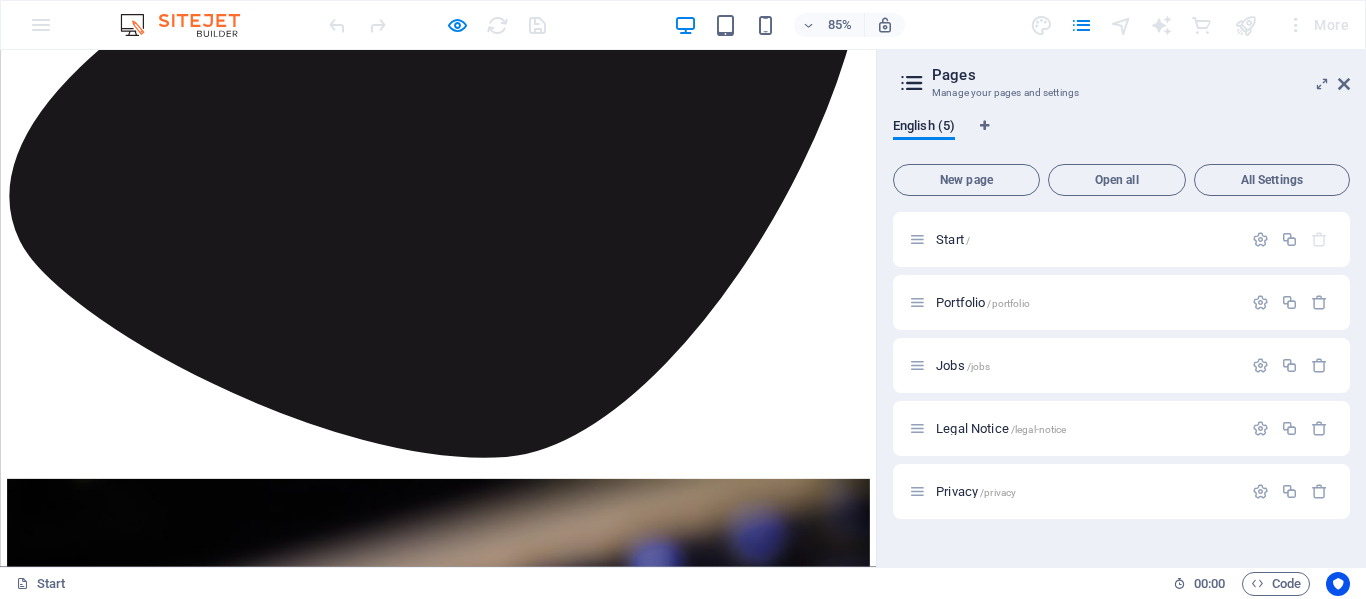 click at bounding box center [1122, 25] 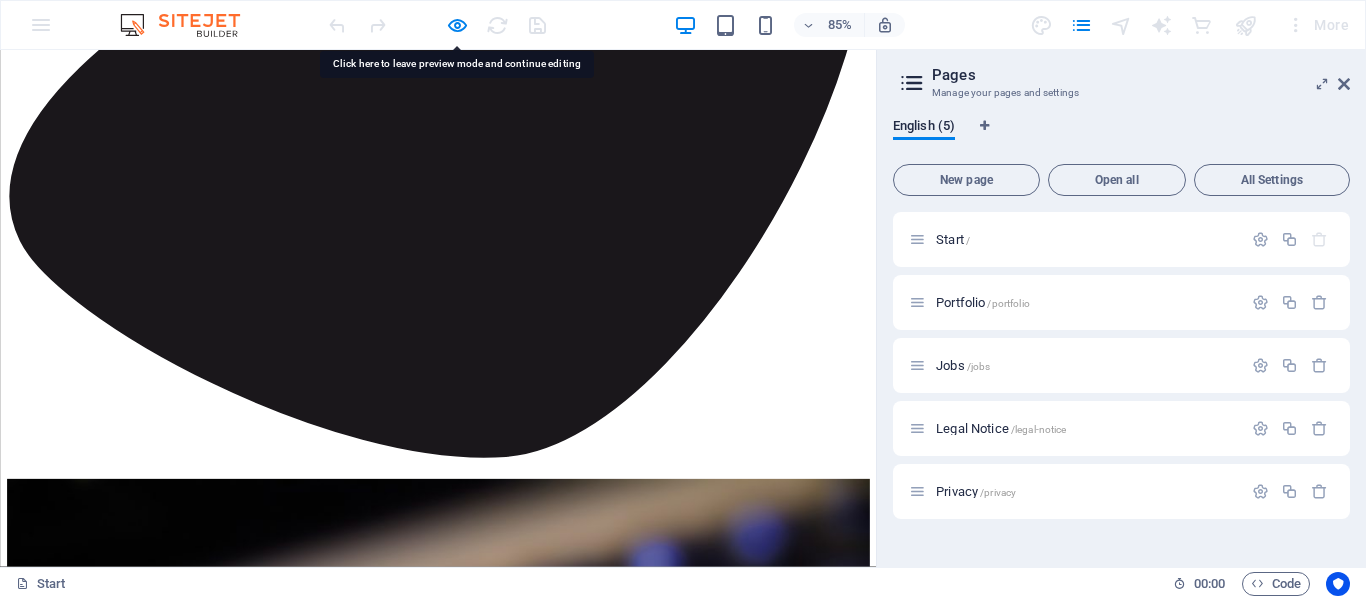 click at bounding box center (912, 83) 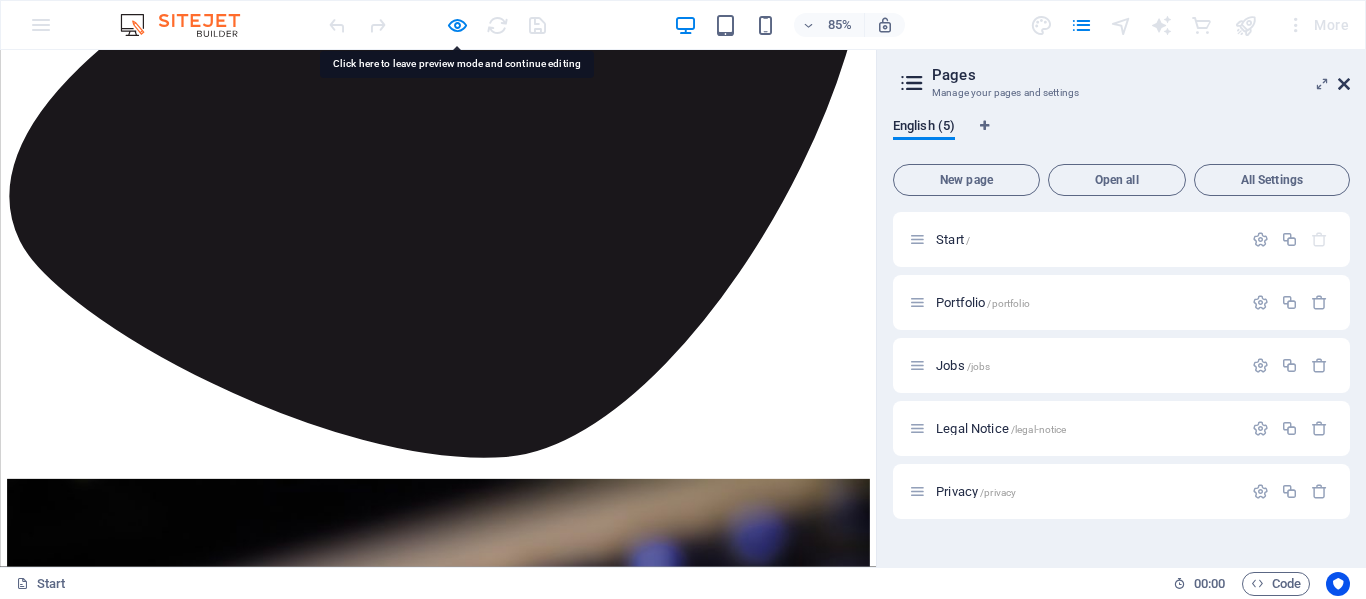 click at bounding box center (1344, 84) 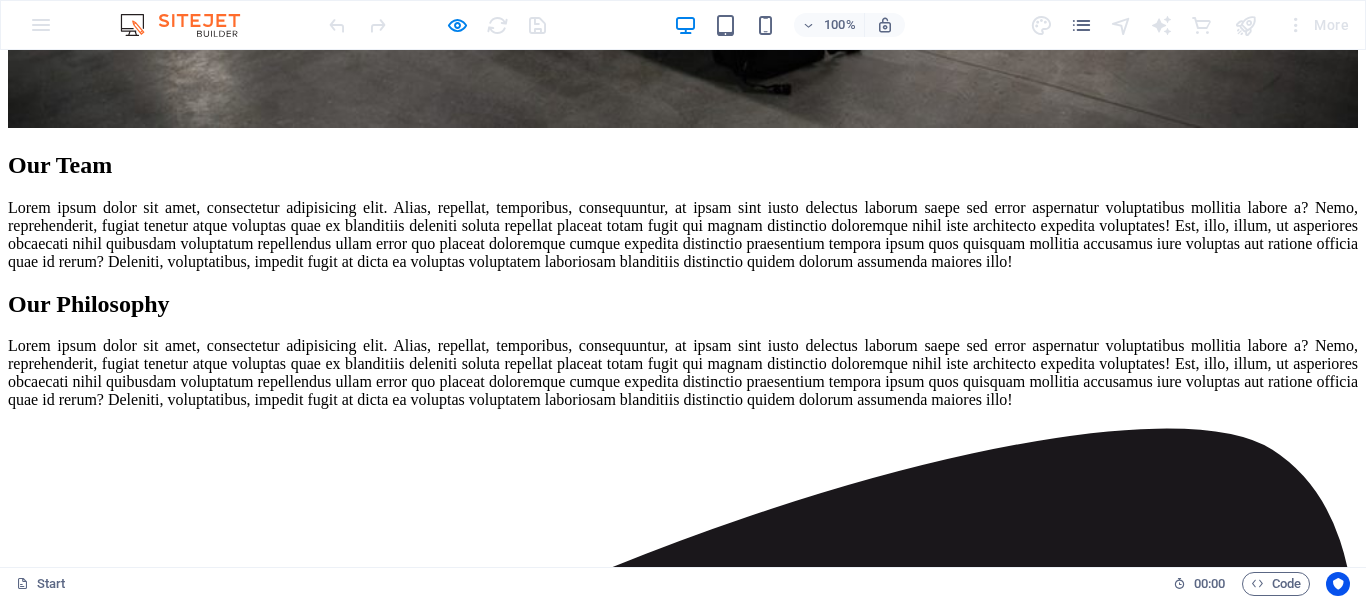 scroll, scrollTop: 7039, scrollLeft: 0, axis: vertical 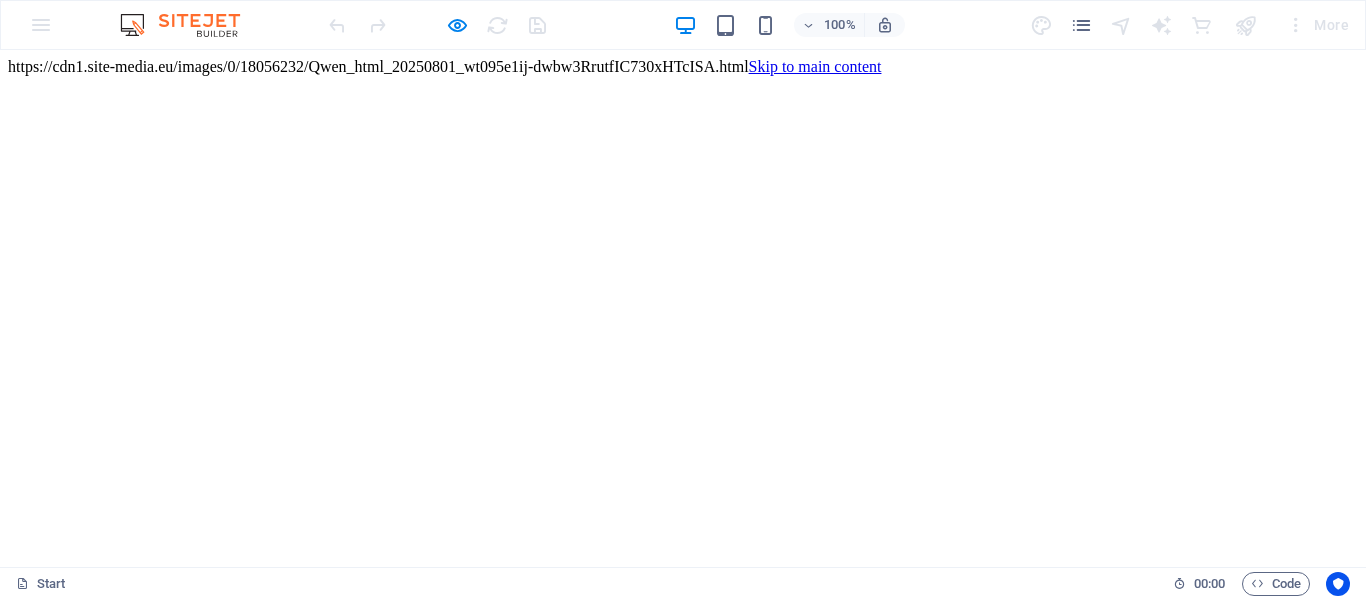 click on "More" at bounding box center (1317, 25) 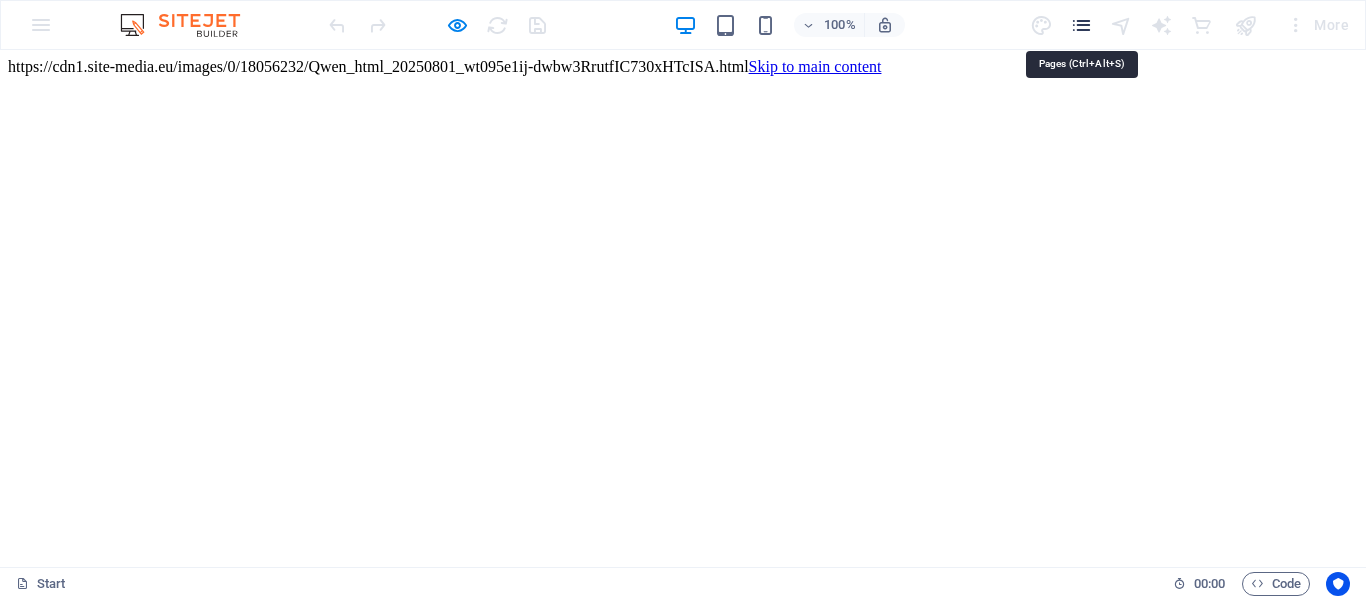 click at bounding box center [1081, 25] 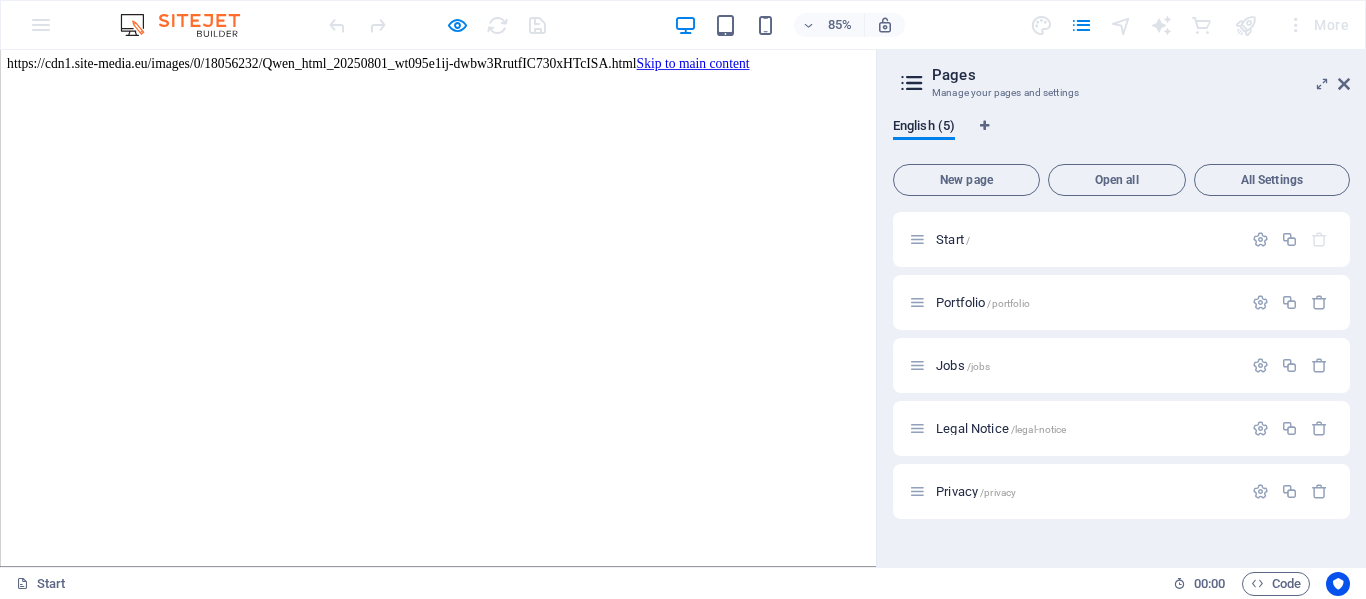 click on "English (5)" at bounding box center [1121, 137] 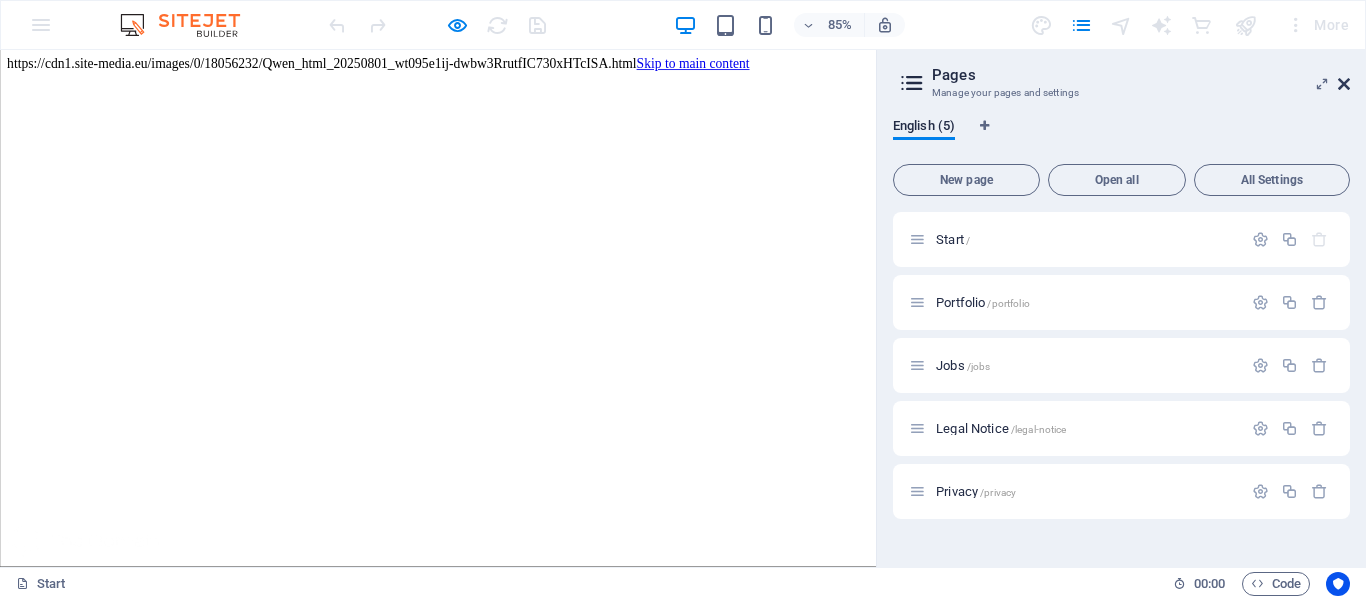 click at bounding box center [1344, 84] 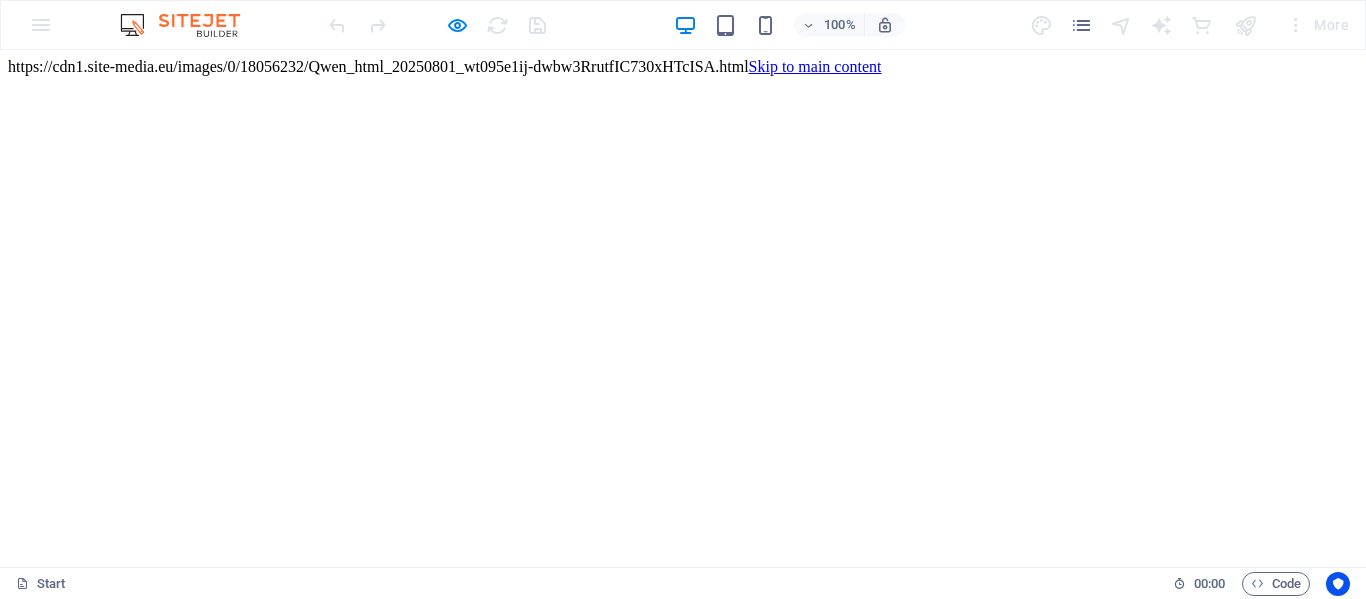 click on "More" at bounding box center (1317, 25) 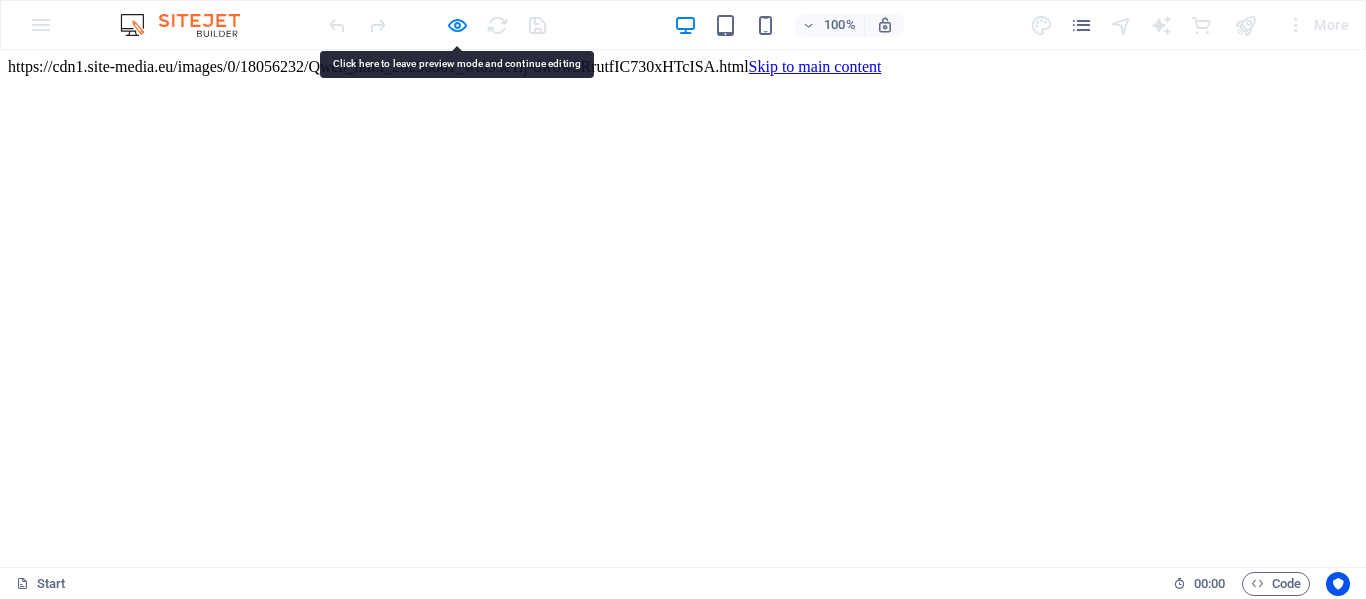 click on "Home About Showreel News Portfolio jobs Contact Us thedfg.[TLD] Simply Fast Software" at bounding box center [683, 907] 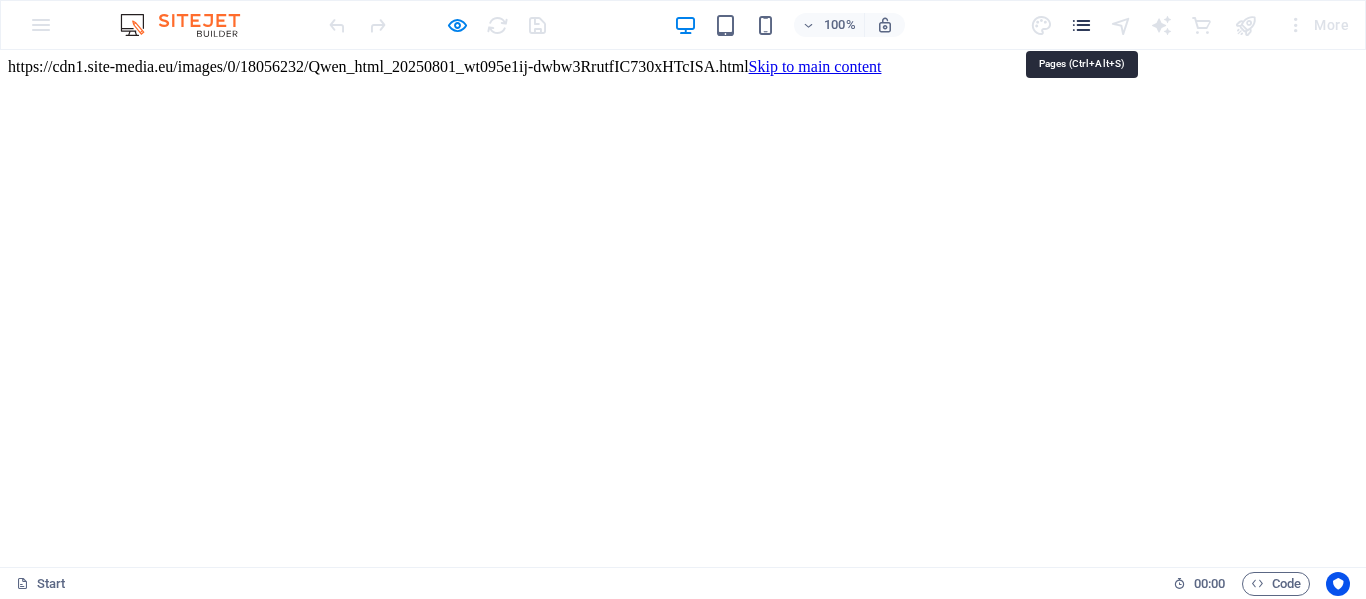 click at bounding box center [1081, 25] 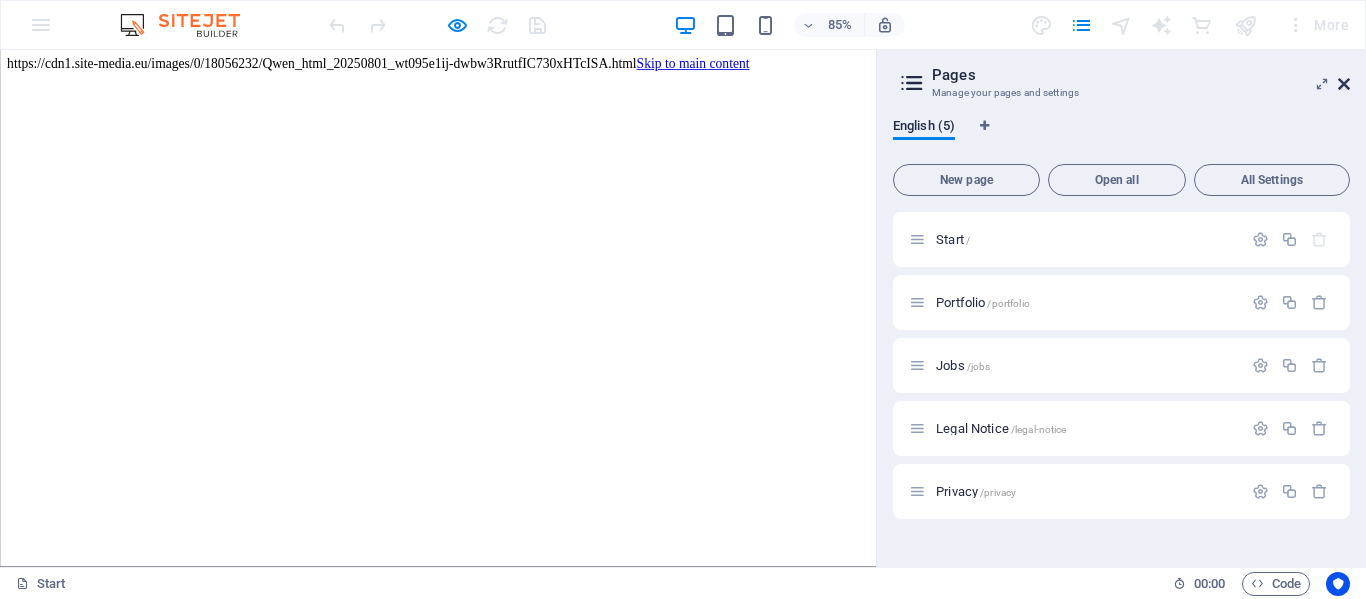click at bounding box center (1344, 84) 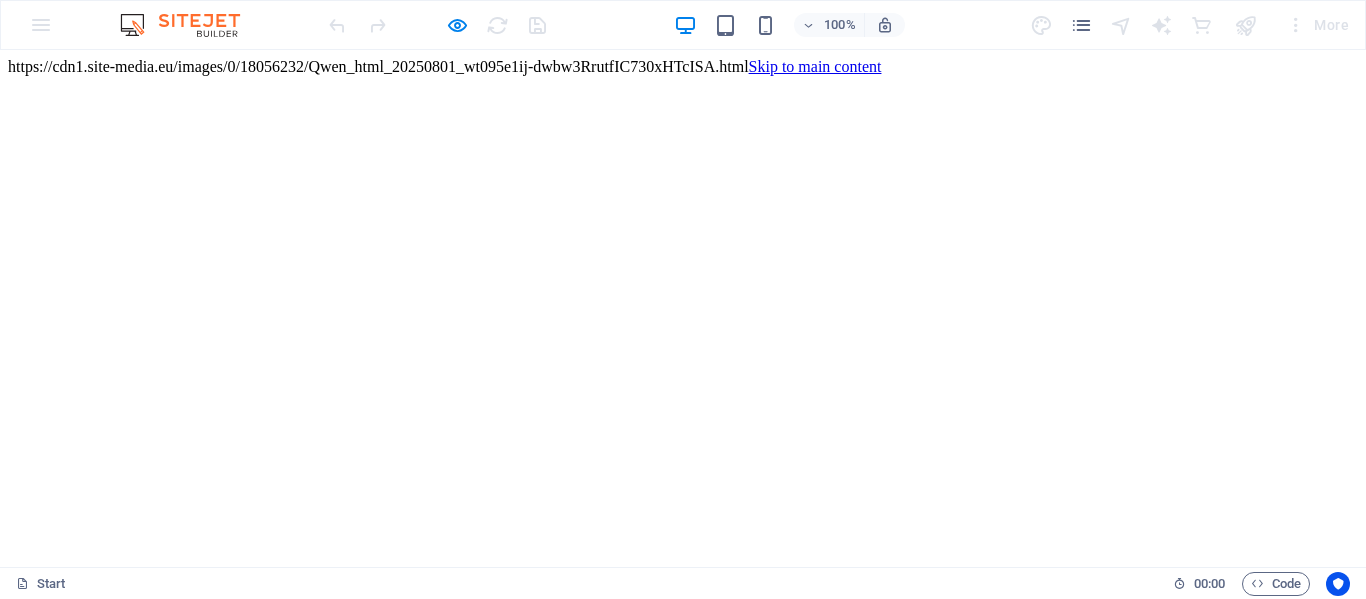 click on "More" at bounding box center [1317, 25] 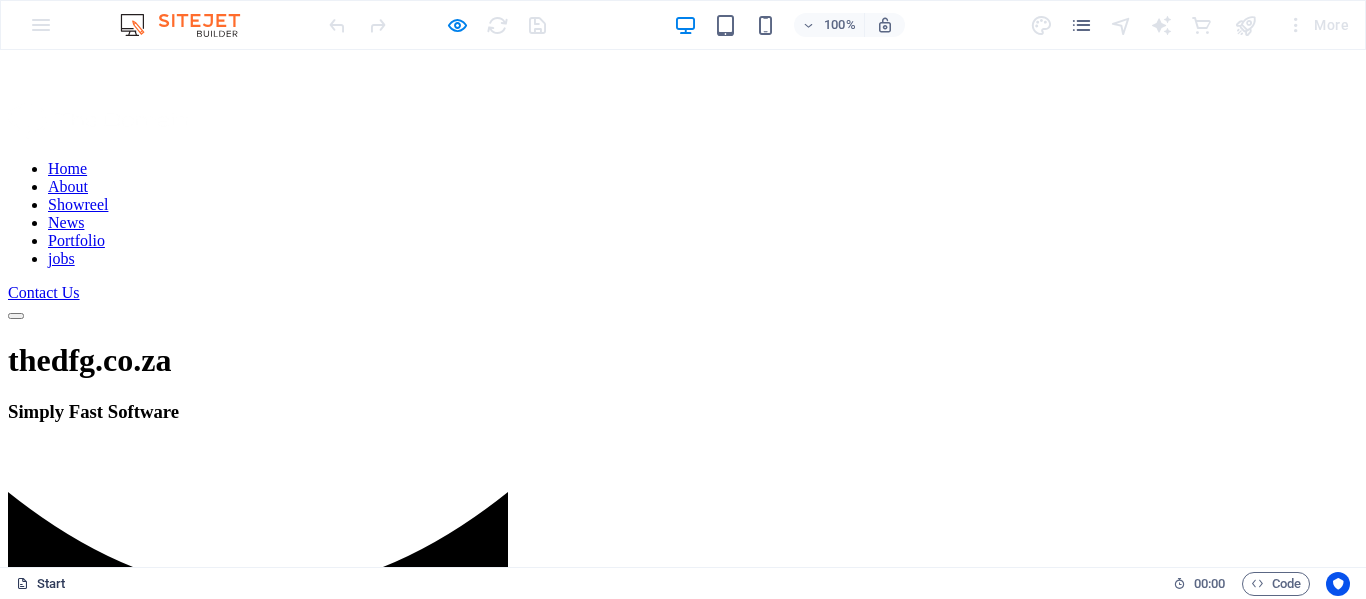 scroll, scrollTop: 600, scrollLeft: 0, axis: vertical 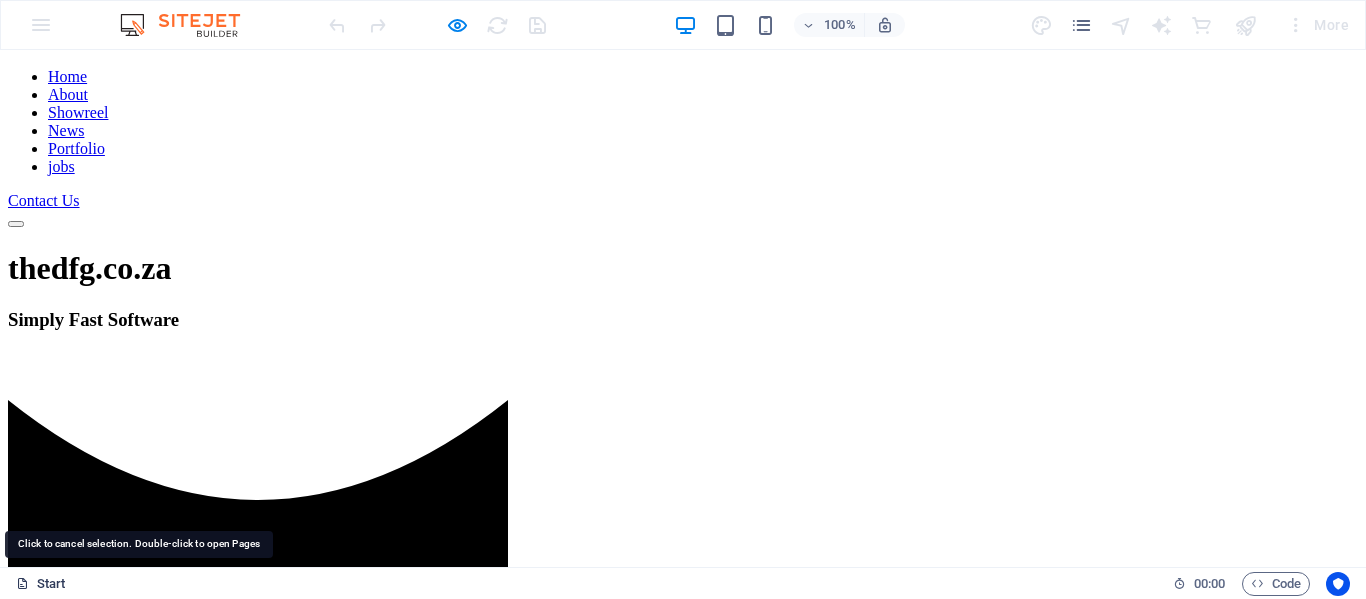 click on "Start" at bounding box center [41, 584] 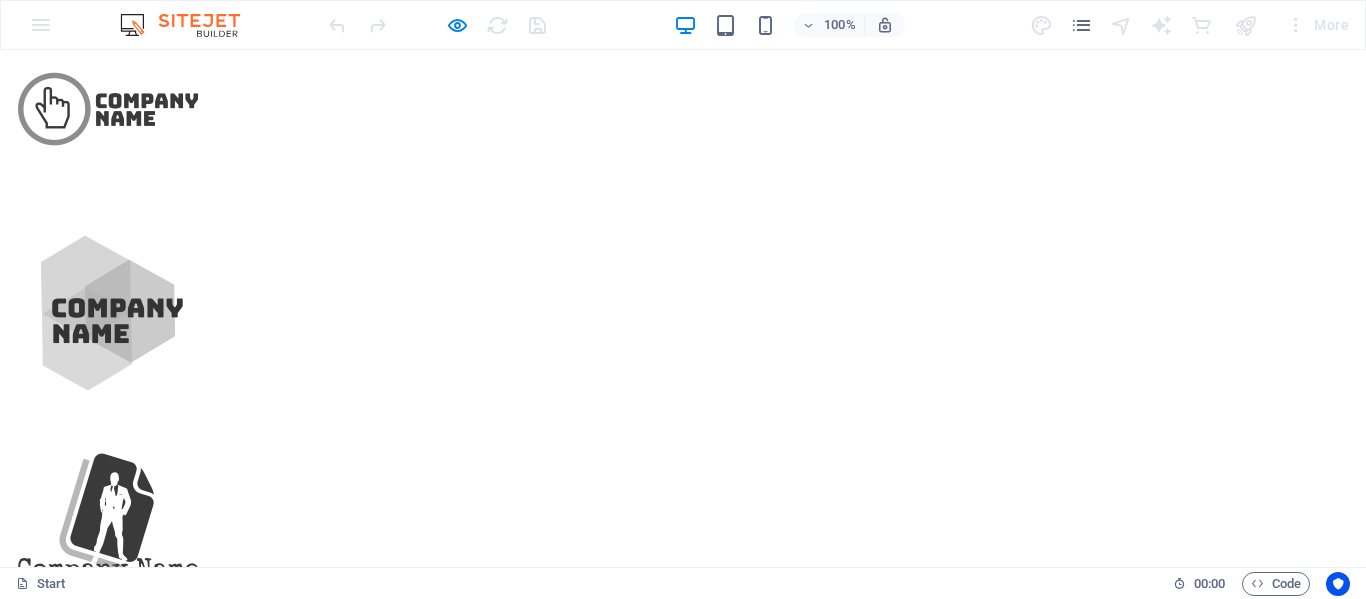scroll, scrollTop: 1400, scrollLeft: 0, axis: vertical 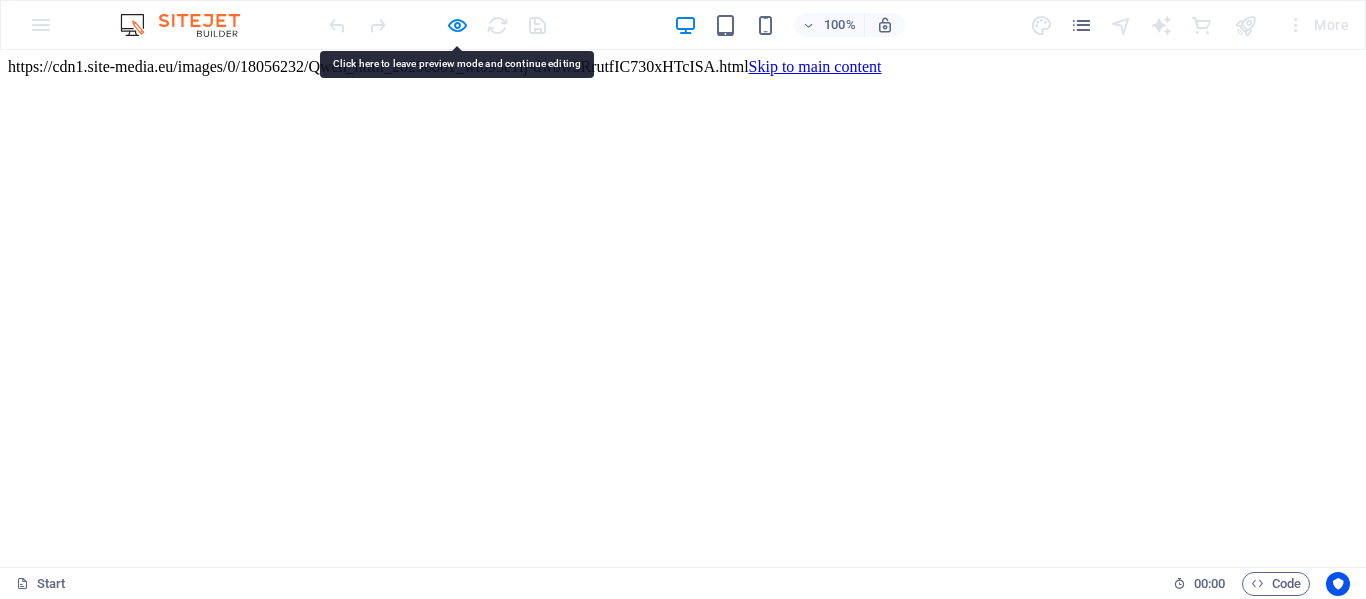 drag, startPoint x: 778, startPoint y: 173, endPoint x: 730, endPoint y: 120, distance: 71.50524 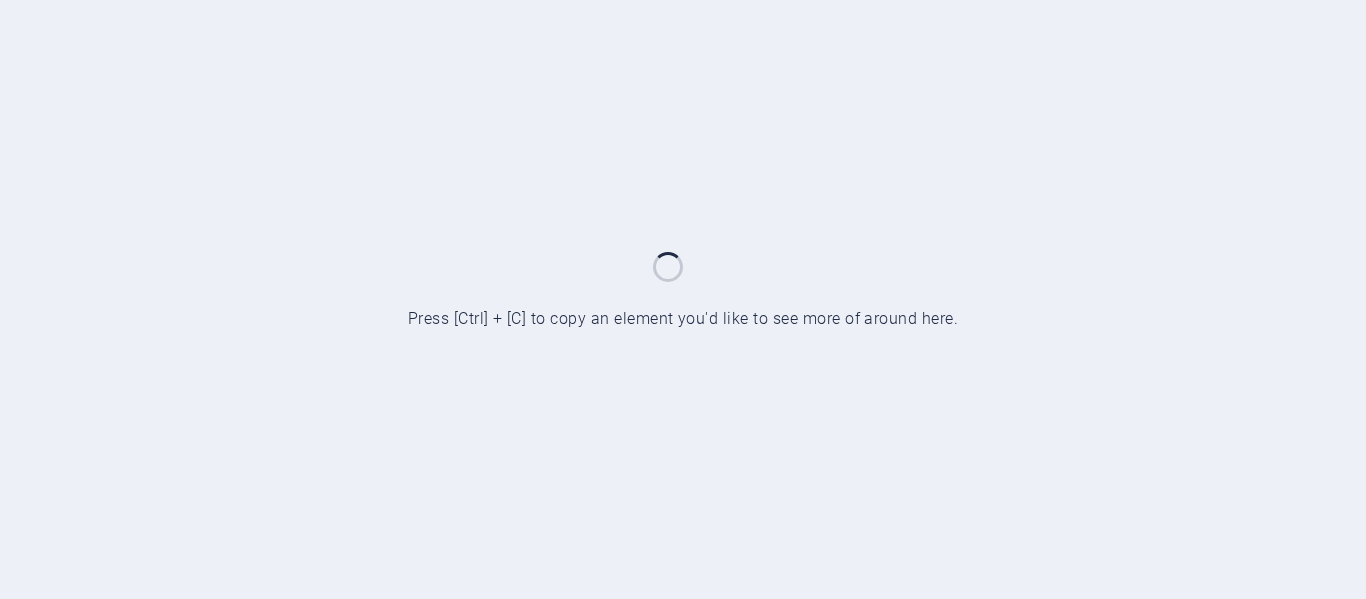 scroll, scrollTop: 0, scrollLeft: 0, axis: both 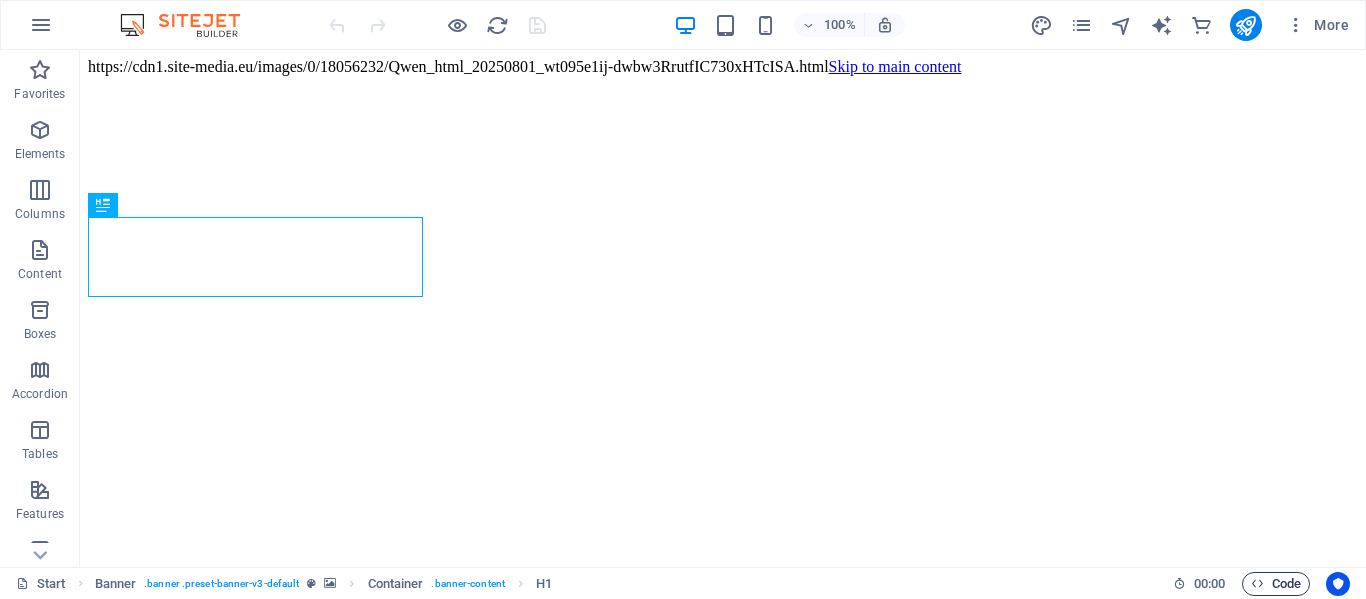 click on "Code" at bounding box center [1276, 584] 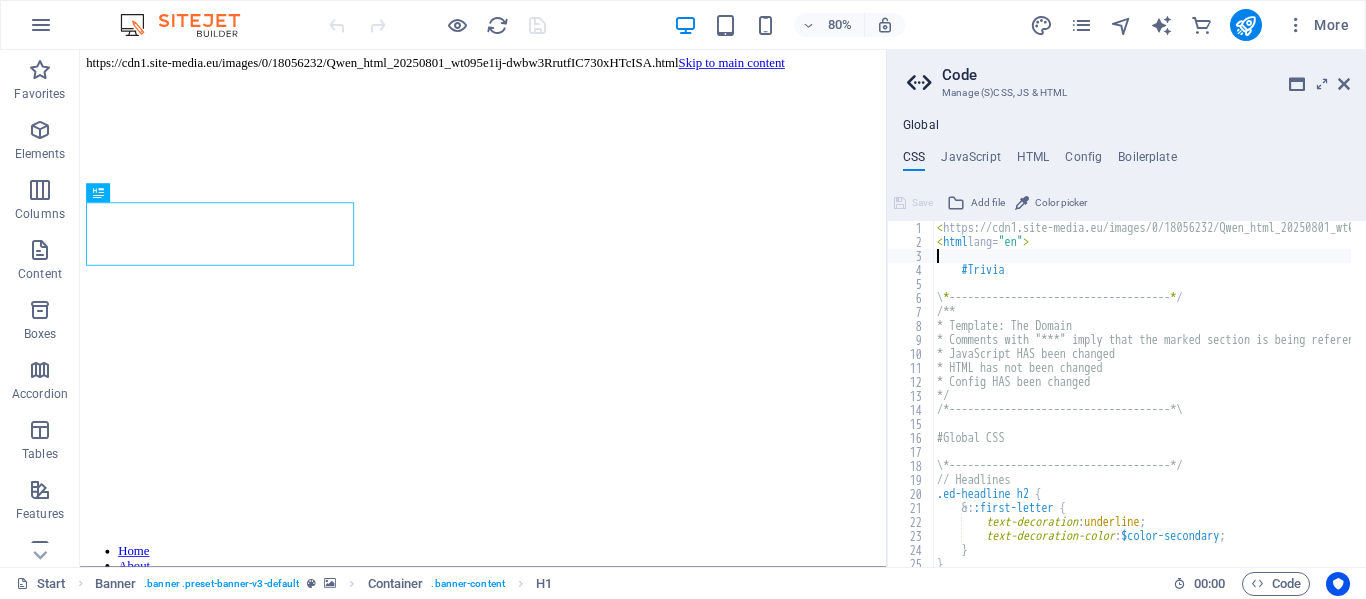 click on "< https: //cdn1.site-media.eu/images/0/18056232/Qwen_html_20250801_wt095e1ij-dwbw3RrutfIC730xHTcISA.html!DOCTYPE html> < html  lang= "en" >      #Trivia \ * ------------------------------------ * / /**   * Template: The Domain   * Comments with "***" imply that the marked section is being referenced somewhere else   * JavaScript HAS been changed   * HTML has not been changed   * Config HAS been changed   */ /*------------------------------------*\     #Global CSS \*------------------------------------*/ // Headlines  .ed-headline   h2   {      &: :first-letter   {           text-decoration :  underline ;           text-decoration-color :  $color-secondary ;      } }" at bounding box center [1328, 400] 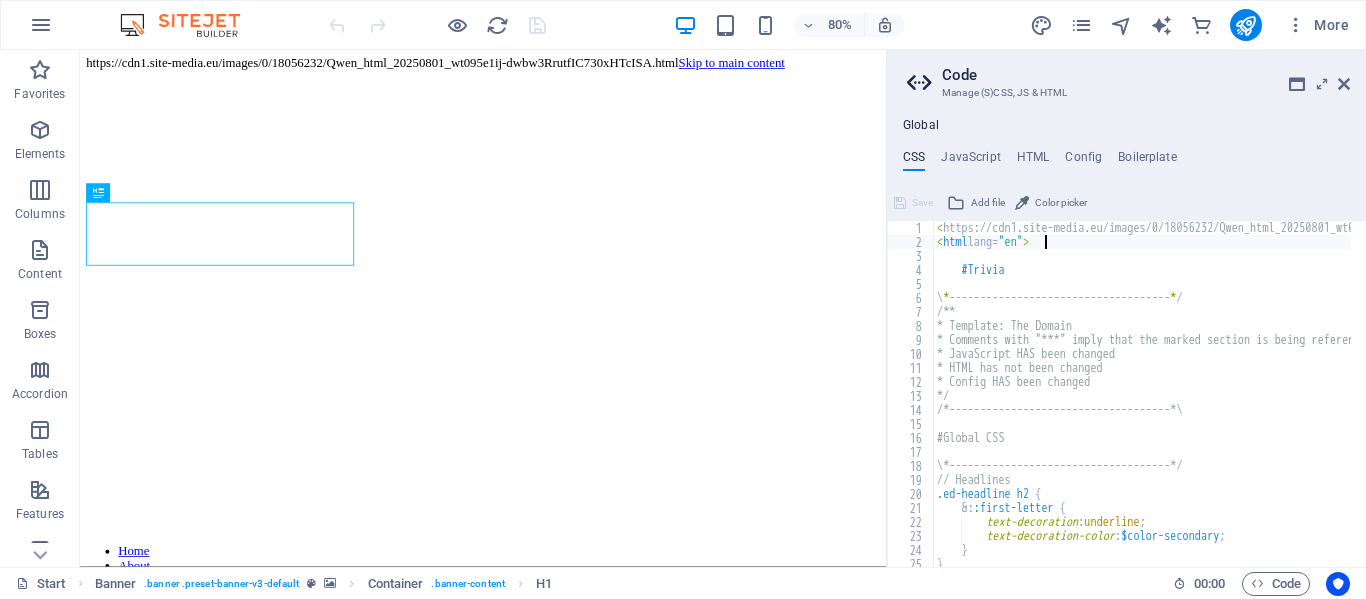 drag, startPoint x: 1025, startPoint y: 277, endPoint x: 1015, endPoint y: 267, distance: 14.142136 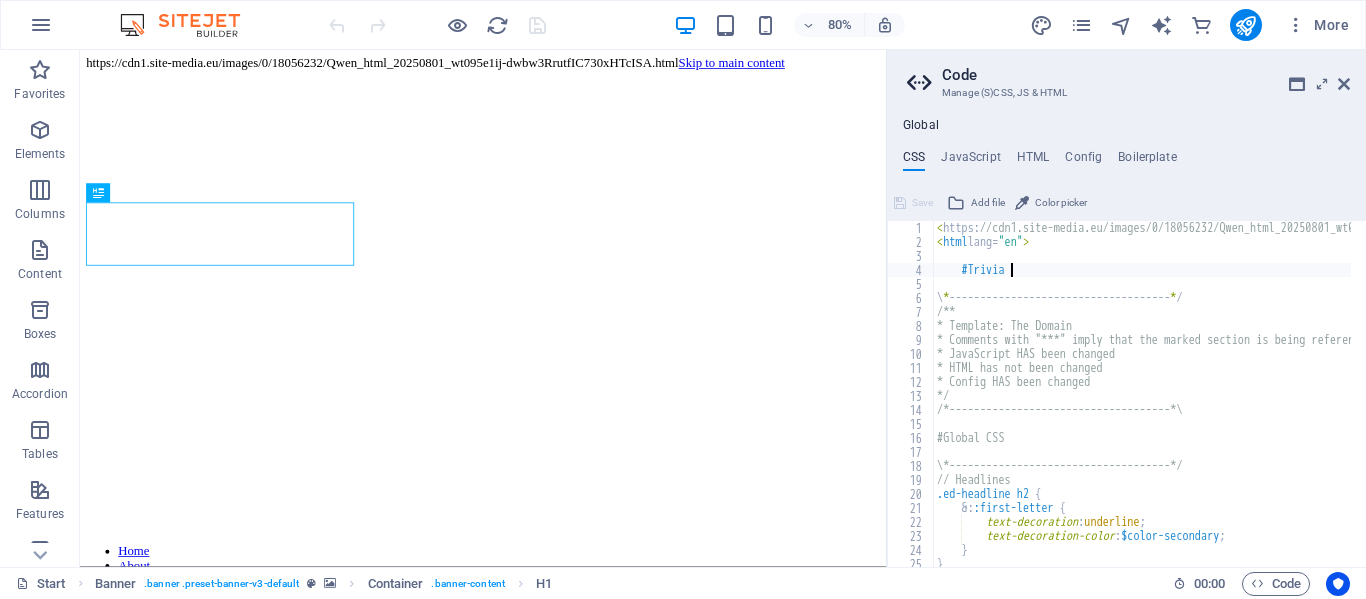 click on "< https: //cdn1.site-media.eu/images/0/18056232/Qwen_html_20250801_wt095e1ij-dwbw3RrutfIC730xHTcISA.html!DOCTYPE html> < html  lang= "en" >      #Trivia \ * ------------------------------------ * / /**   * Template: The Domain   * Comments with "***" imply that the marked section is being referenced somewhere else   * JavaScript HAS been changed   * HTML has not been changed   * Config HAS been changed   */ /*------------------------------------*\     #Global CSS \*------------------------------------*/ // Headlines  .ed-headline   h2   {      &: :first-letter   {           text-decoration :  underline ;           text-decoration-color :  $color-secondary ;      } }" at bounding box center [1328, 400] 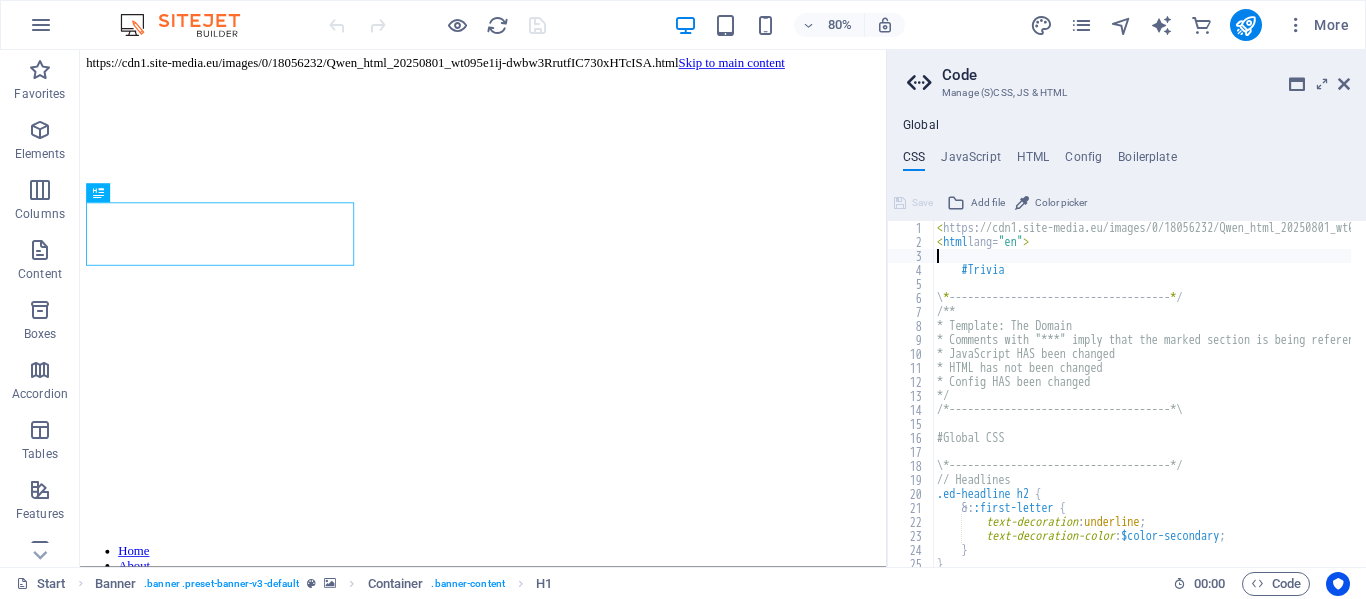 paste on "<head>" 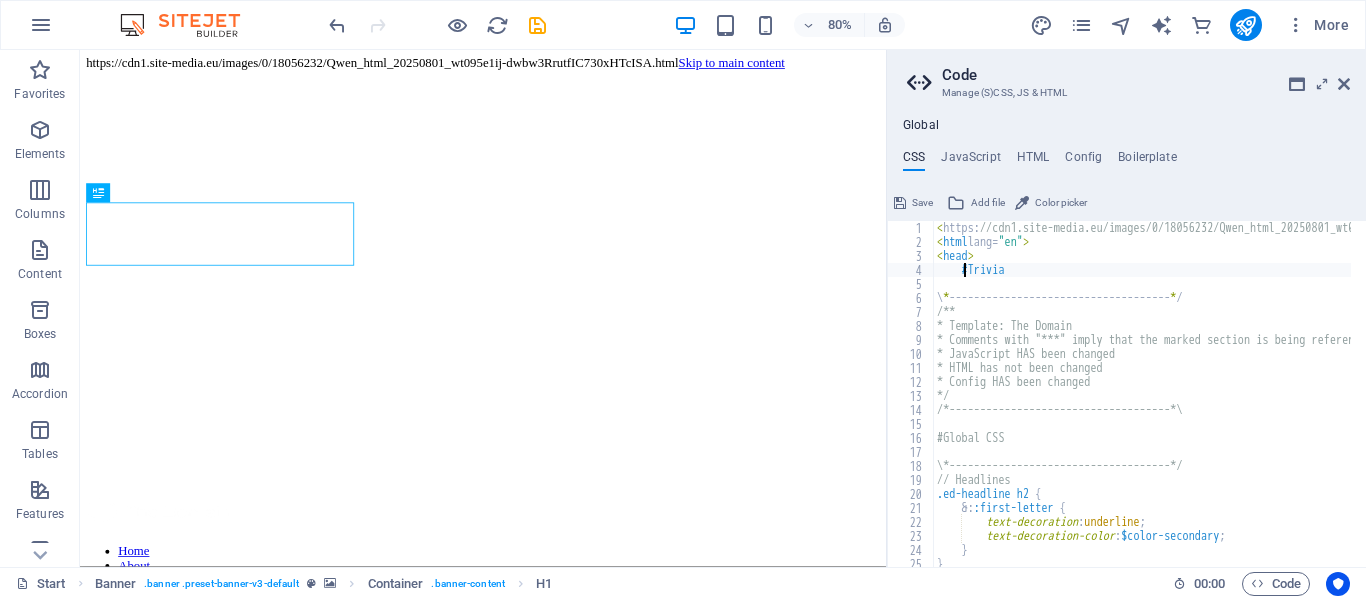 click on "< https: //cdn1.site-media.eu/images/0/18056232/Qwen_html_20250801_wt095e1ij-dwbw3RrutfIC730xHTcISA.html!DOCTYPE html> < html  lang= "en" > < head >      #Trivia \ * ------------------------------------ * / /**   * Template: The Domain   * Comments with "***" imply that the marked section is being referenced somewhere else   * JavaScript HAS been changed   * HTML has not been changed   * Config HAS been changed   */ /*------------------------------------*\     #Global CSS \*------------------------------------*/ // Headlines  .ed-headline   h2   {      &: :first-letter   {           text-decoration :  underline ;           text-decoration-color :  $color-secondary ;      } }" at bounding box center [1328, 400] 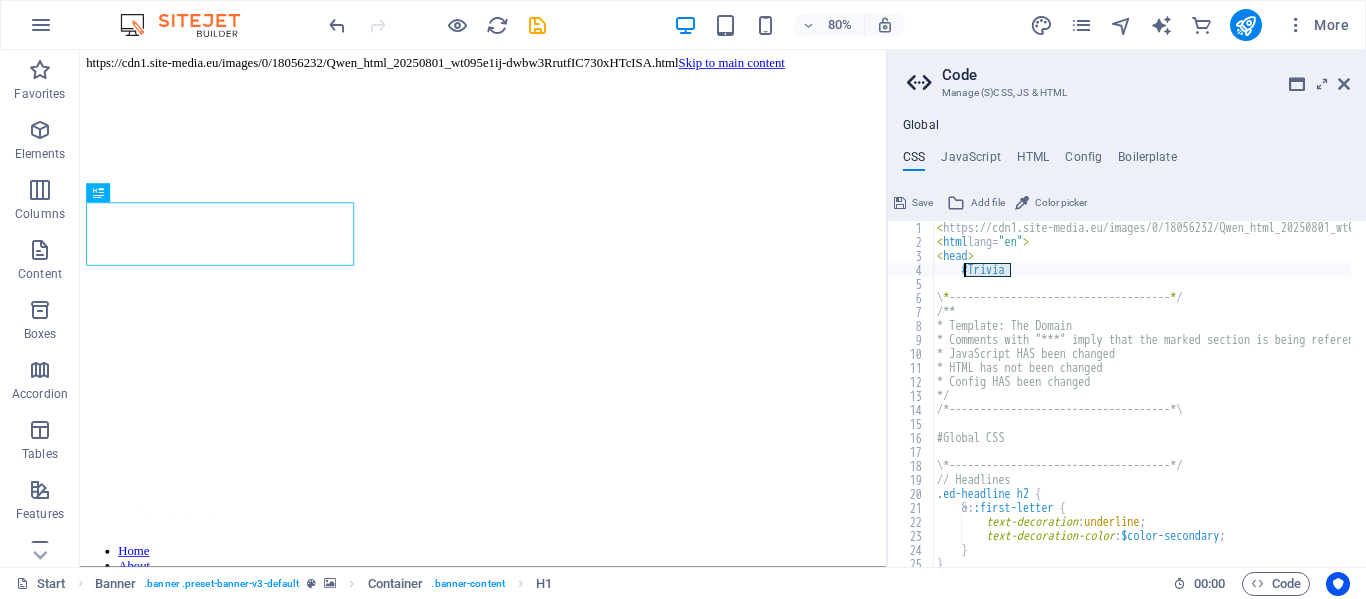 drag, startPoint x: 1019, startPoint y: 265, endPoint x: 962, endPoint y: 270, distance: 57.21888 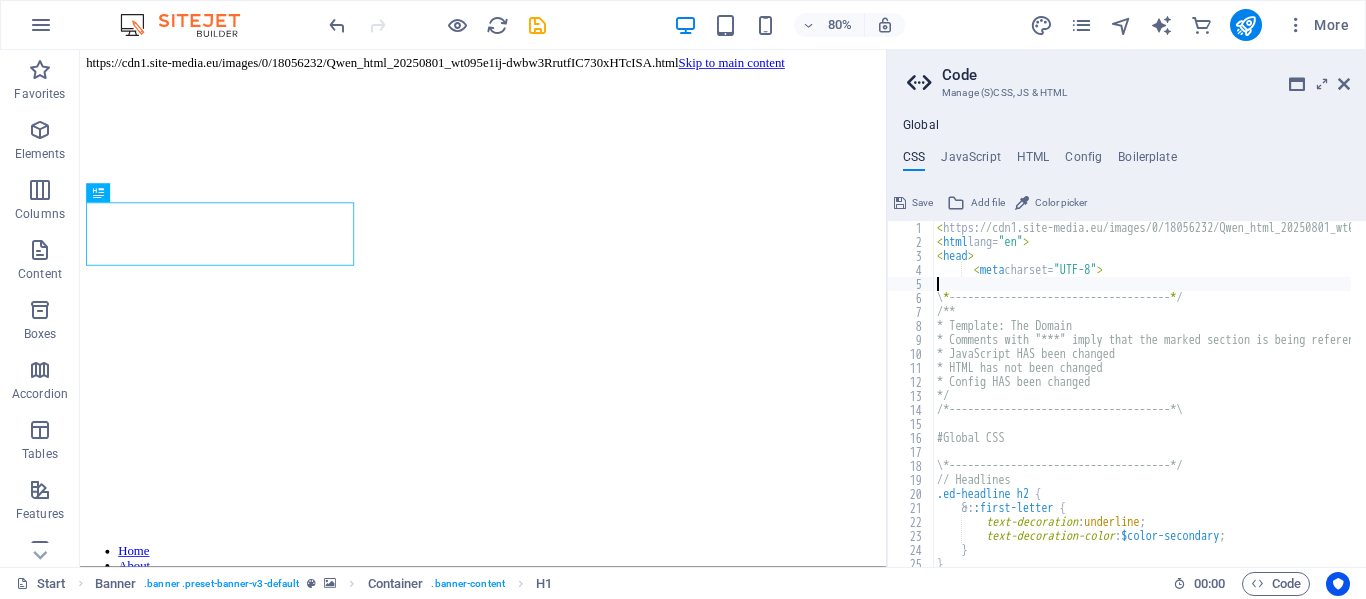 click on "< https: //cdn1.site-media.eu/images/0/18056232/Qwen_html_20250801_wt095e1ij-dwbw3RrutfIC730xHTcISA.html!DOCTYPE html> < html  lang= "en" > < head >         < meta  charset= "UTF-8" > \ * ------------------------------------ * / /**   * Template: The Domain   * Comments with "***" imply that the marked section is being referenced somewhere else   * JavaScript HAS been changed   * HTML has not been changed   * Config HAS been changed   */ /*------------------------------------*\     #Global CSS \*------------------------------------*/ // Headlines  .ed-headline   h2   {      &: :first-letter   {           text-decoration :  underline ;           text-decoration-color :  $color-secondary ;      } }" at bounding box center [1328, 400] 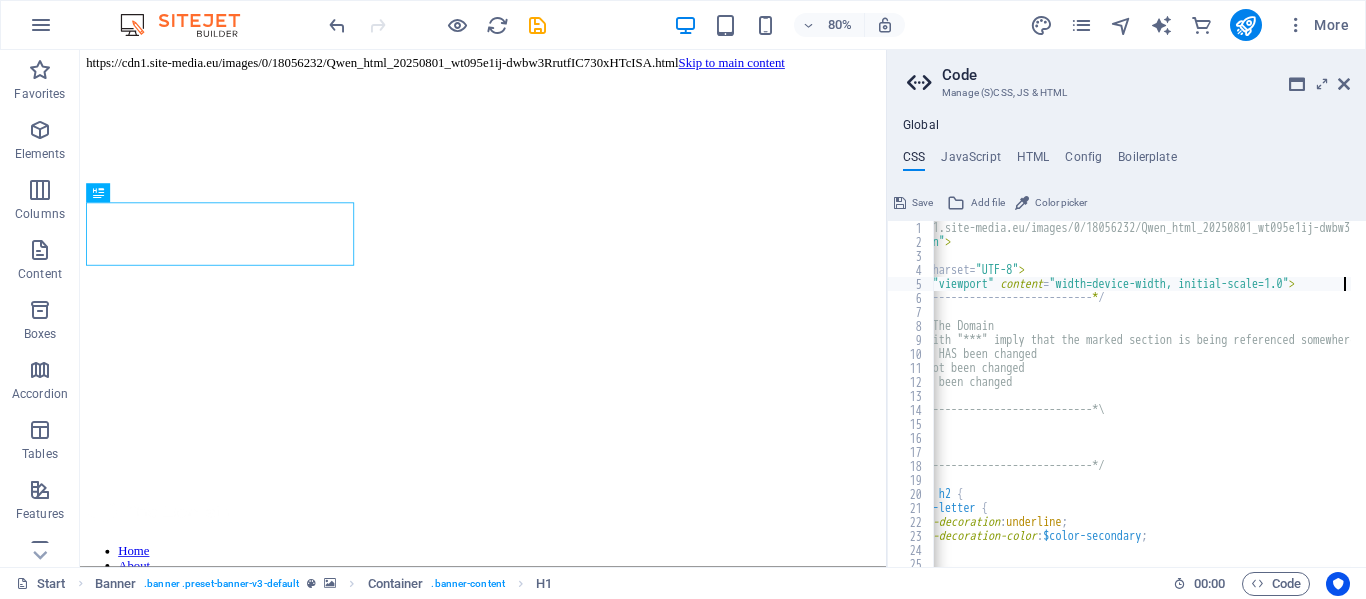 scroll, scrollTop: 0, scrollLeft: 78, axis: horizontal 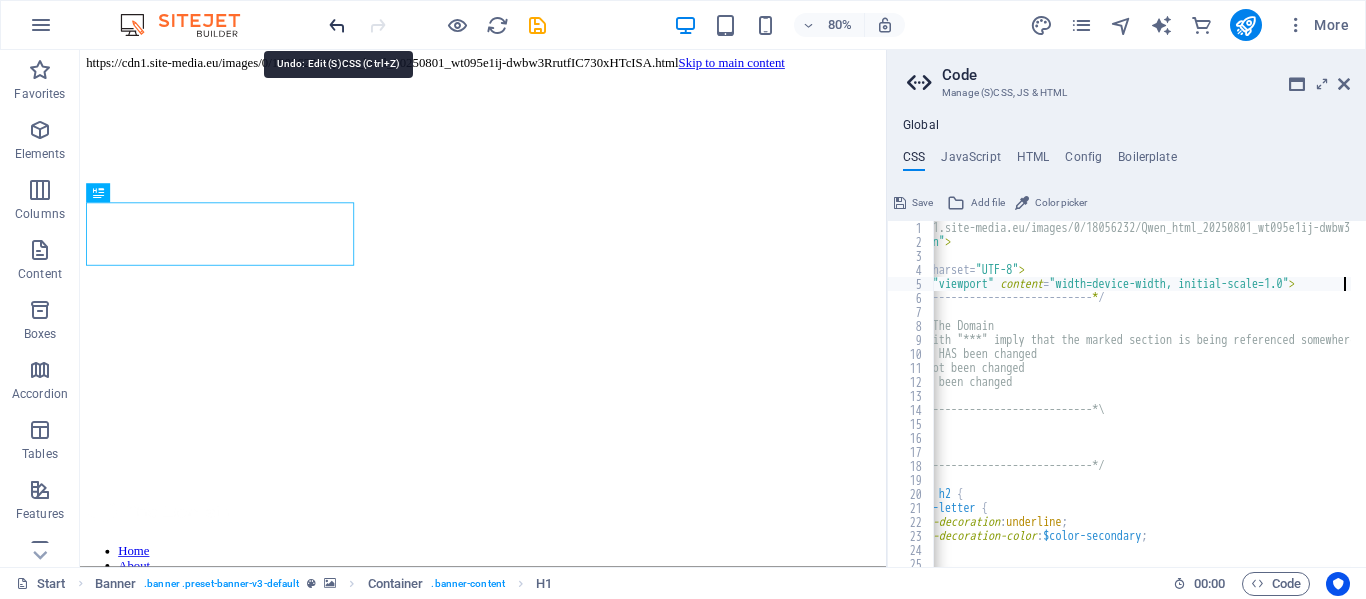 click at bounding box center (337, 25) 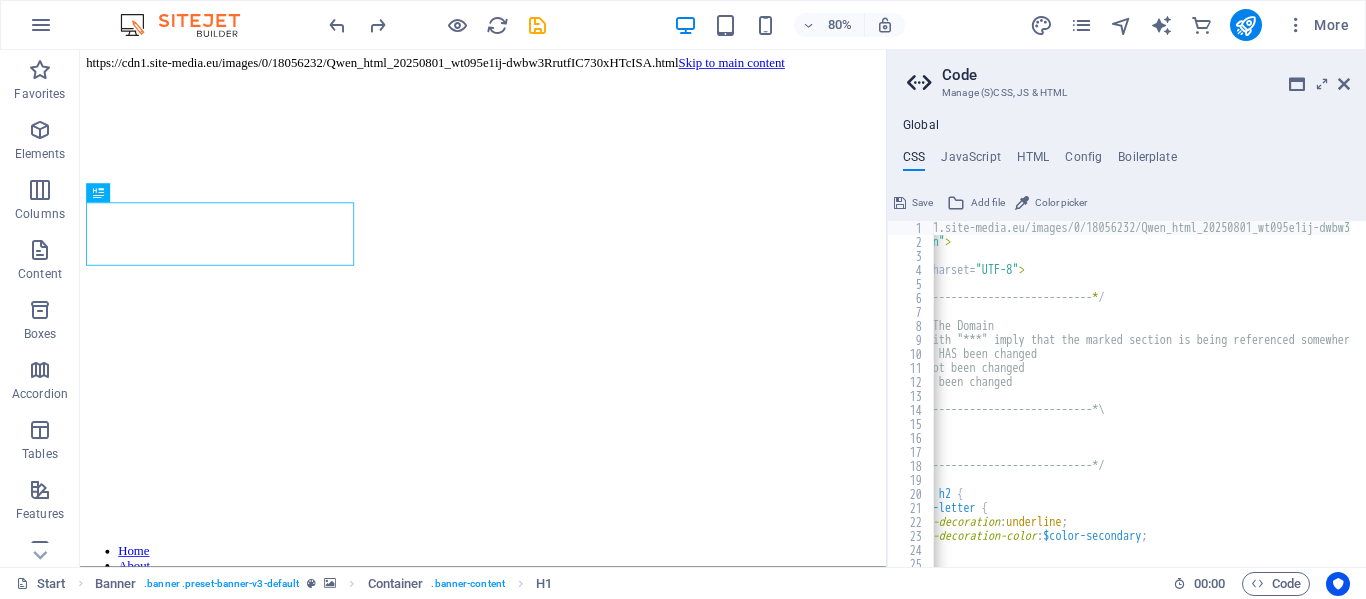 scroll, scrollTop: 180, scrollLeft: 0, axis: vertical 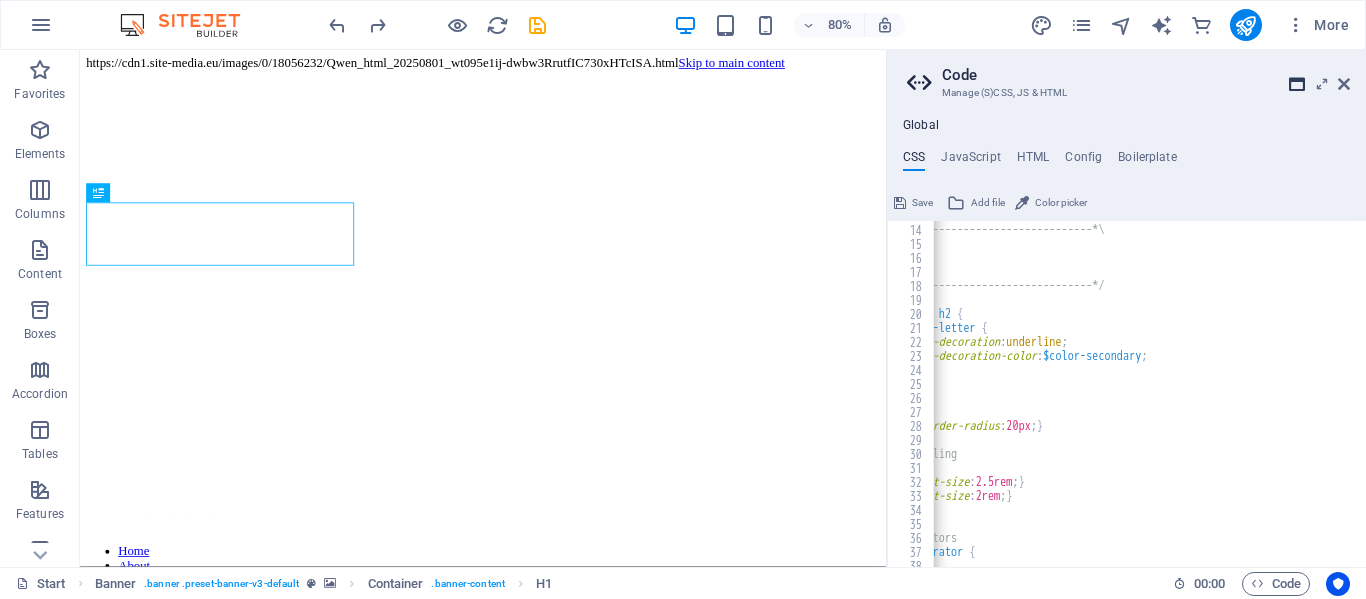 click at bounding box center [1297, 84] 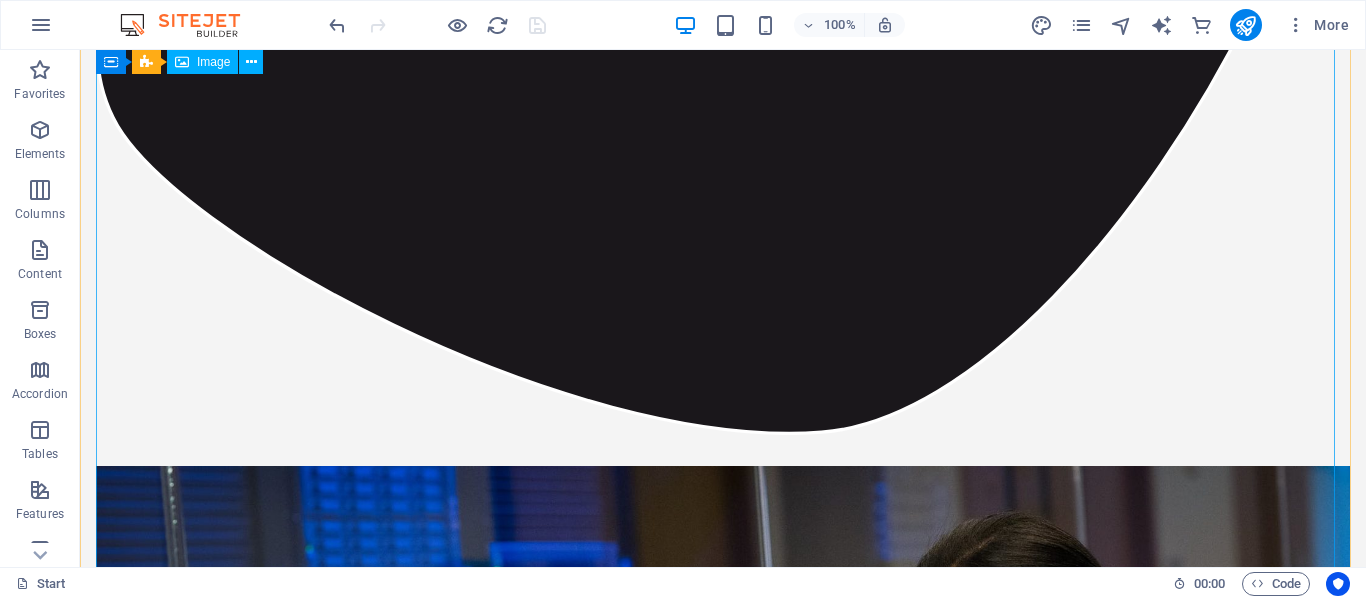scroll, scrollTop: 5100, scrollLeft: 0, axis: vertical 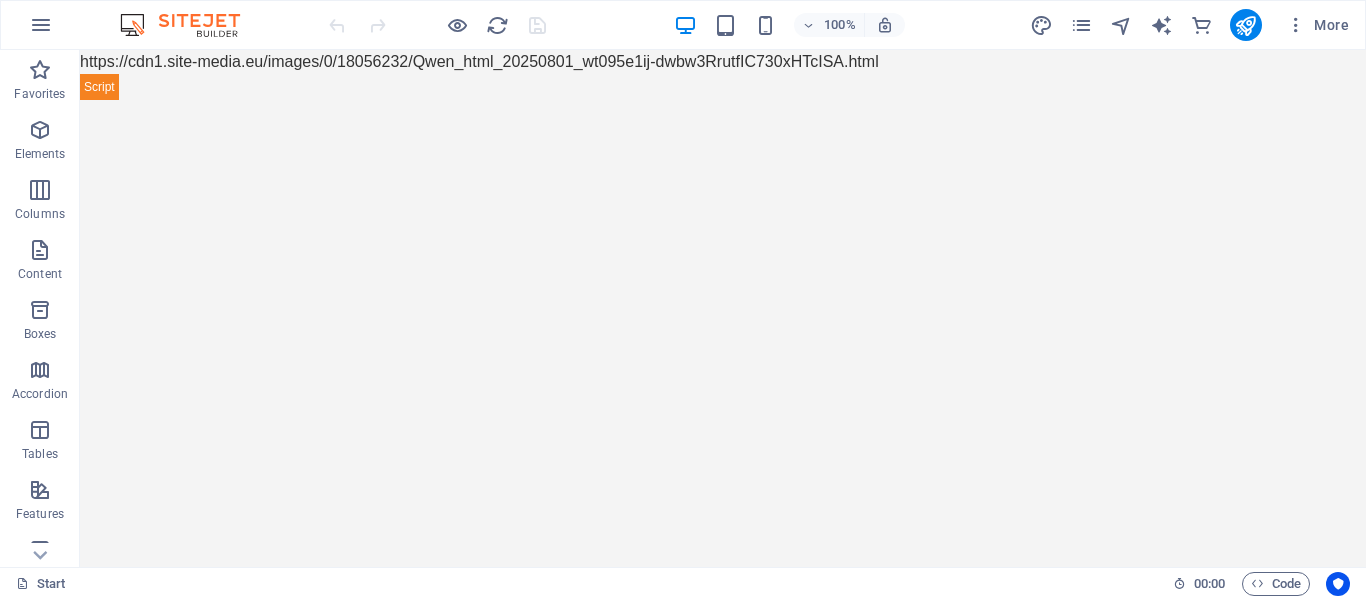 click on "https://cdn1.site-media.eu/images/0/18056232/Qwen_html_20250801_wt095e1ij-dwbw3RrutfIC730xHTcISA.html Skip to main content
Home About Showreel News Portfolio jobs Contact Us thedfg.co.za Simply Fast Software
thedfg.co.za Lorem ipsum dolor sit amet, consectetur adipisicing elit. Alias, repellat, temporibus, consequuntur, at ipsam sint iusto delectus laborum saepe sed error aspernatur voluptatibus mollitia labore a? Nemo, reprehenderit, fugiat tenetur atque voluptas quae ex blanditiis deleniti soluta repellat placeat totam fugit qui magnam distinctio doloremque nihil iste architecto expedita voluptates! Est, illo, illum, ut asperiores obcaecati nihil quibusdam voluptatum repellendus ullam error quo placeat doloremque cumque expedita distinctio praesentium tempora ipsum quos quisquam mollitia accusamus iure voluptas aut ratione officia quae id rerum? Deleniti, voluptatibus, impedit fugit at dicta ea voluptas voluptatem laboriosam blanditiis distinctio quidem dolorum assumenda maiores illo! Element 2" at bounding box center [723, 31836] 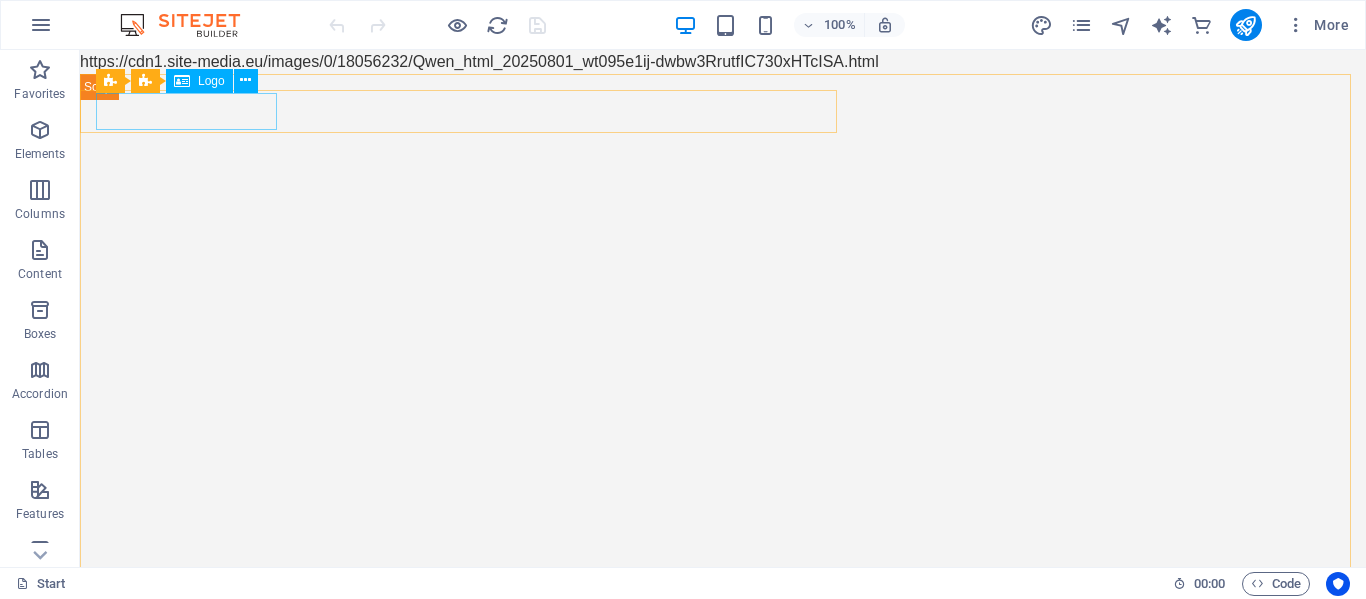 click on "Logo" at bounding box center [199, 81] 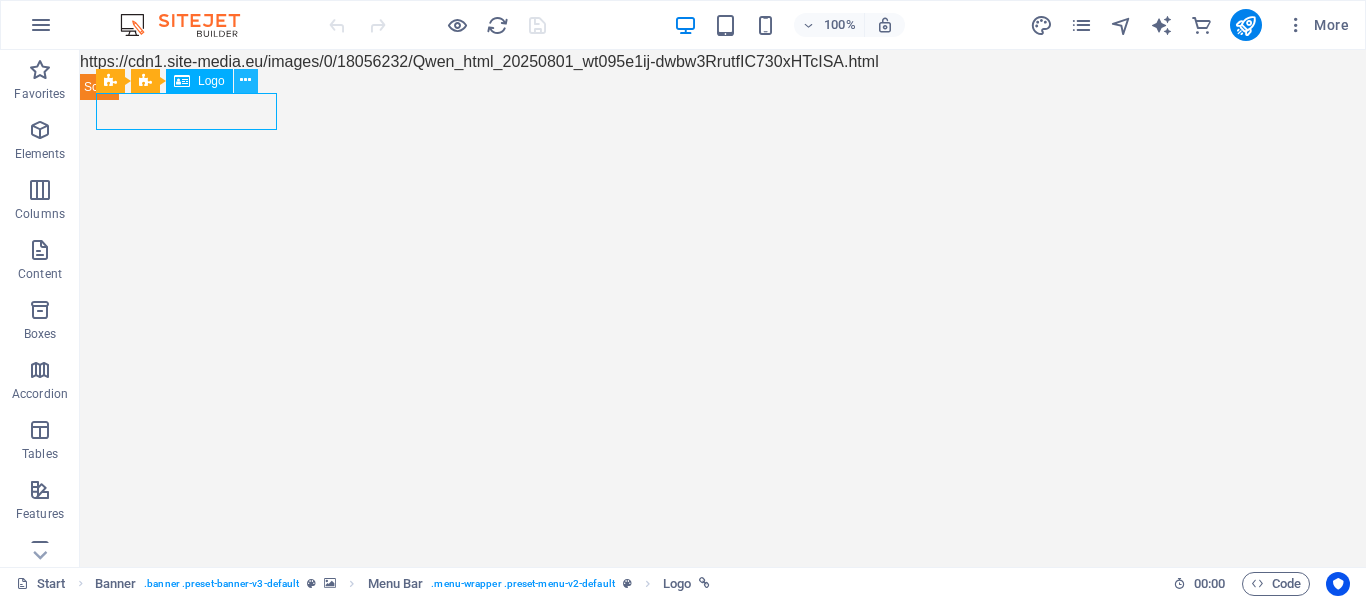 click at bounding box center (245, 80) 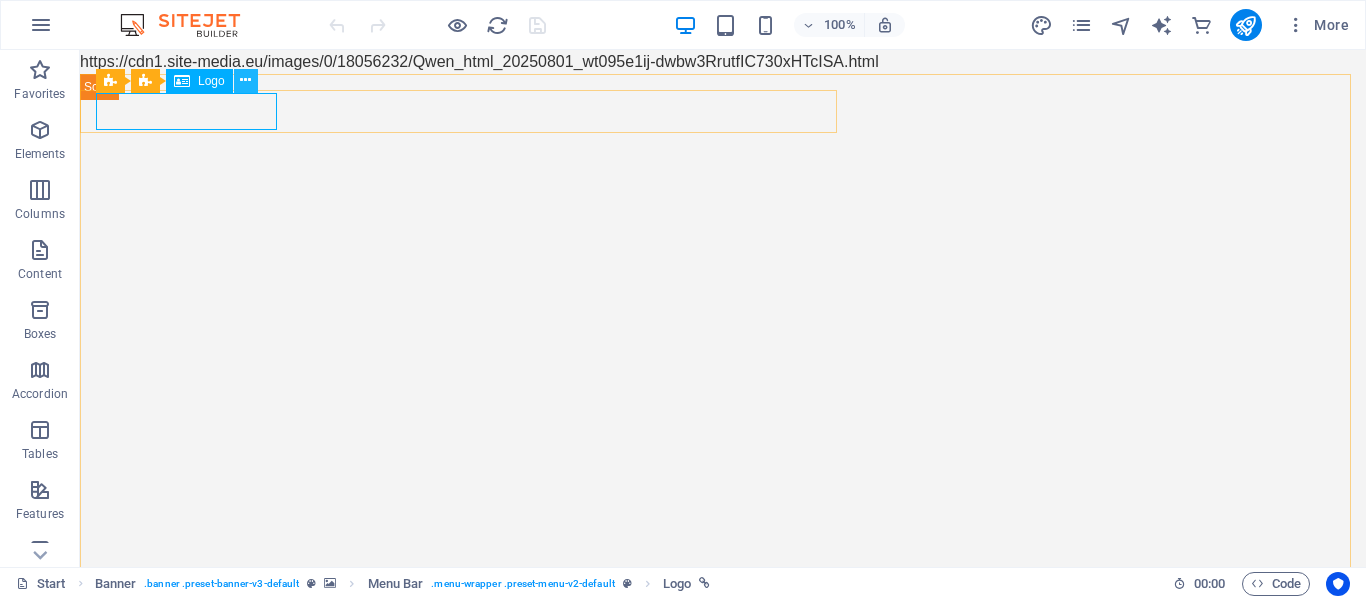 click at bounding box center [245, 80] 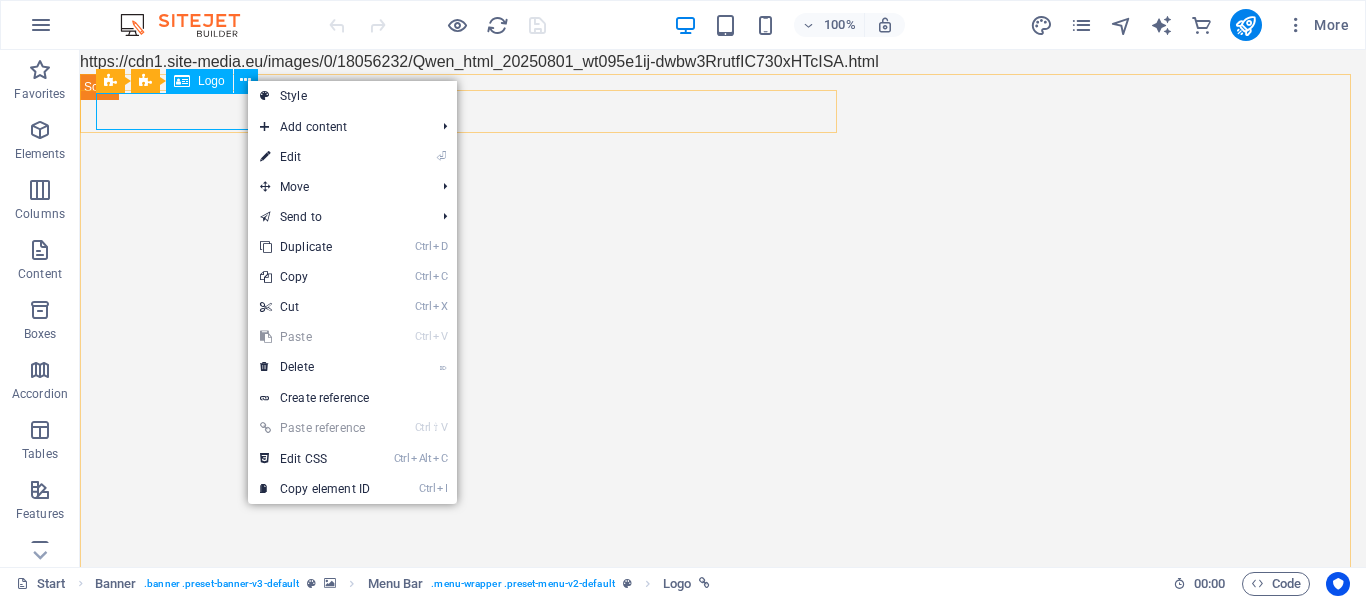 click on "Logo" at bounding box center (211, 81) 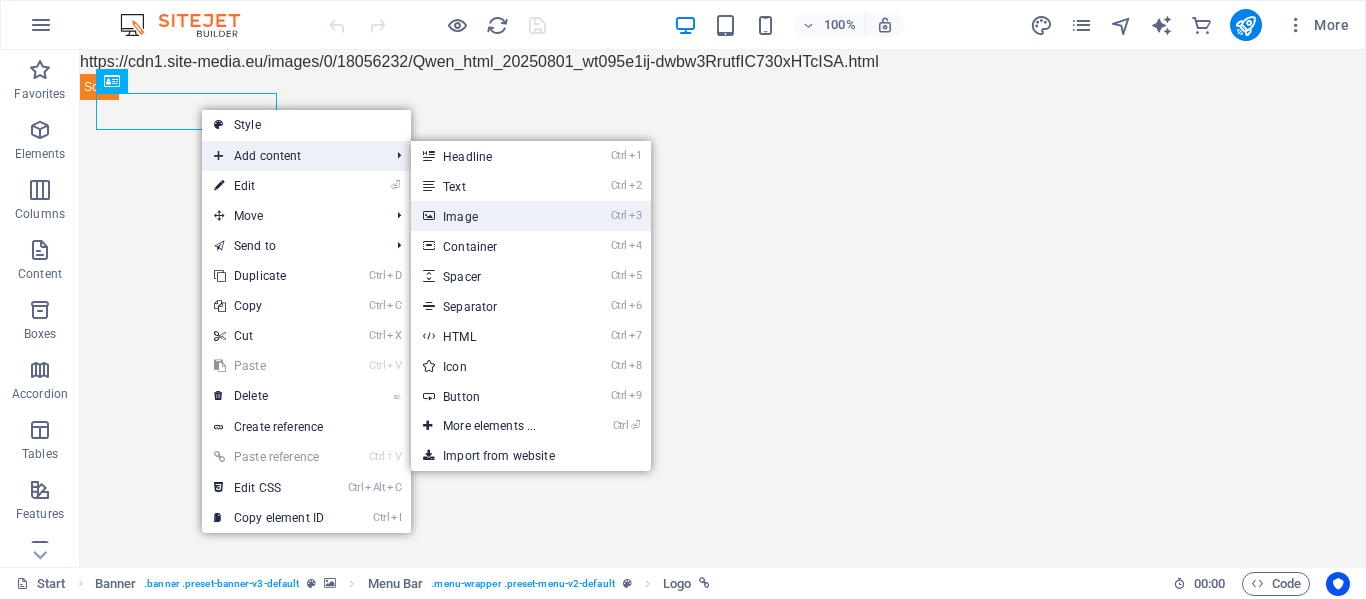 click on "Ctrl 3  Image" at bounding box center (493, 216) 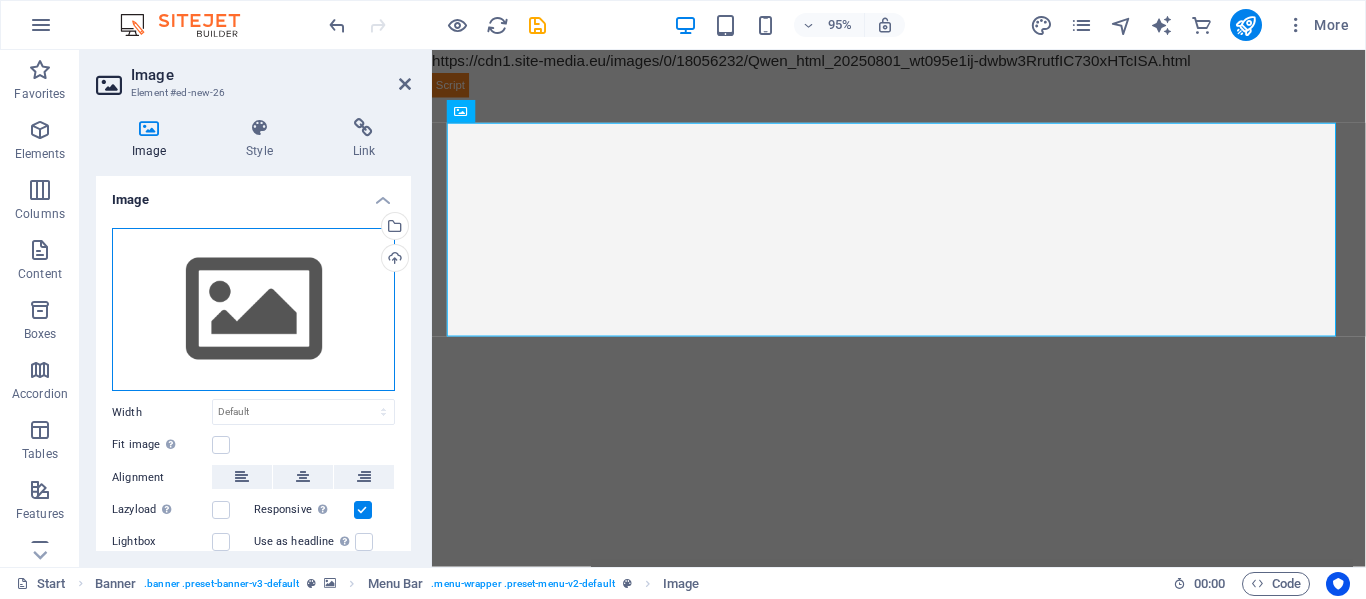 click on "Drag files here, click to choose files or select files from Files or our free stock photos & videos" at bounding box center [253, 310] 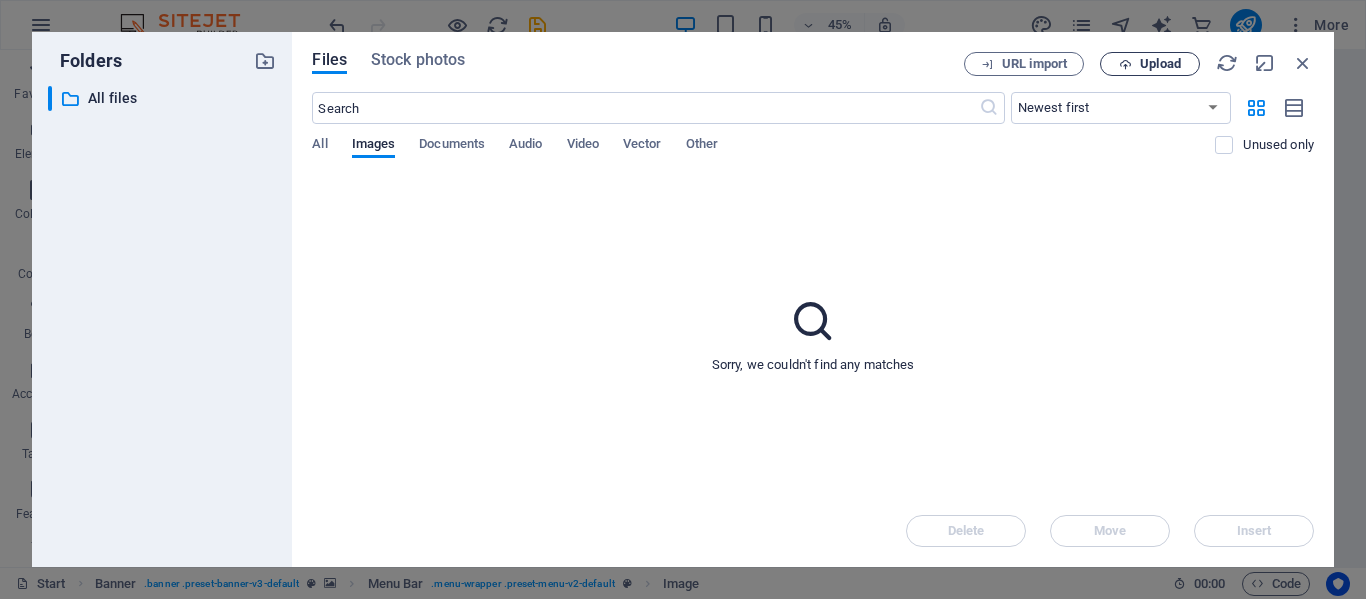 click on "Upload" at bounding box center [1160, 64] 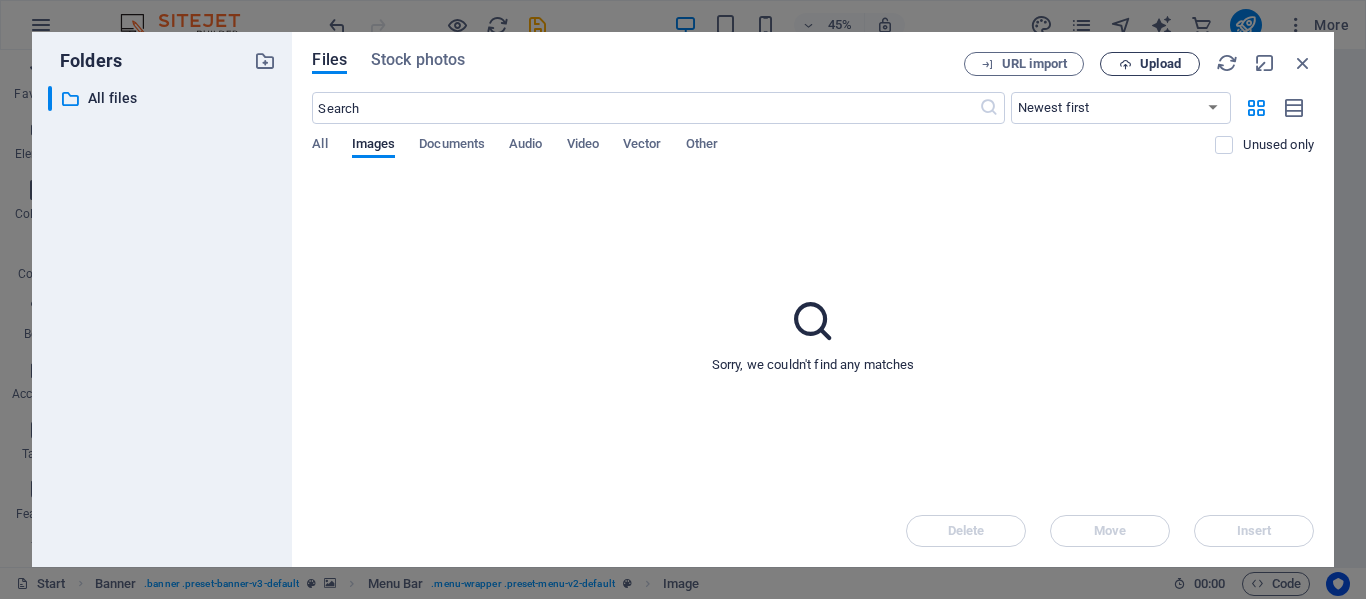 click on "Upload" at bounding box center [1160, 64] 